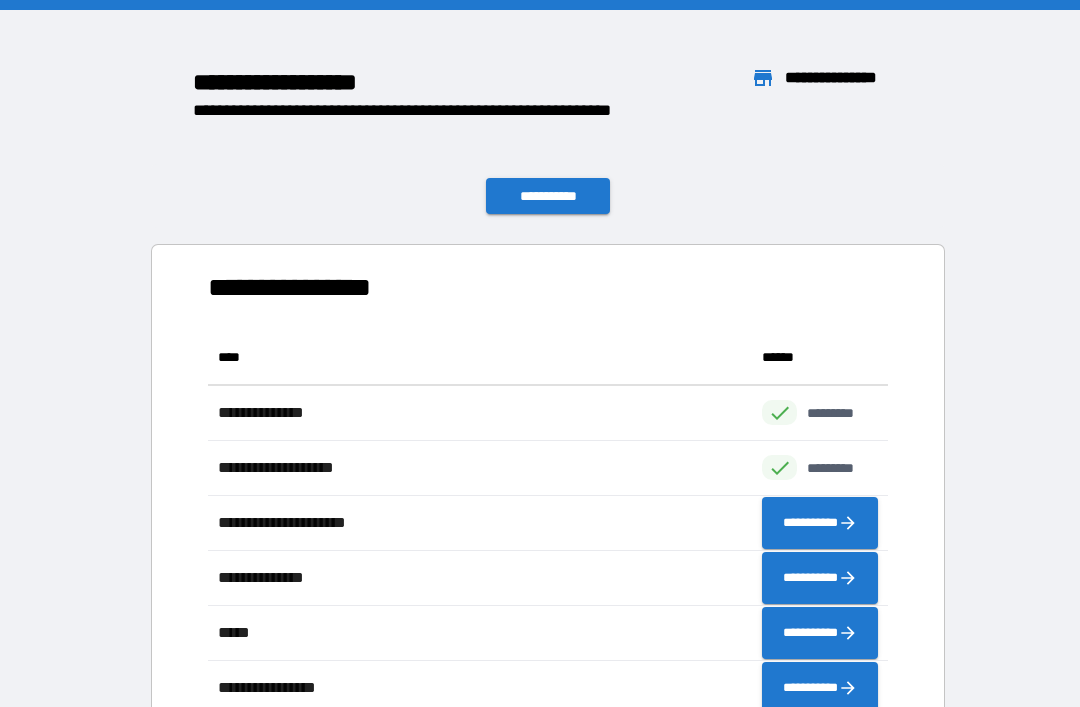 scroll, scrollTop: 64, scrollLeft: 0, axis: vertical 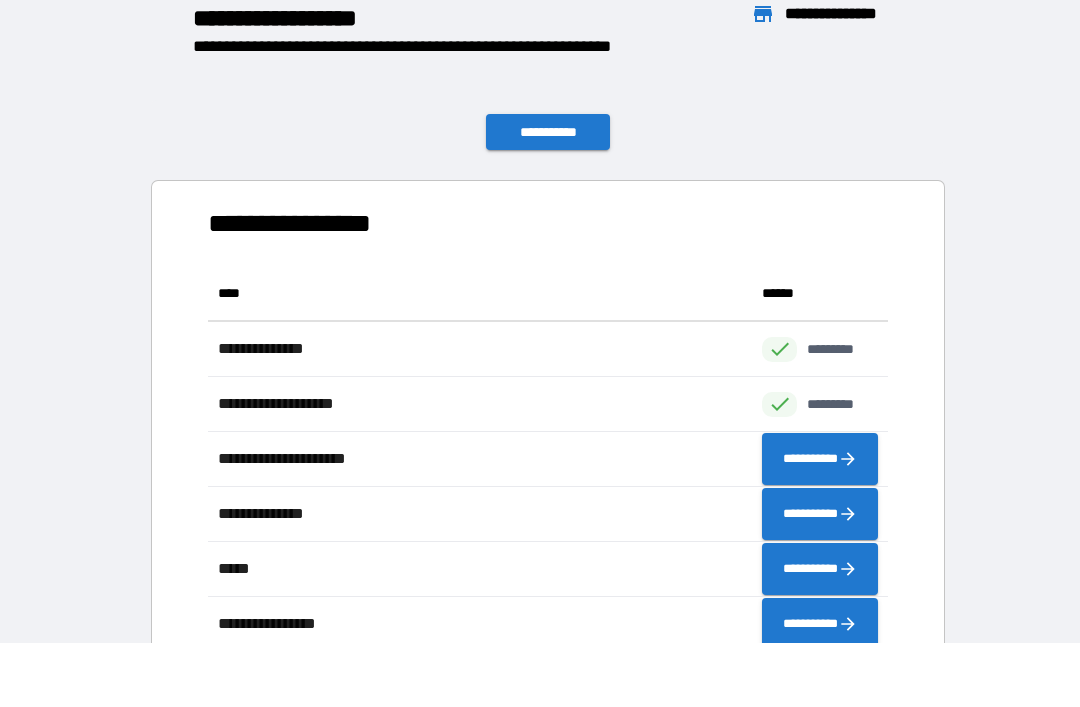 click on "**********" at bounding box center [548, 132] 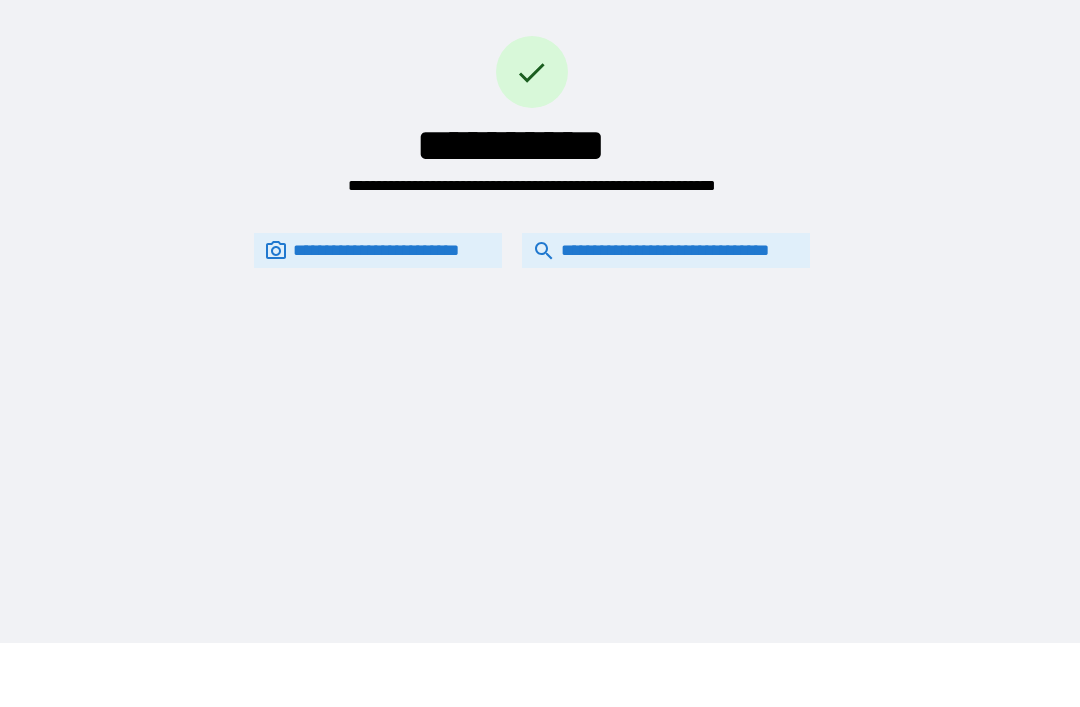 click on "**********" at bounding box center [666, 250] 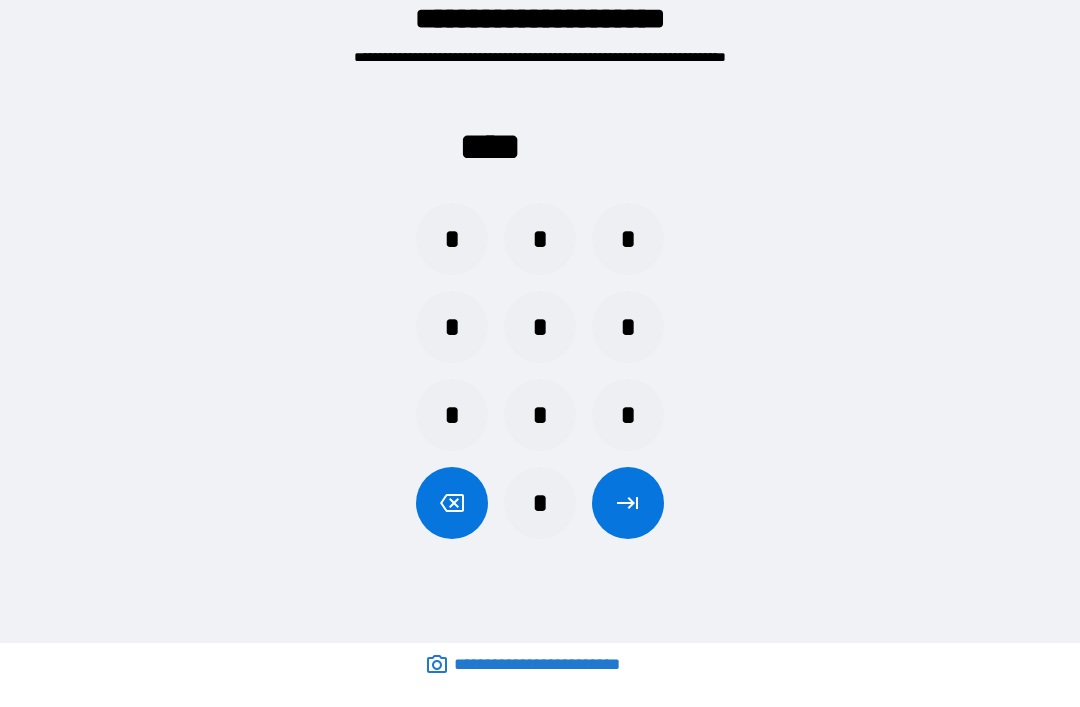 click on "*" at bounding box center [452, 239] 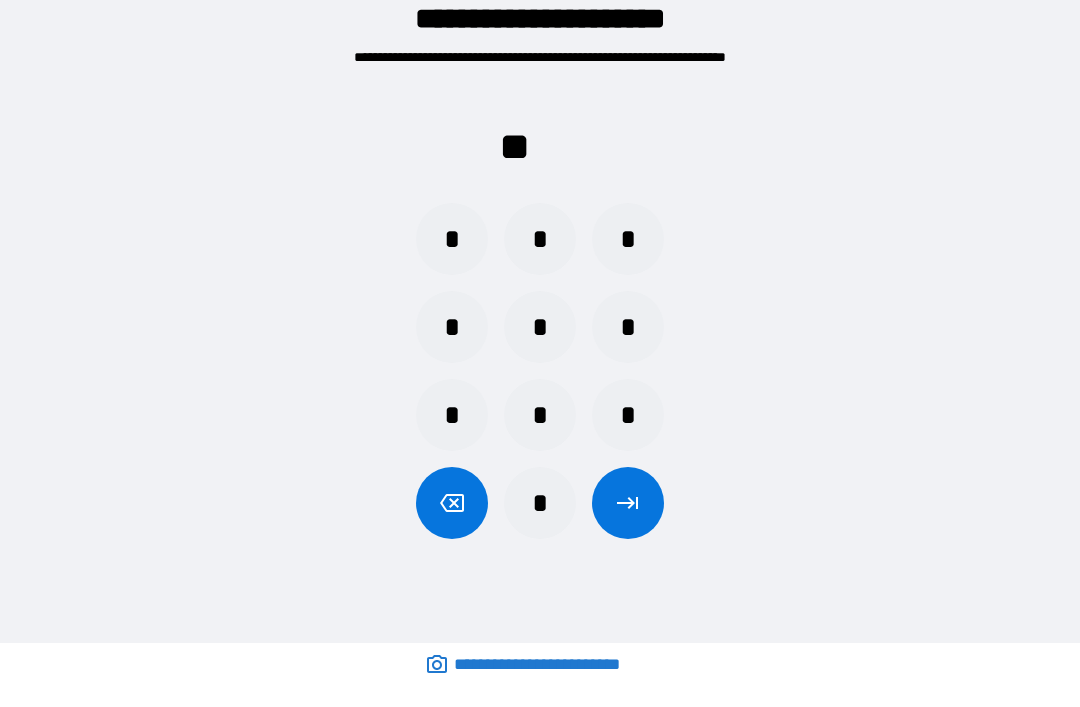 click on "*" at bounding box center [628, 239] 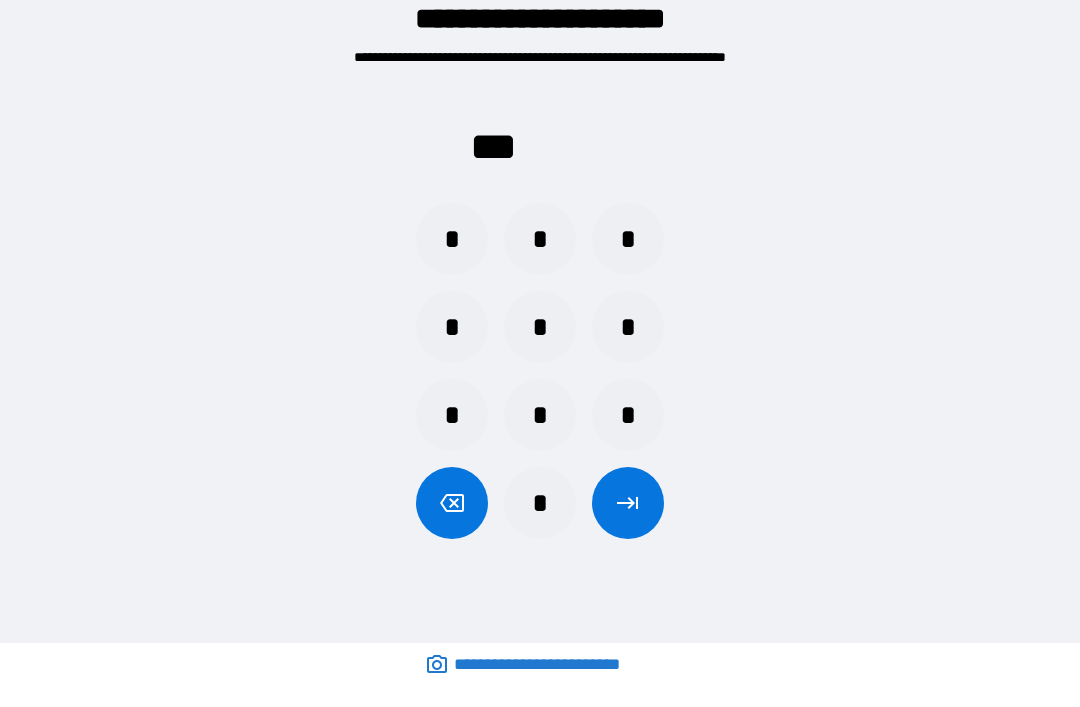 click on "*" at bounding box center [452, 327] 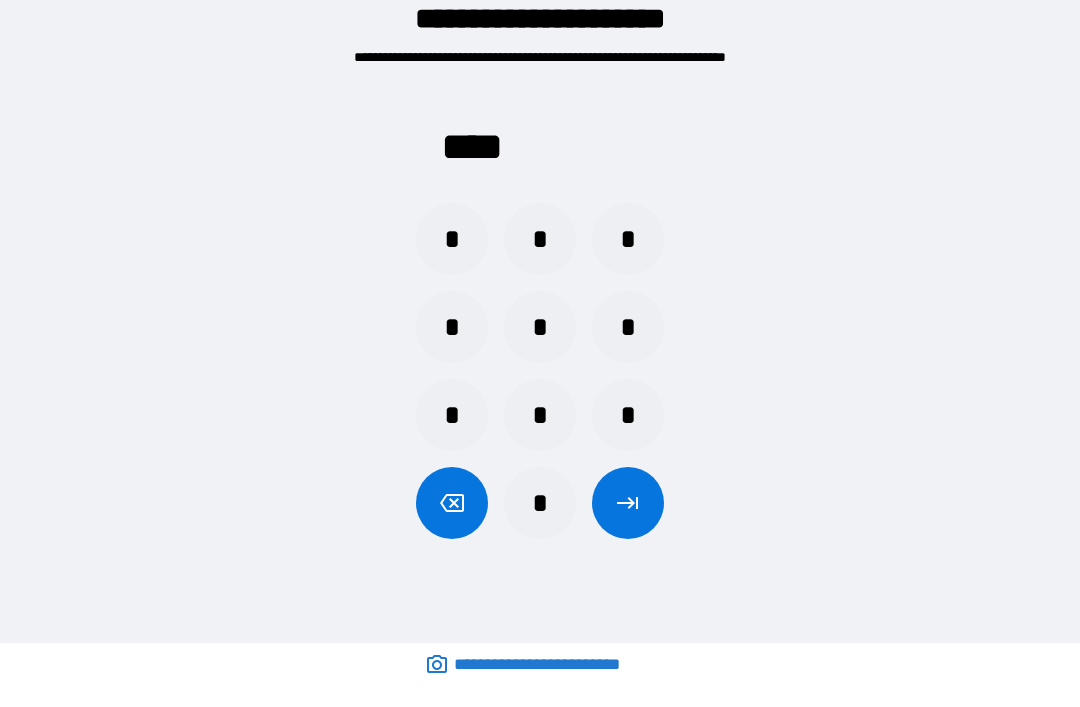 click at bounding box center (628, 503) 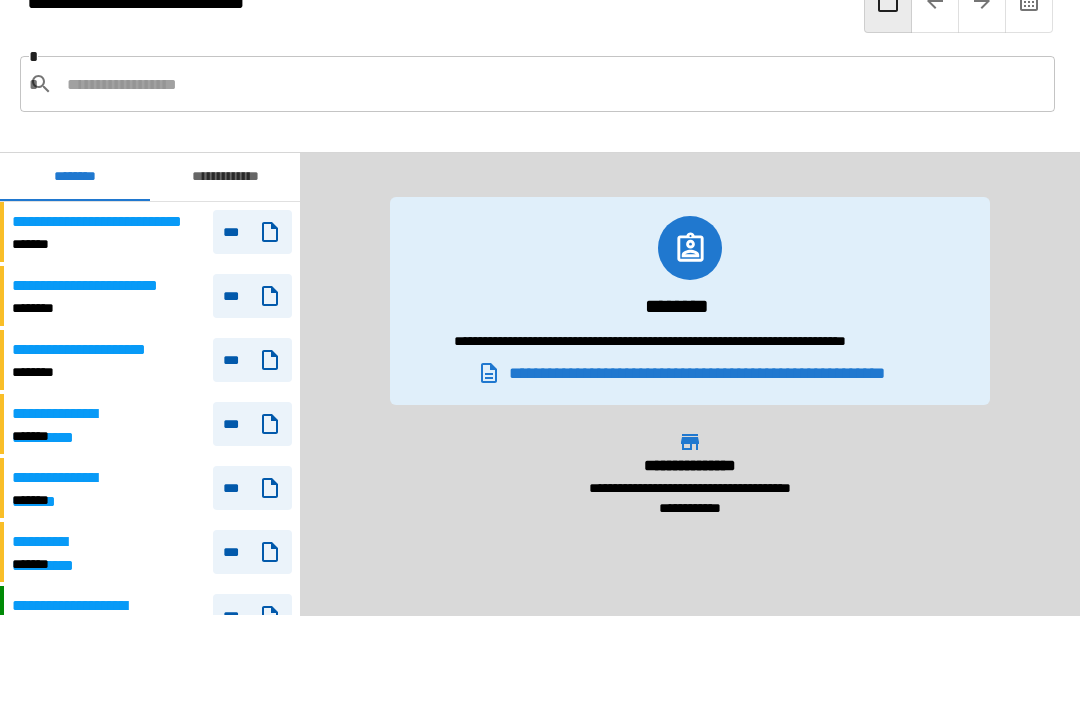 scroll, scrollTop: 180, scrollLeft: 0, axis: vertical 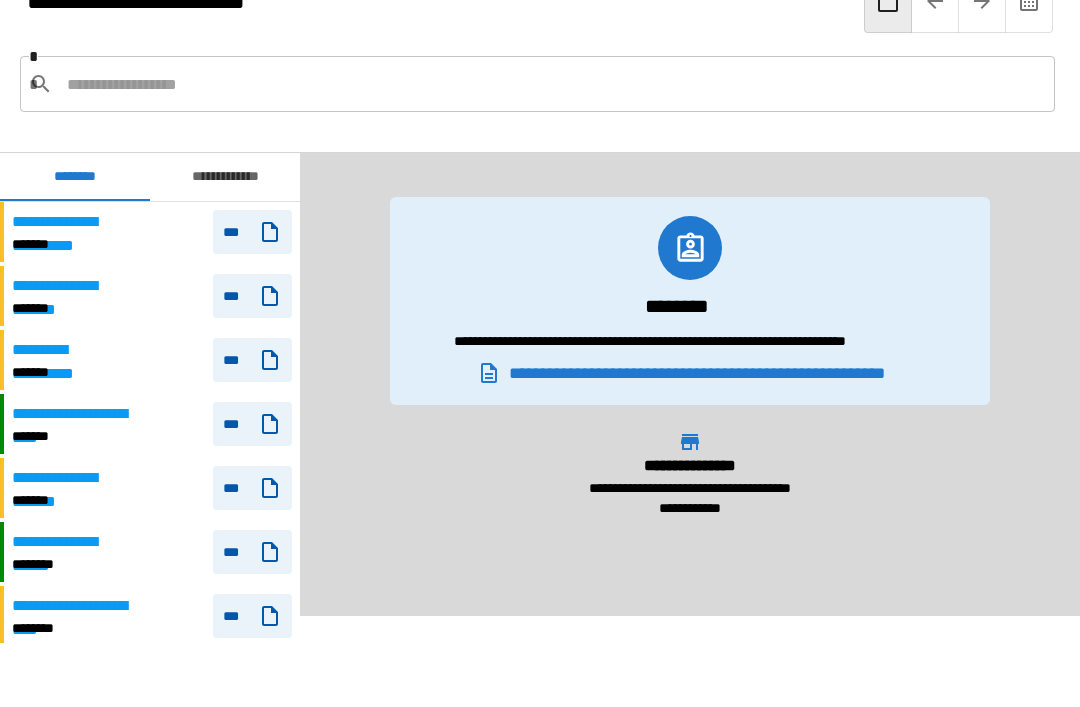 click on "**********" at bounding box center [225, 177] 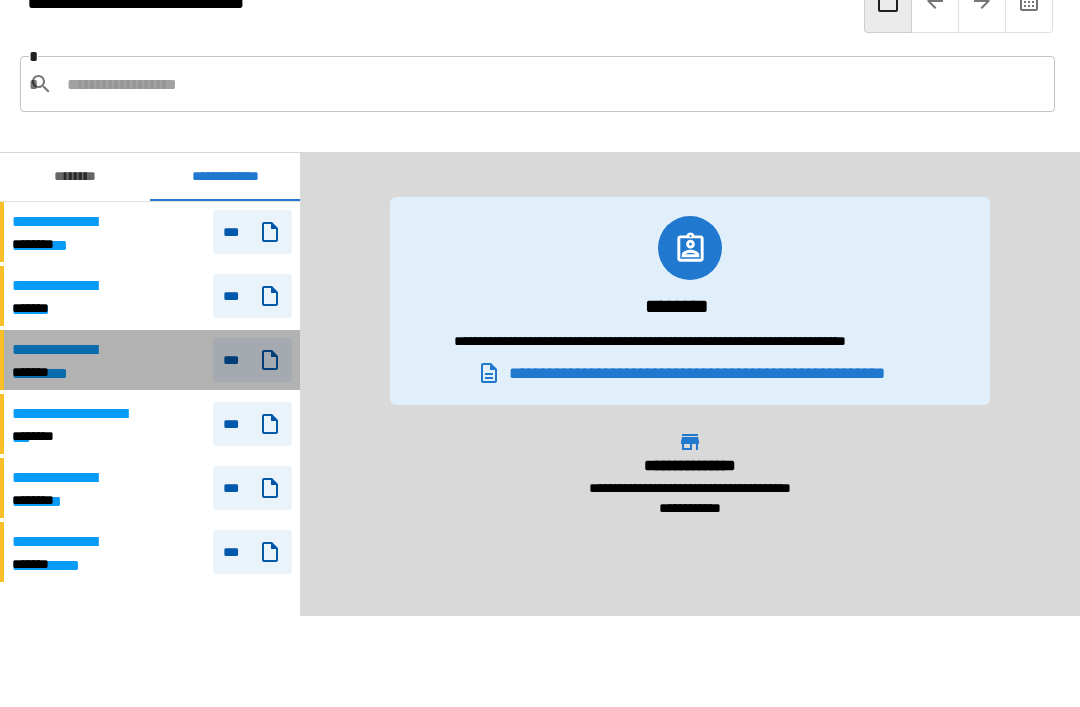 click 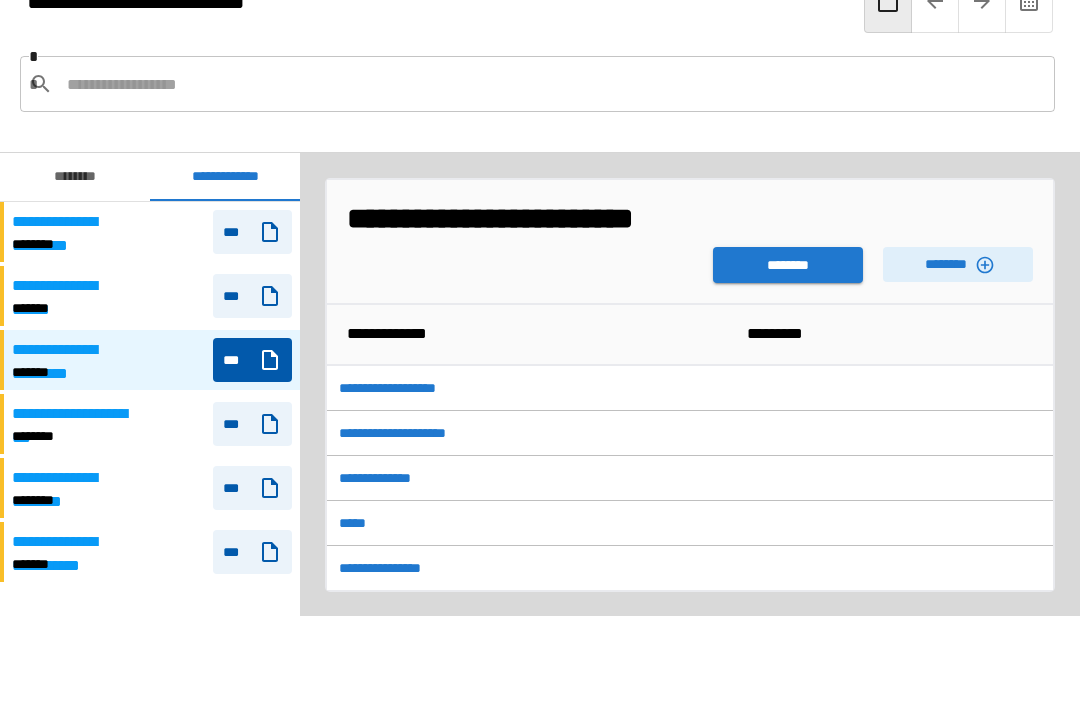 click on "******** ********" at bounding box center [690, 260] 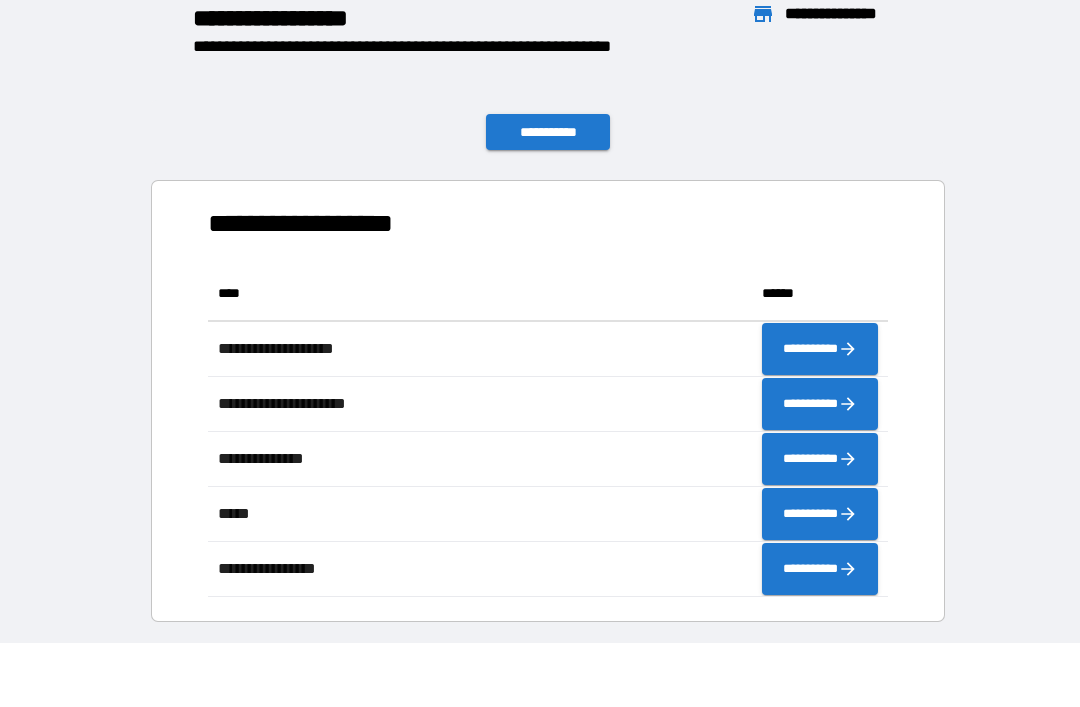 scroll, scrollTop: 331, scrollLeft: 680, axis: both 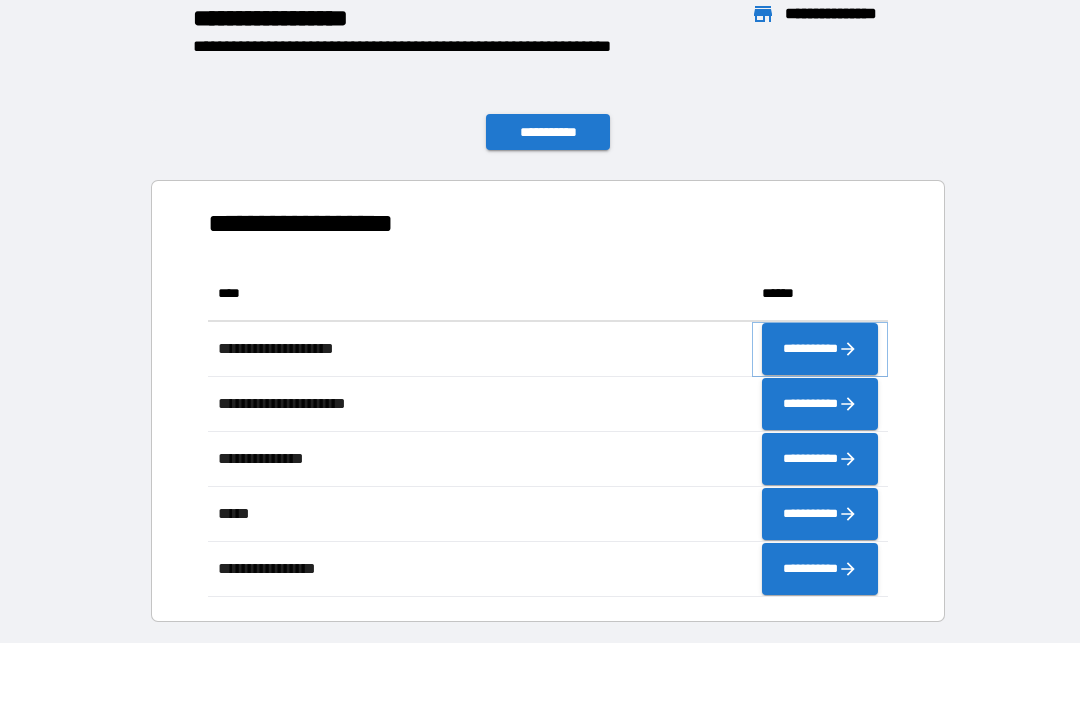 click on "**********" at bounding box center [820, 349] 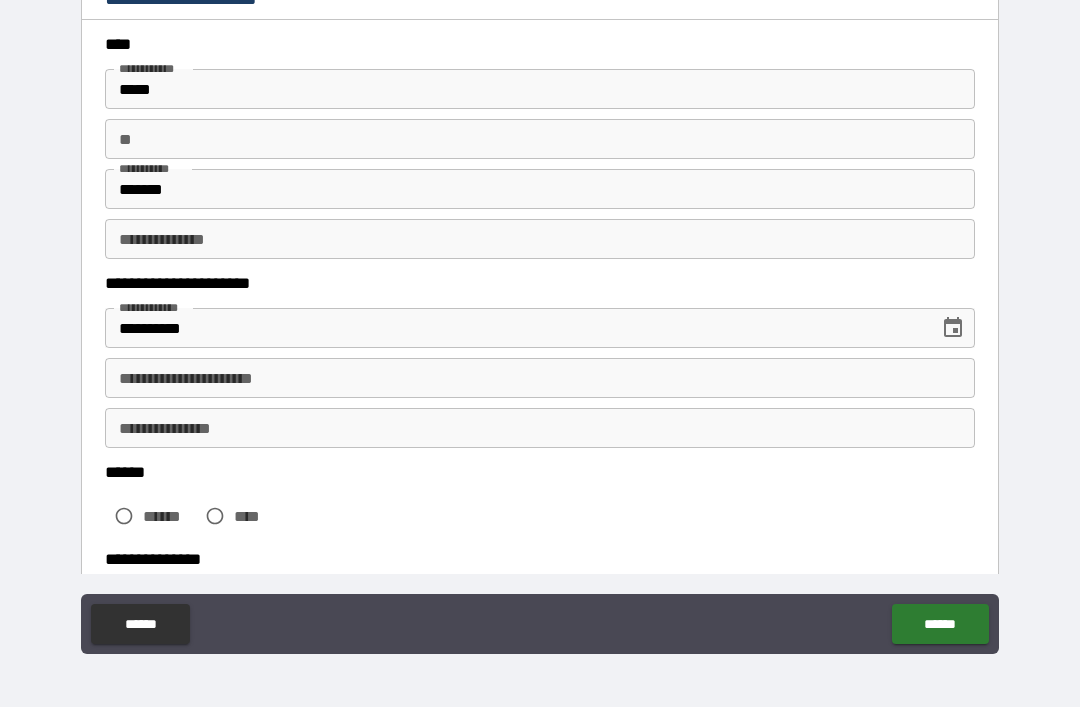 scroll, scrollTop: 71, scrollLeft: 0, axis: vertical 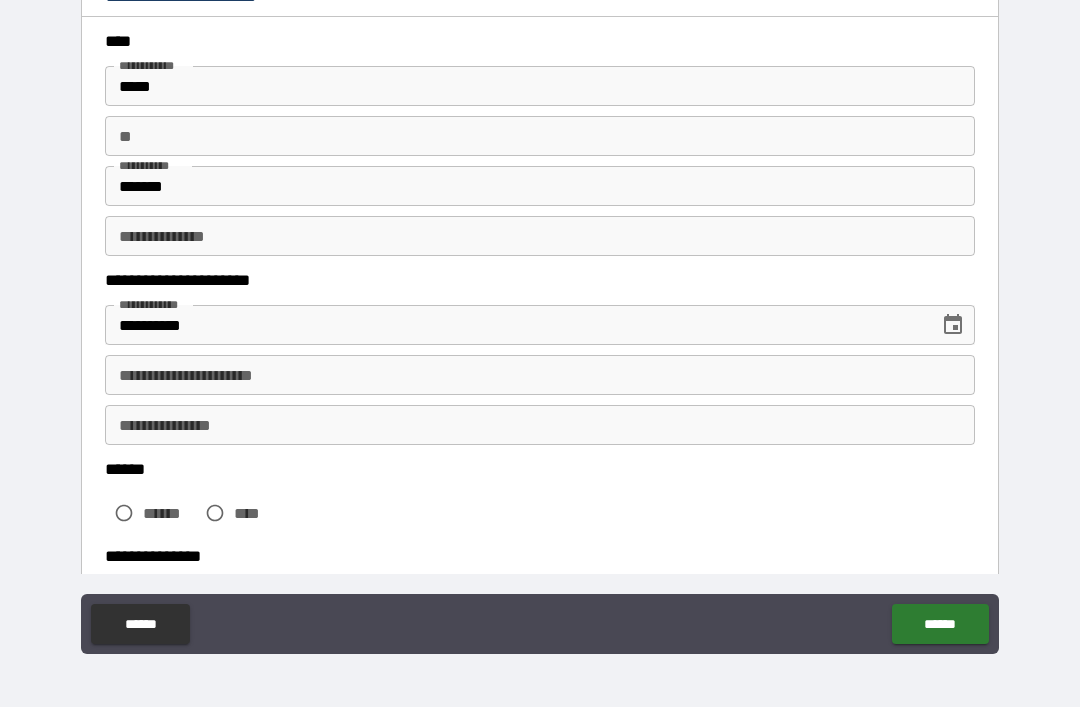 click on "**********" at bounding box center [540, 375] 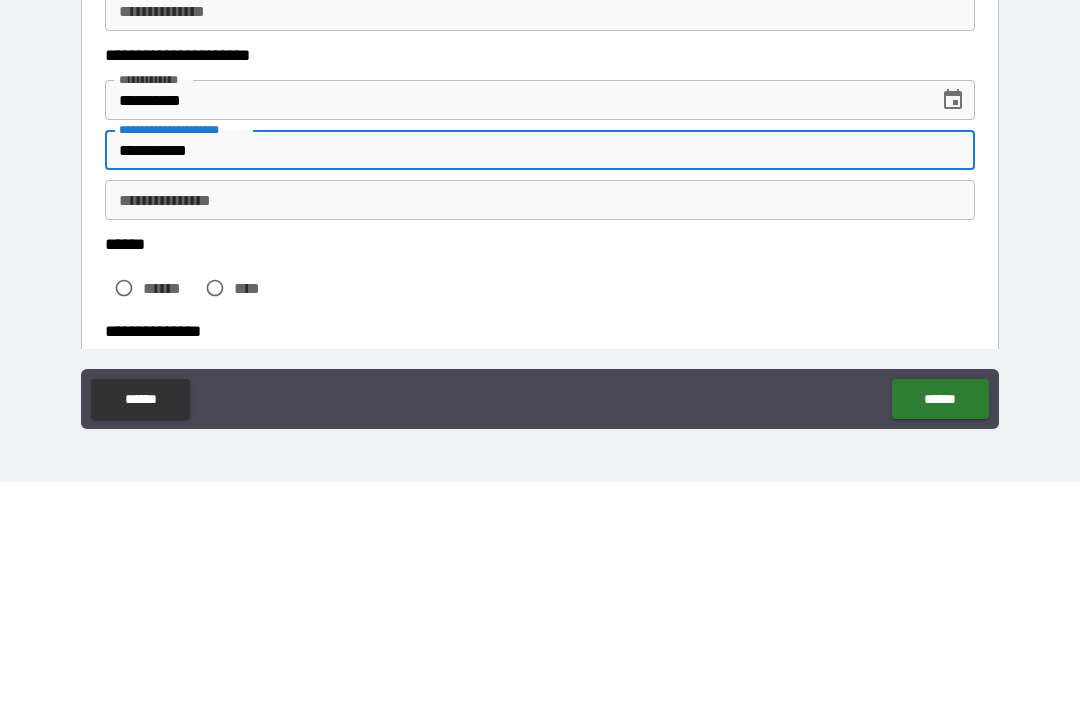 type on "**********" 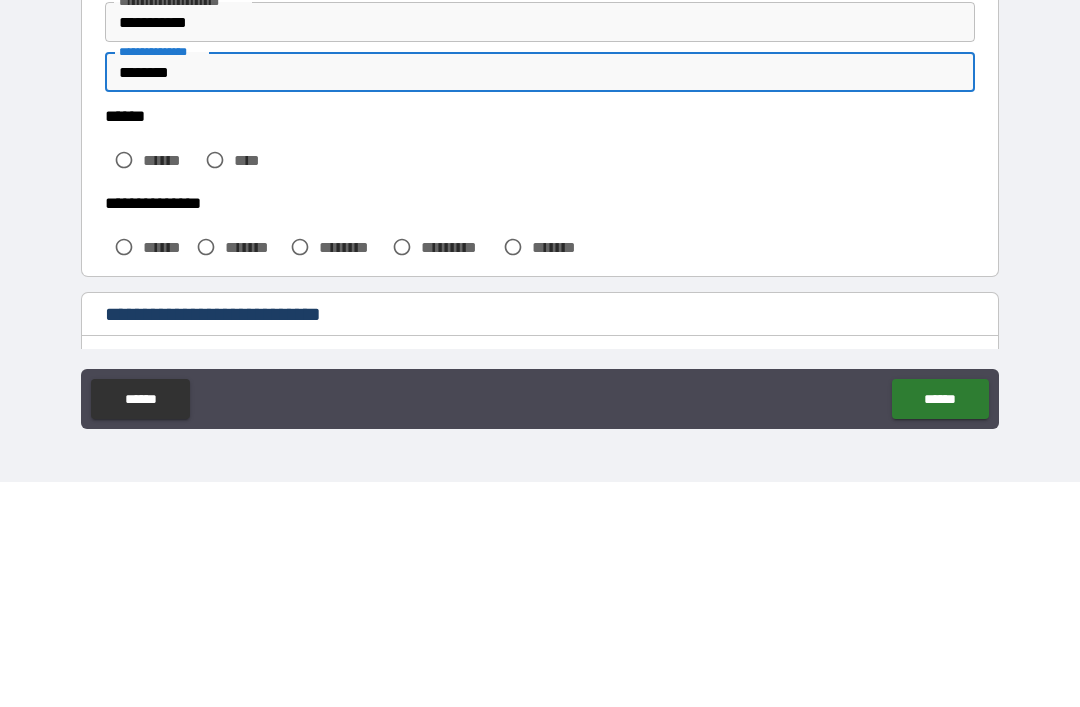 scroll, scrollTop: 197, scrollLeft: 0, axis: vertical 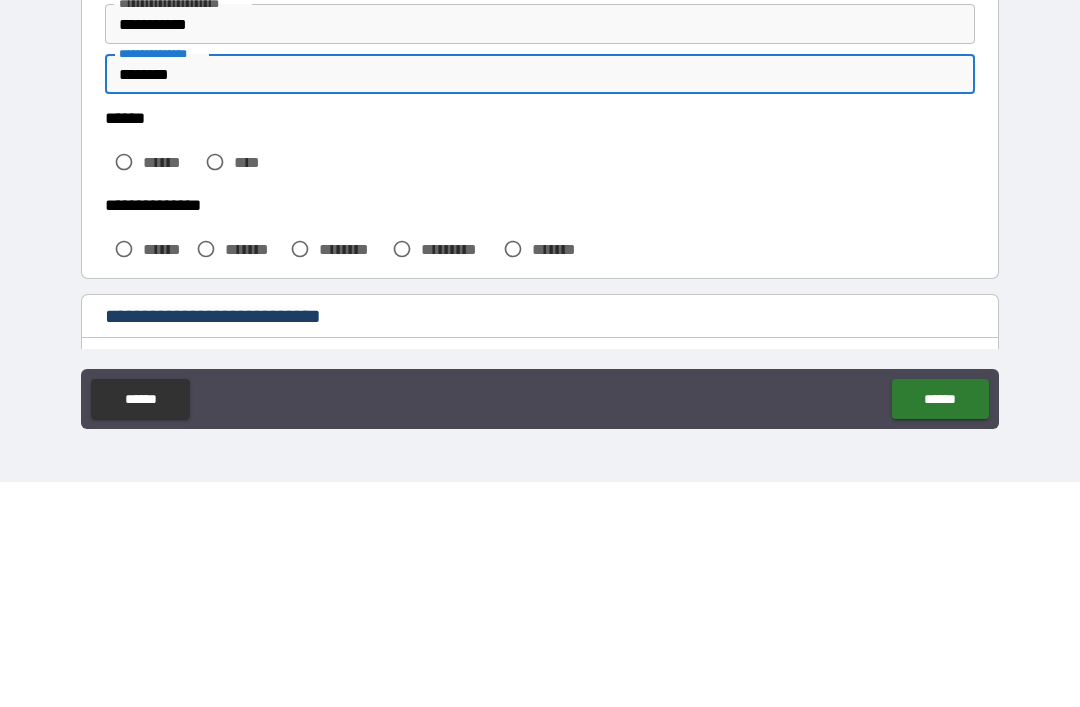 type on "********" 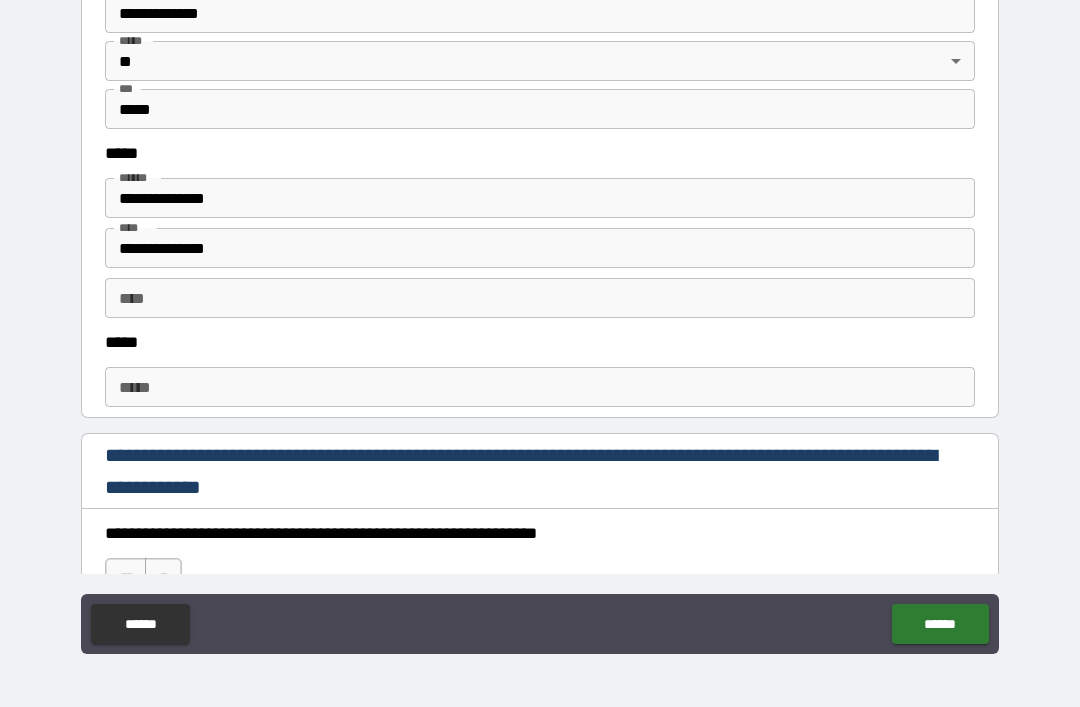 scroll, scrollTop: 913, scrollLeft: 0, axis: vertical 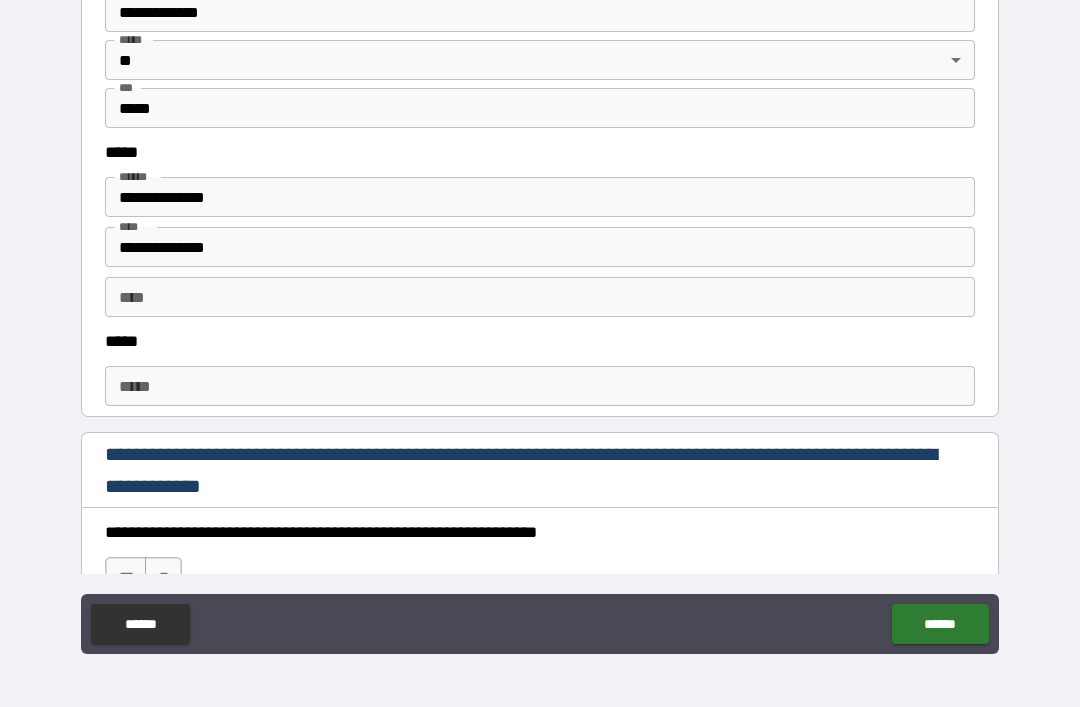 click on "***** *****" at bounding box center [540, 386] 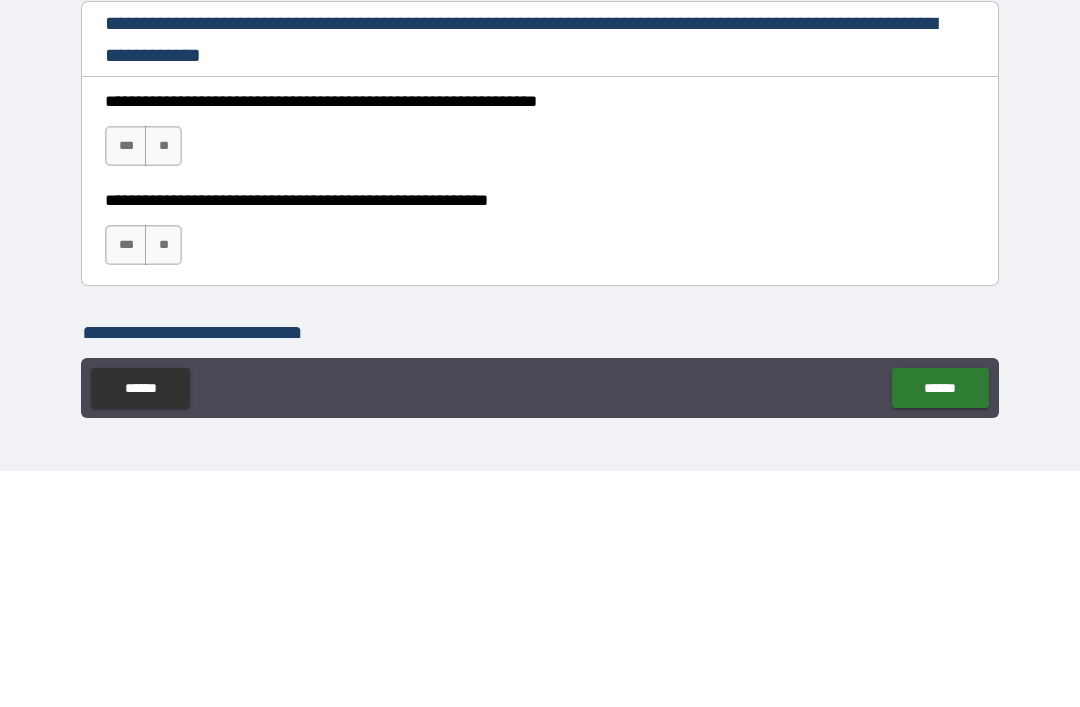 scroll, scrollTop: 1114, scrollLeft: 0, axis: vertical 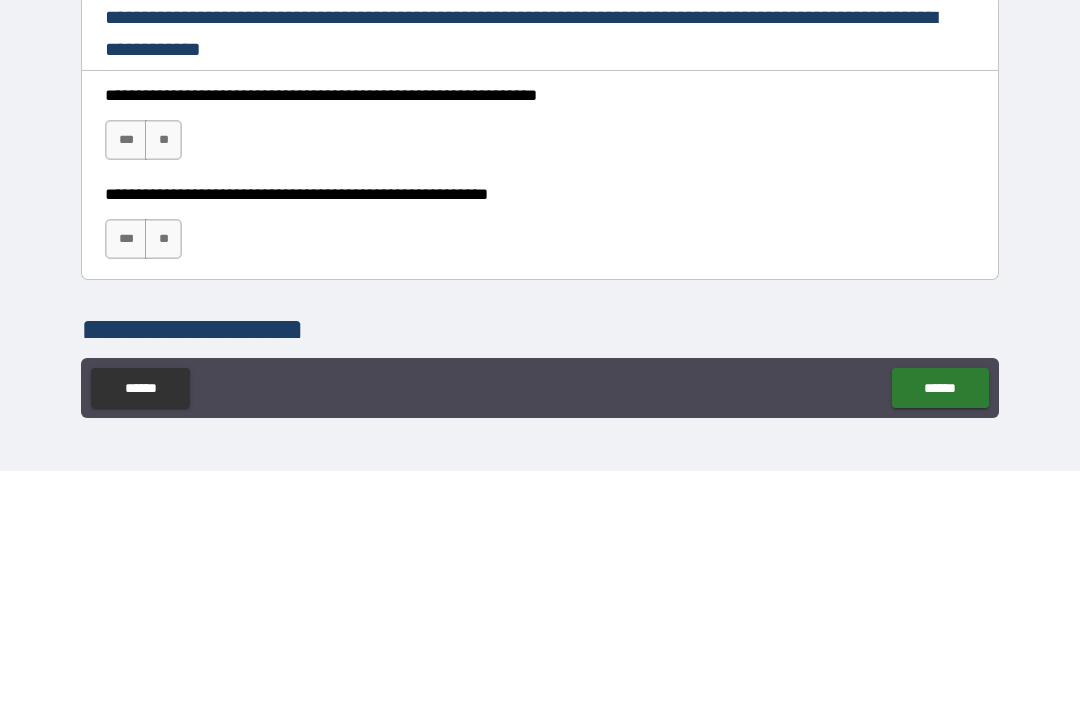 type on "**********" 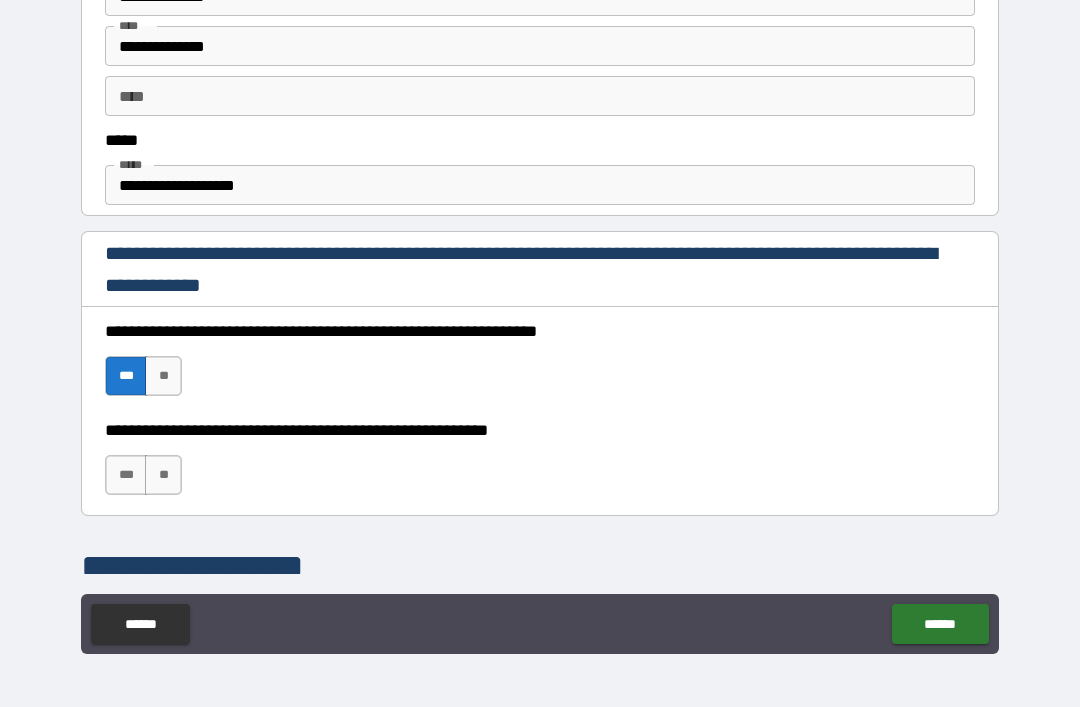click on "***" at bounding box center [126, 475] 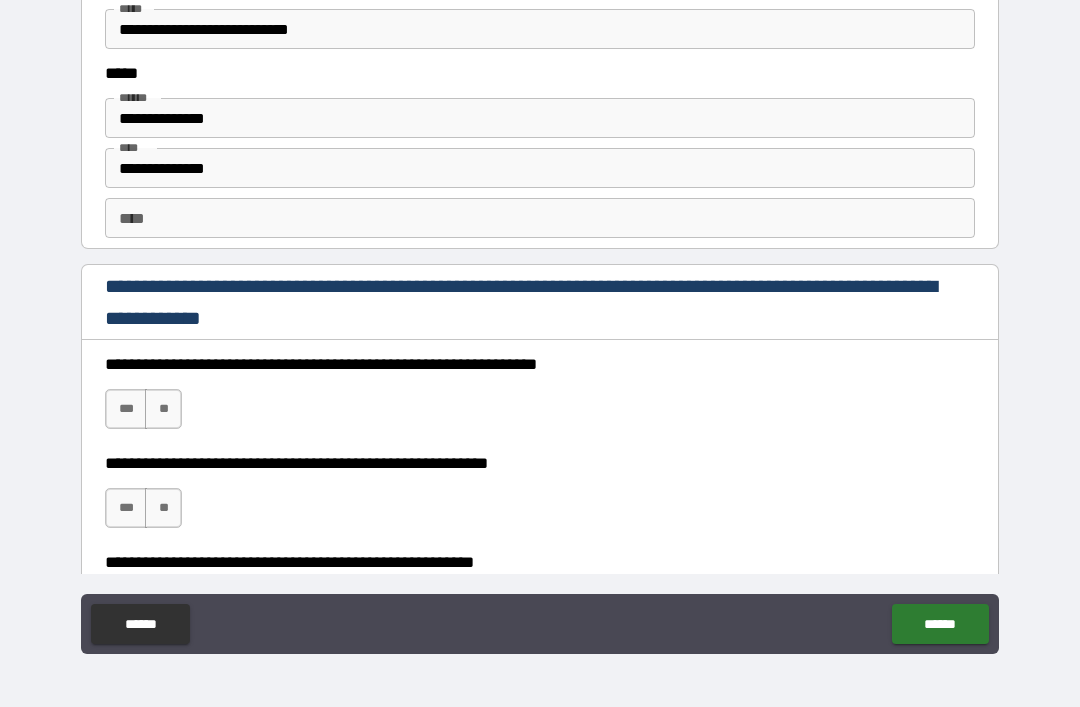 scroll, scrollTop: 2738, scrollLeft: 0, axis: vertical 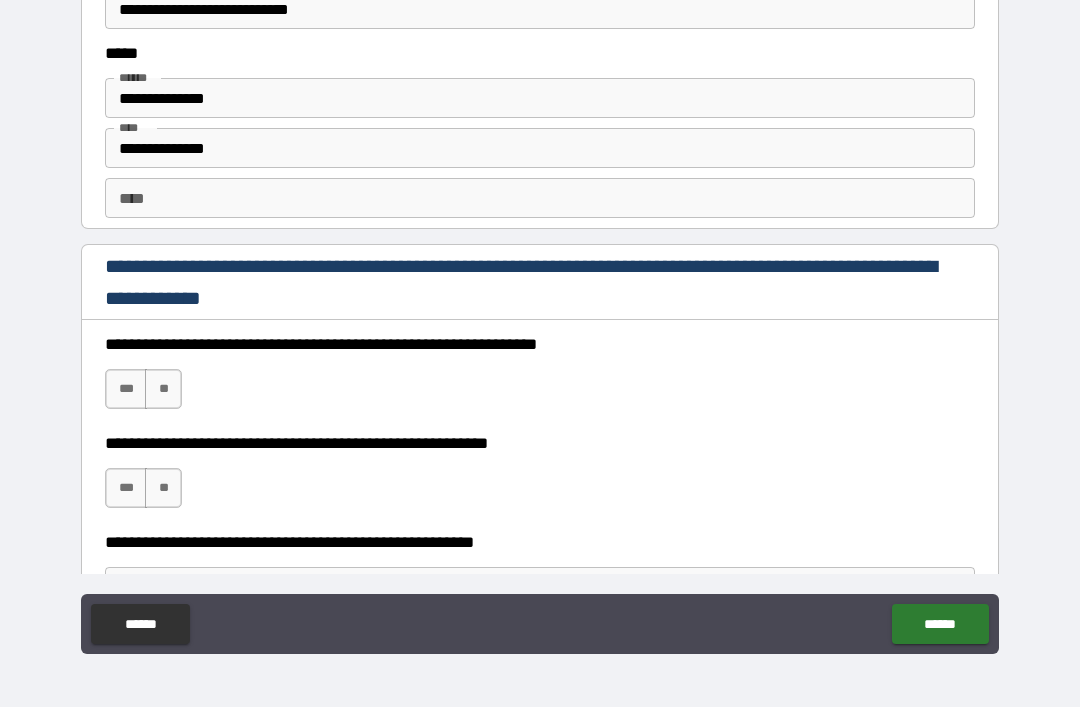 click on "**********" at bounding box center [540, 379] 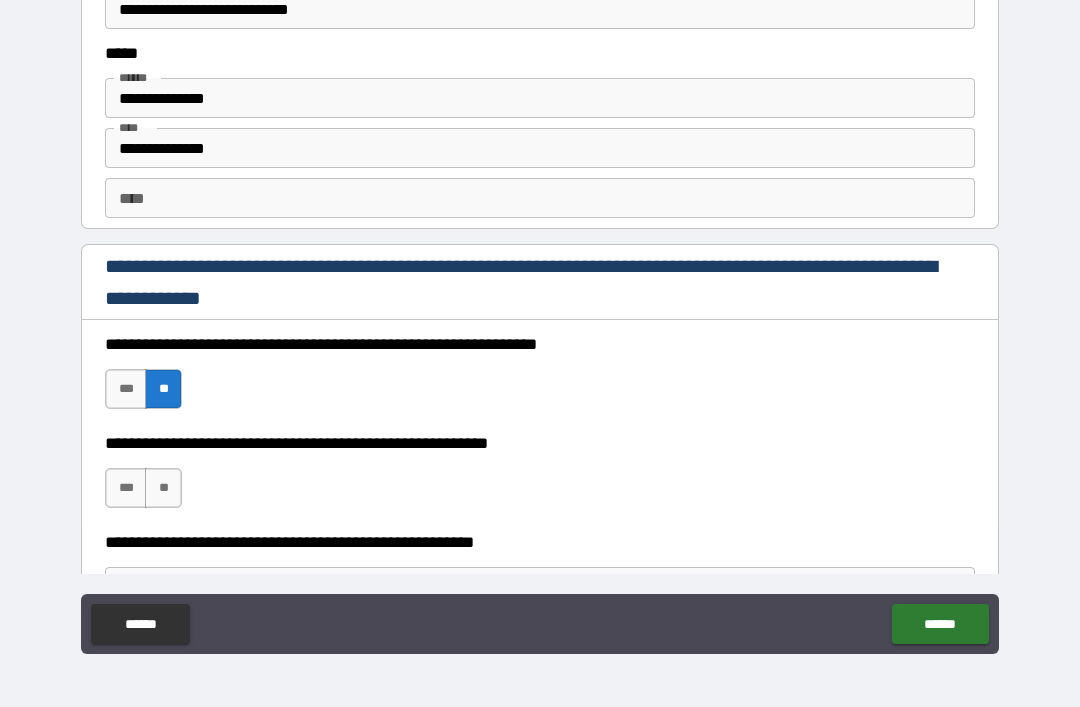 click on "**" at bounding box center (163, 488) 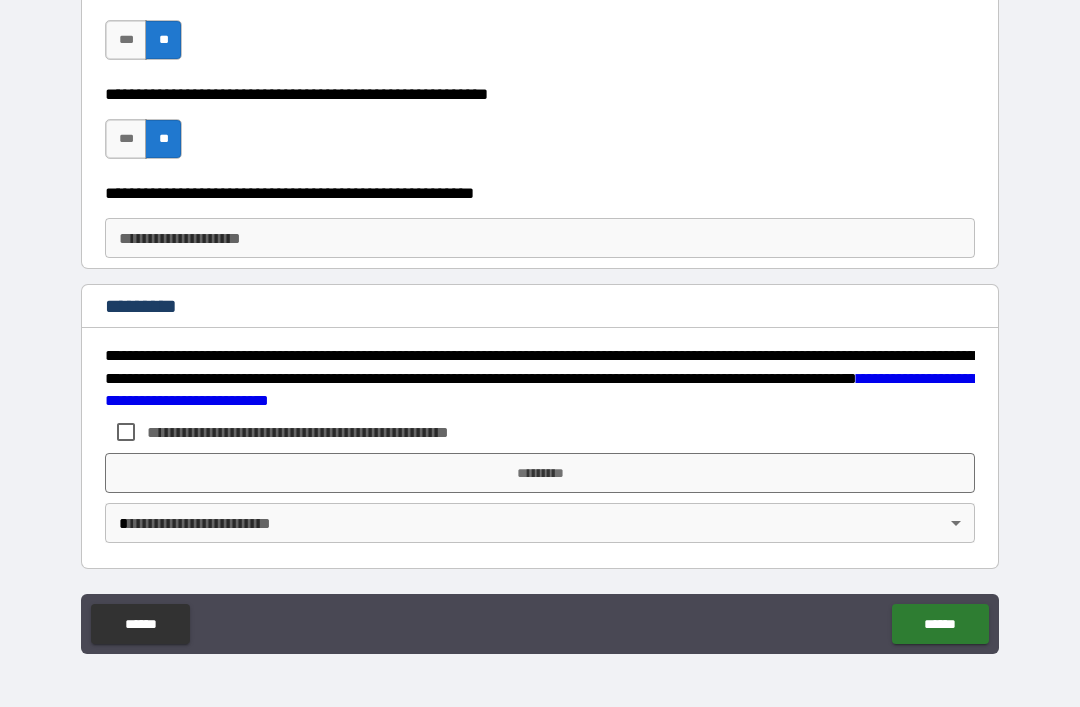 scroll, scrollTop: 3087, scrollLeft: 0, axis: vertical 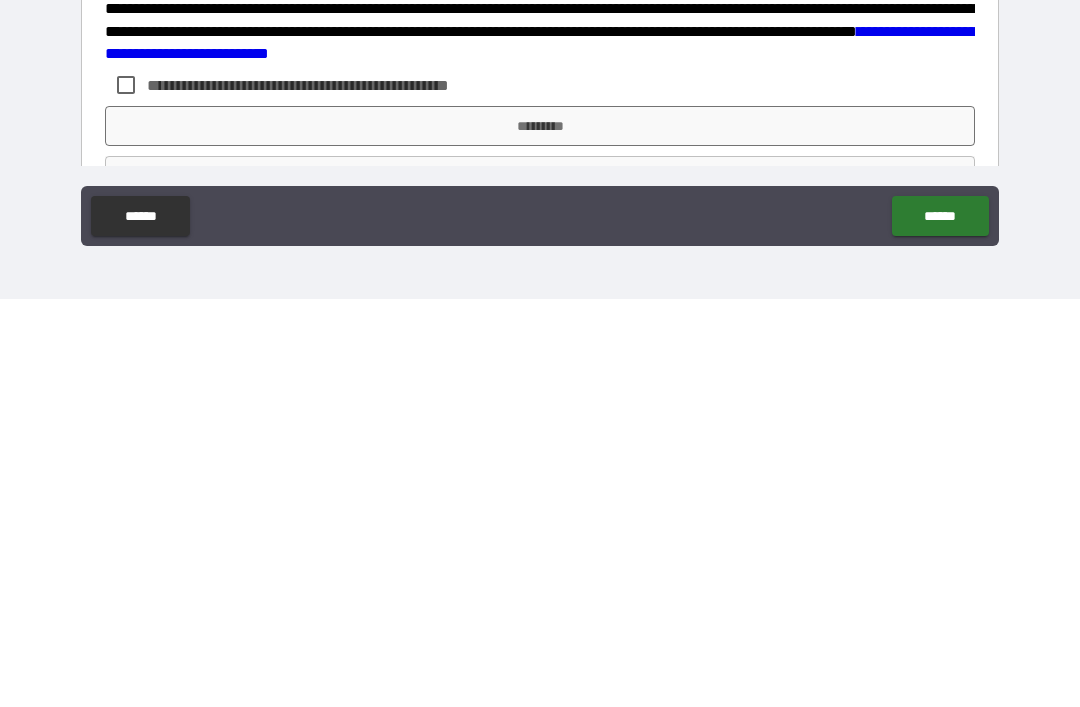 type on "**********" 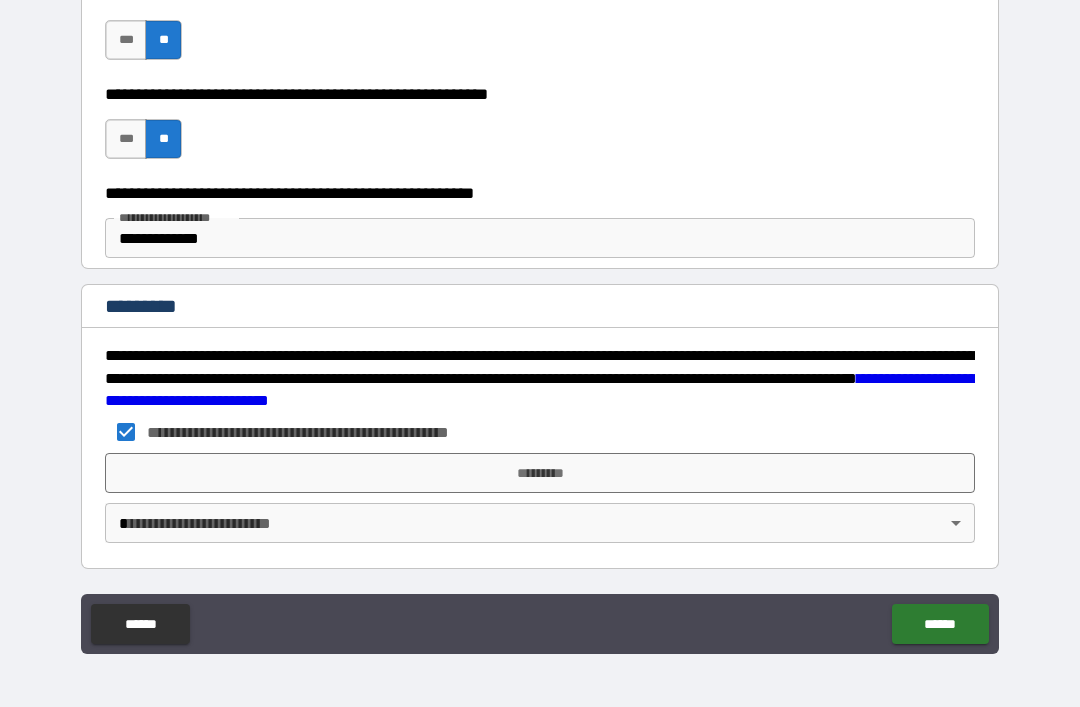 scroll, scrollTop: 3087, scrollLeft: 0, axis: vertical 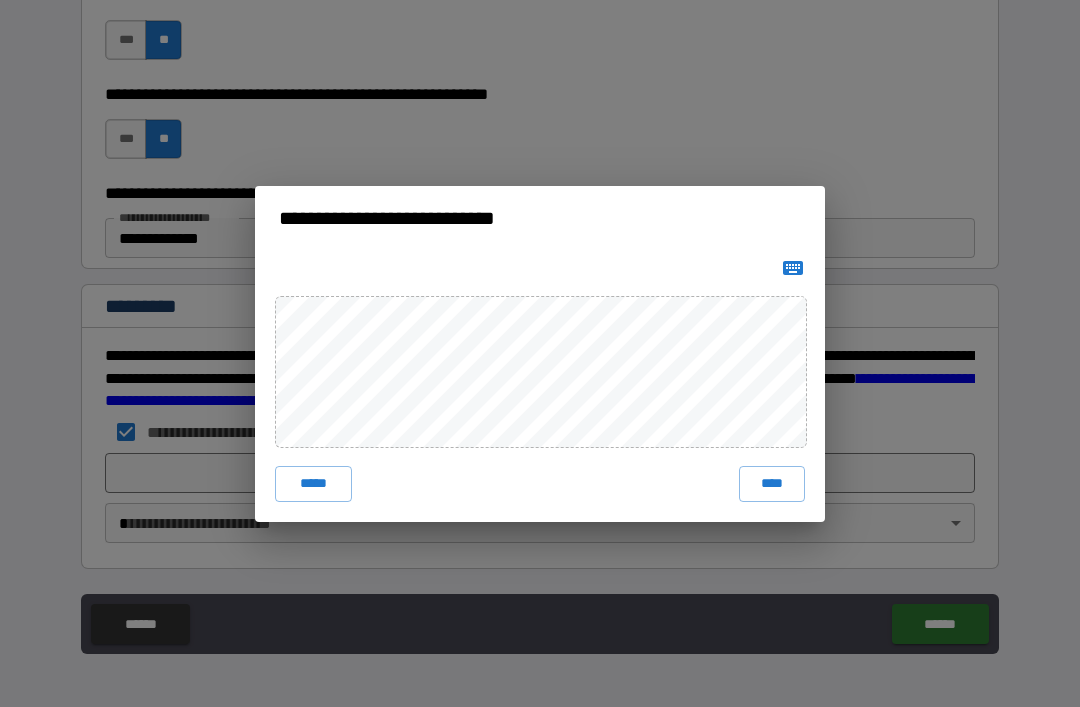 click on "****" at bounding box center (772, 484) 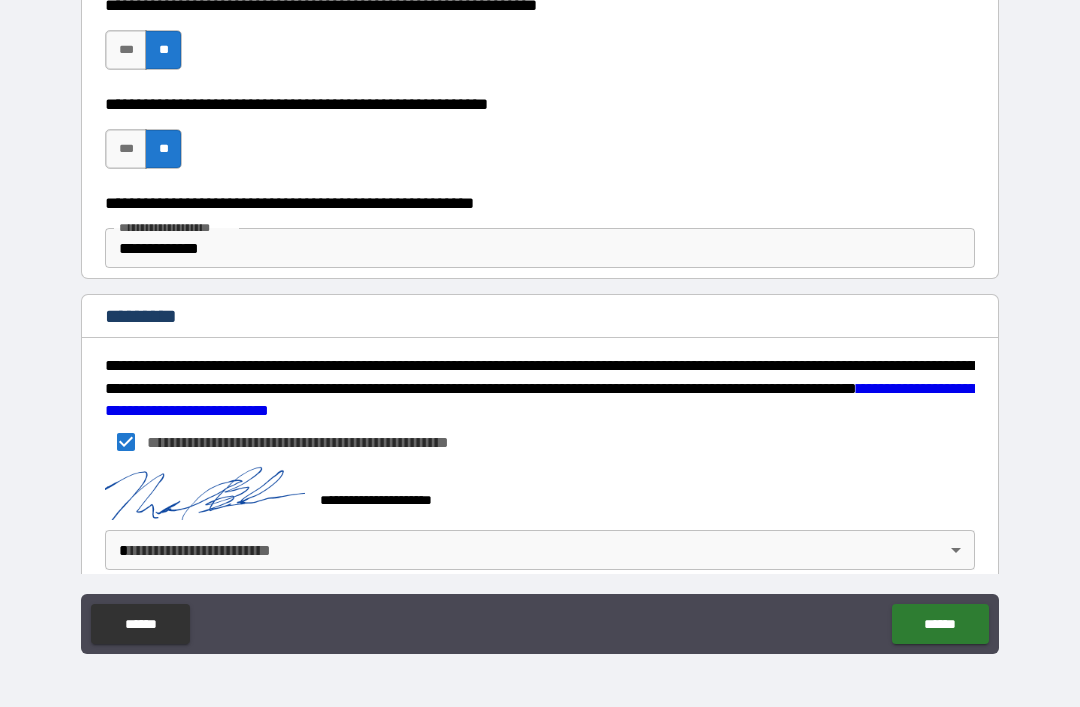 click on "******" at bounding box center [940, 624] 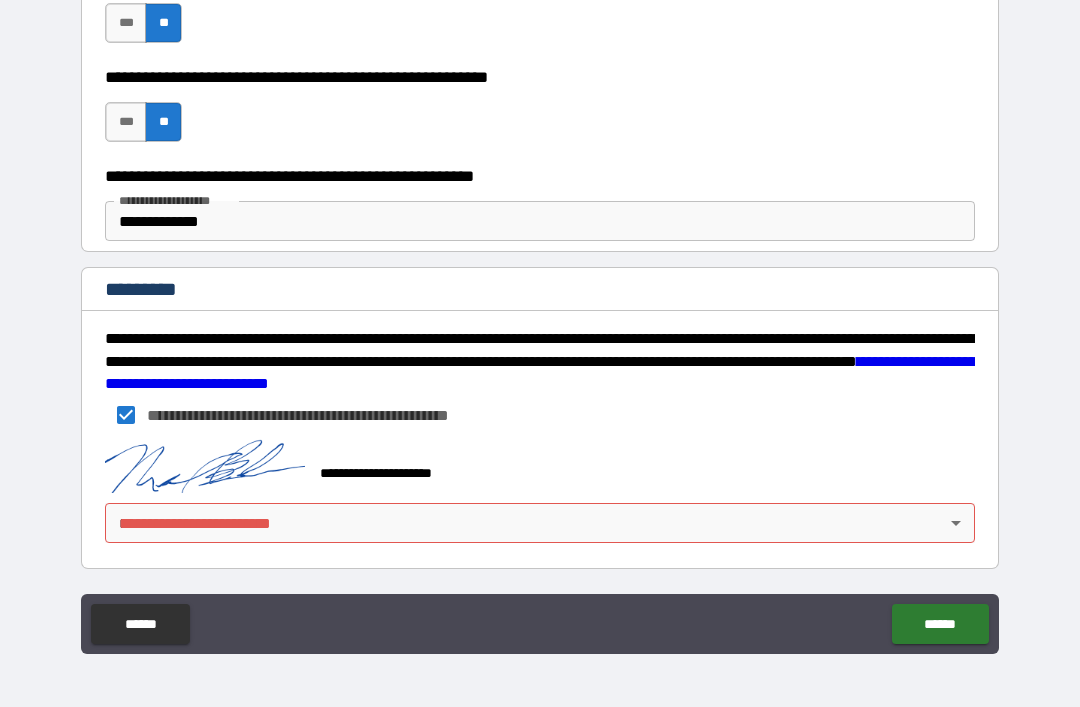 scroll, scrollTop: 3104, scrollLeft: 0, axis: vertical 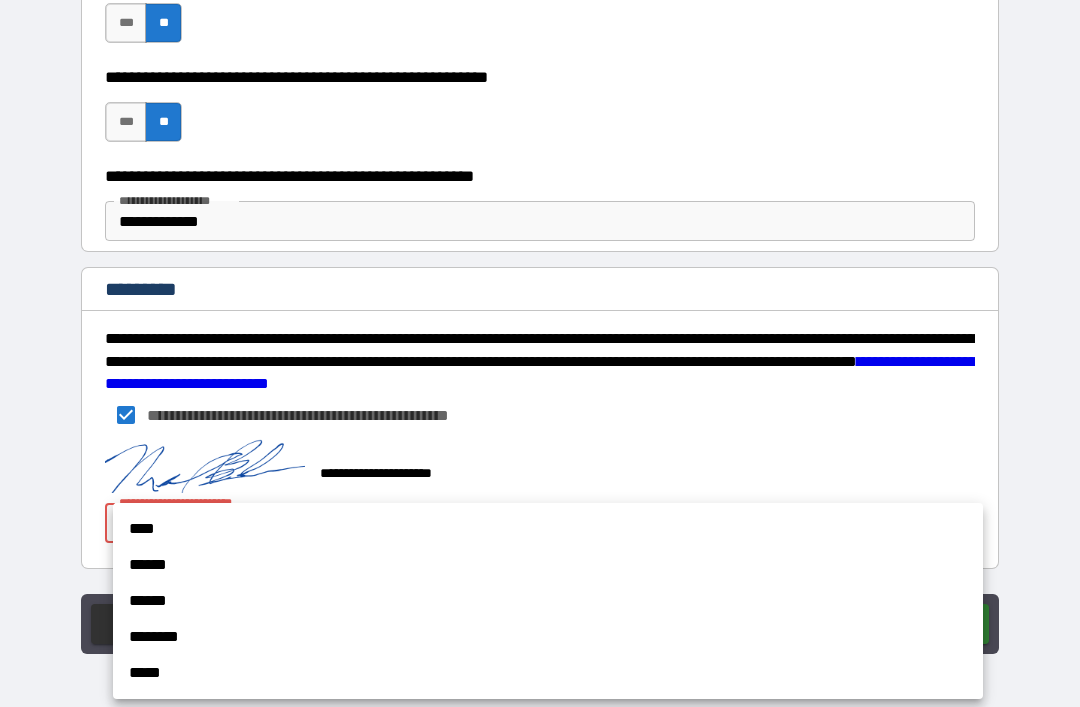 click on "****" at bounding box center [548, 529] 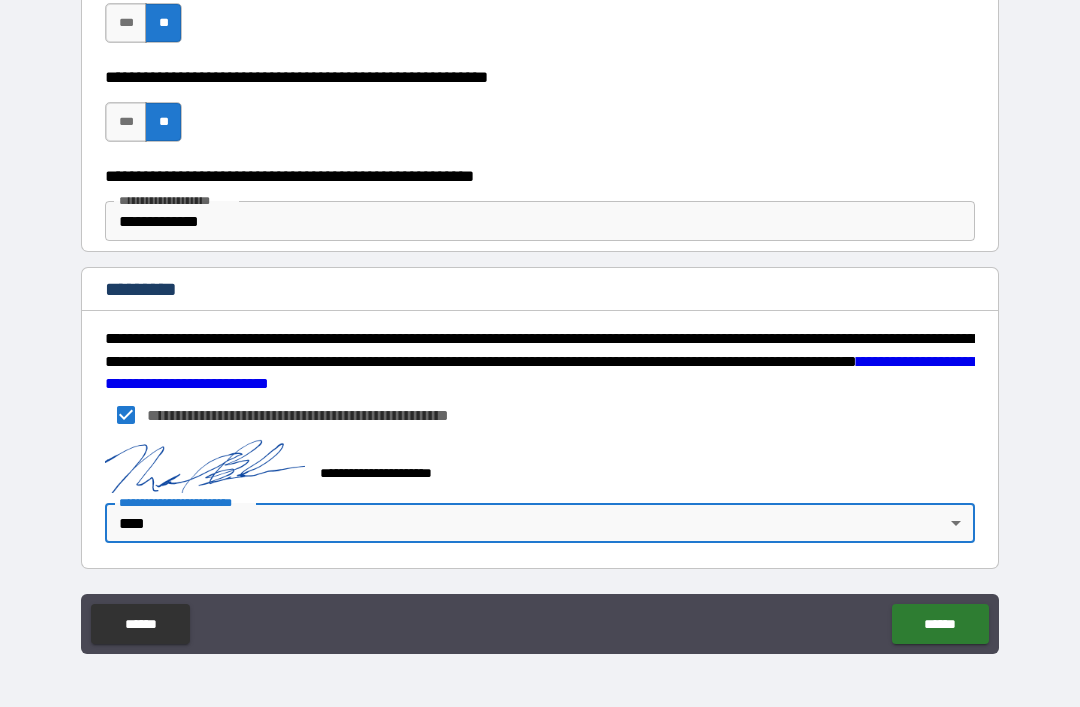 click on "******" at bounding box center (940, 624) 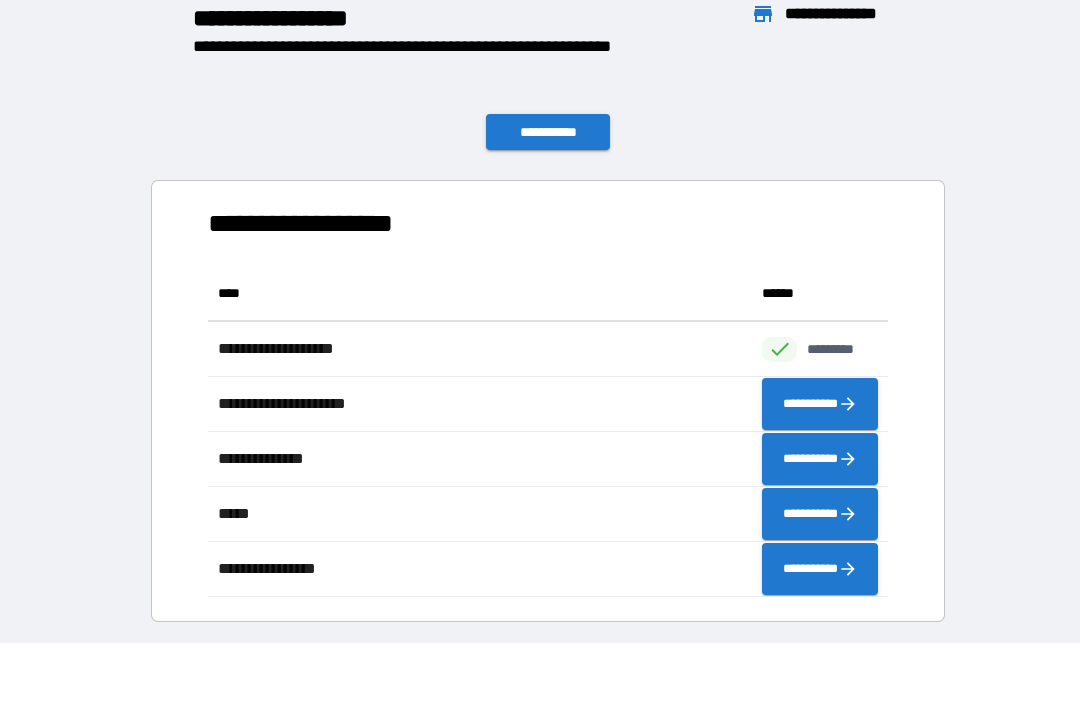 scroll, scrollTop: 331, scrollLeft: 680, axis: both 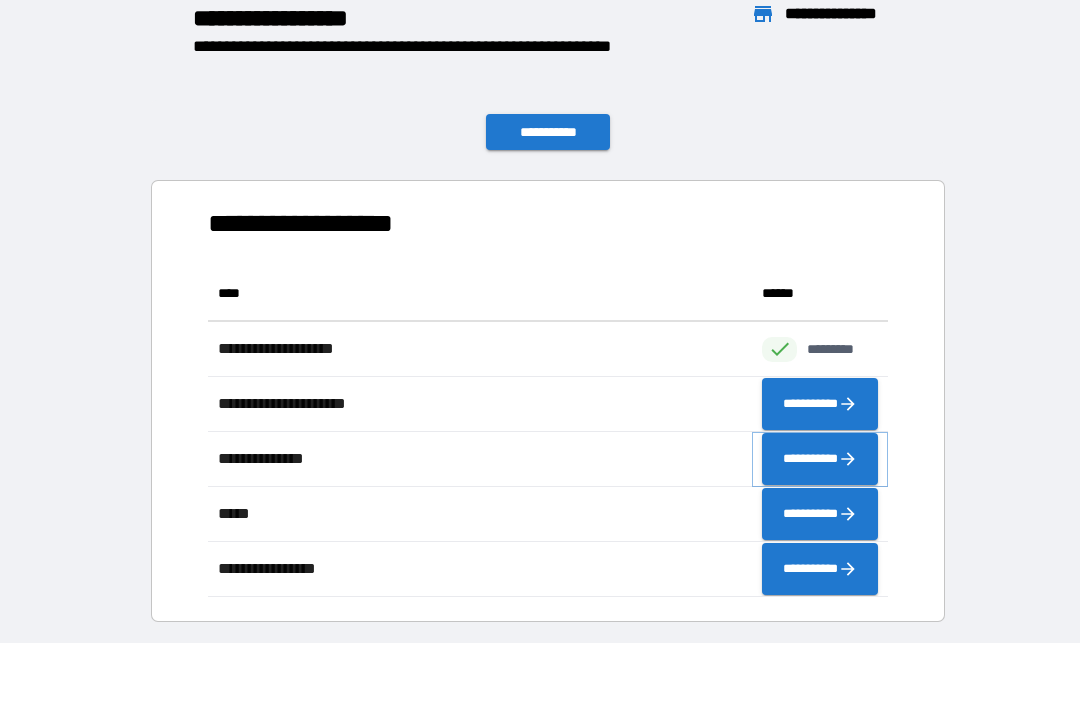 click on "**********" at bounding box center (820, 459) 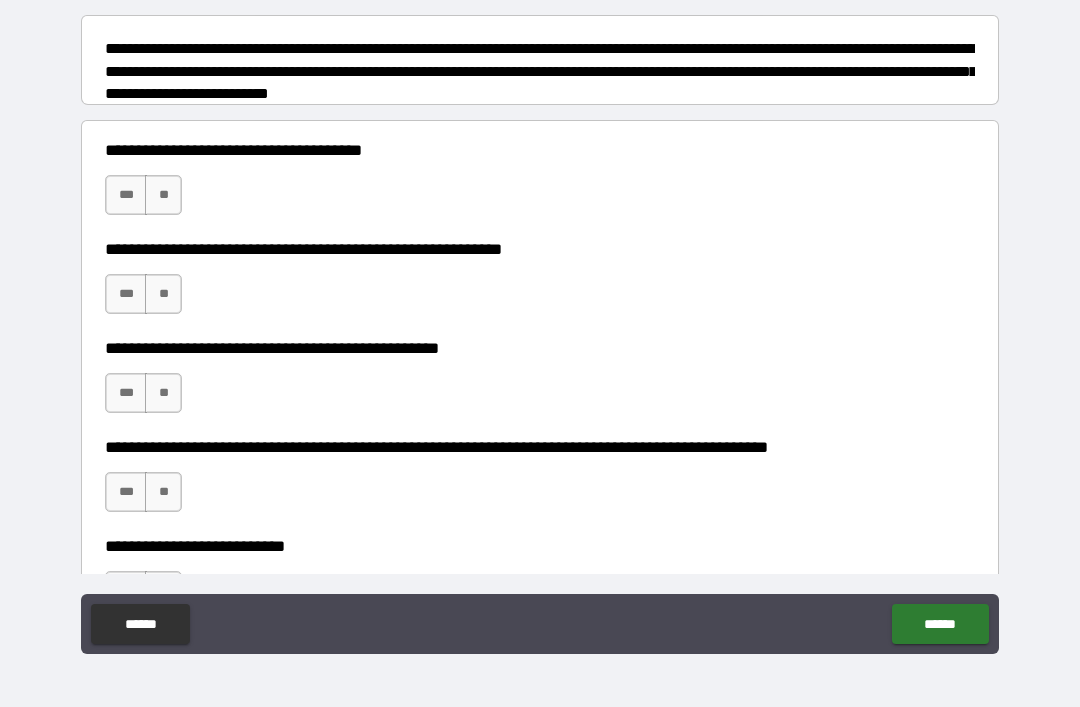 scroll, scrollTop: 233, scrollLeft: 0, axis: vertical 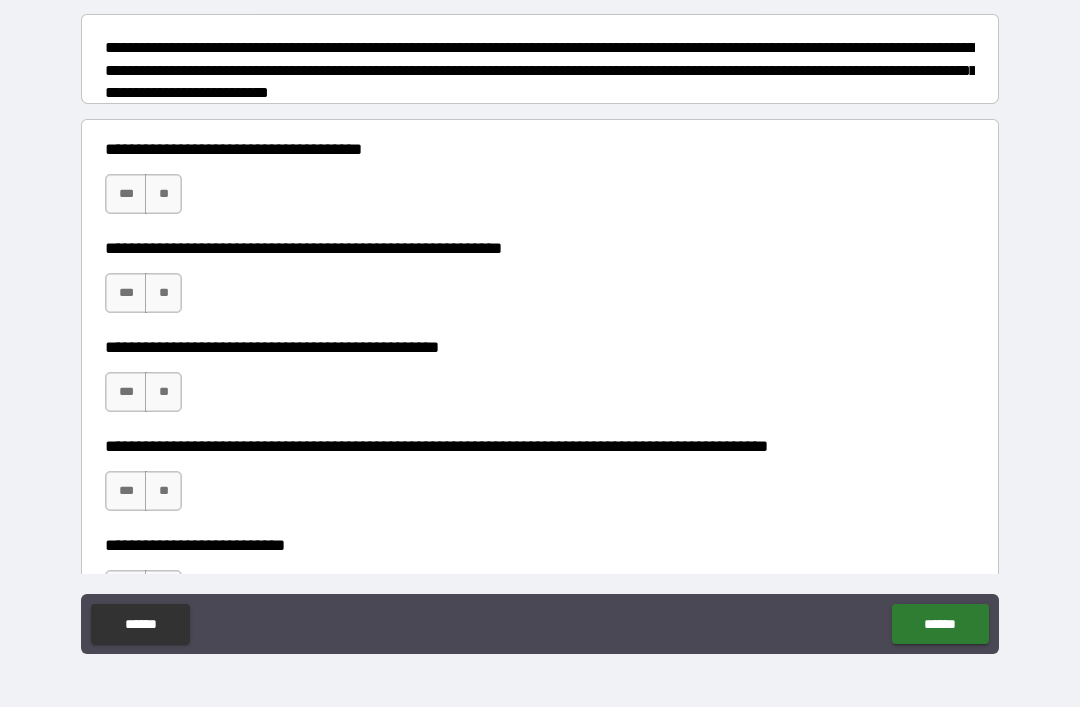 click on "**" at bounding box center [163, 194] 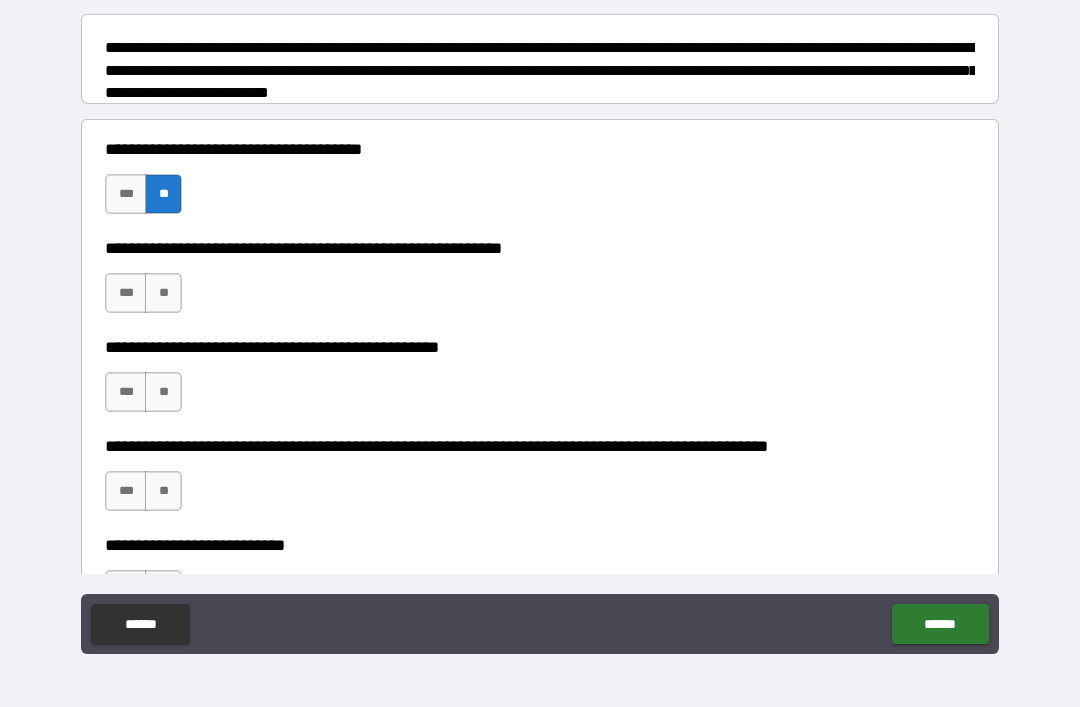 click on "**********" at bounding box center [540, 283] 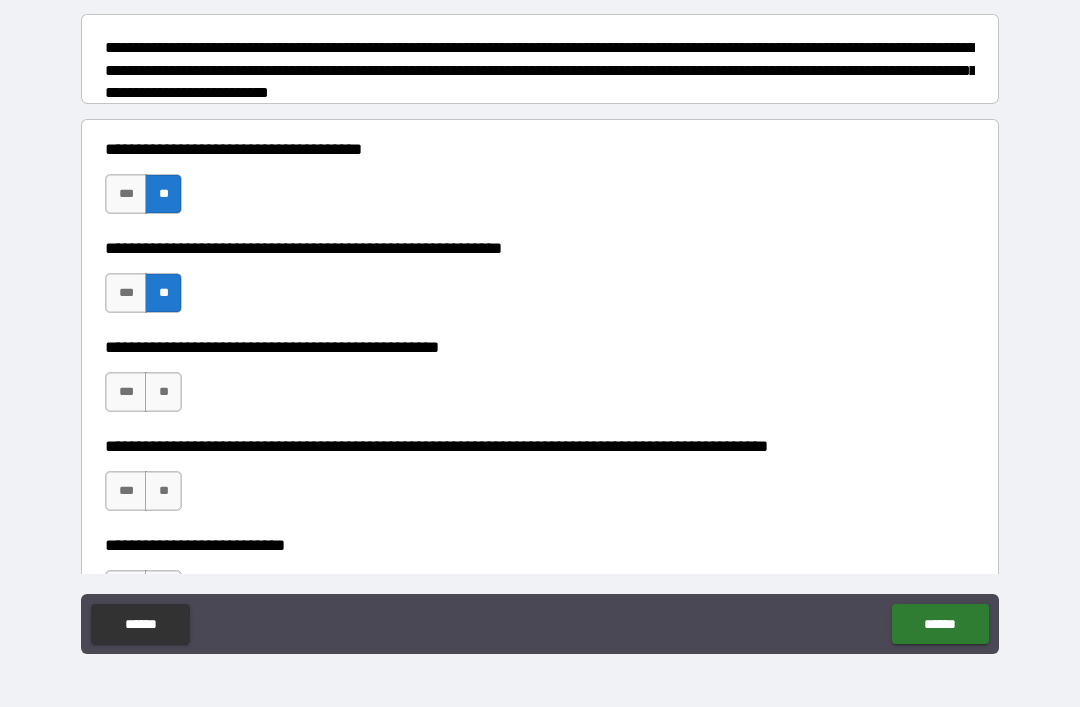 click on "**" at bounding box center [163, 392] 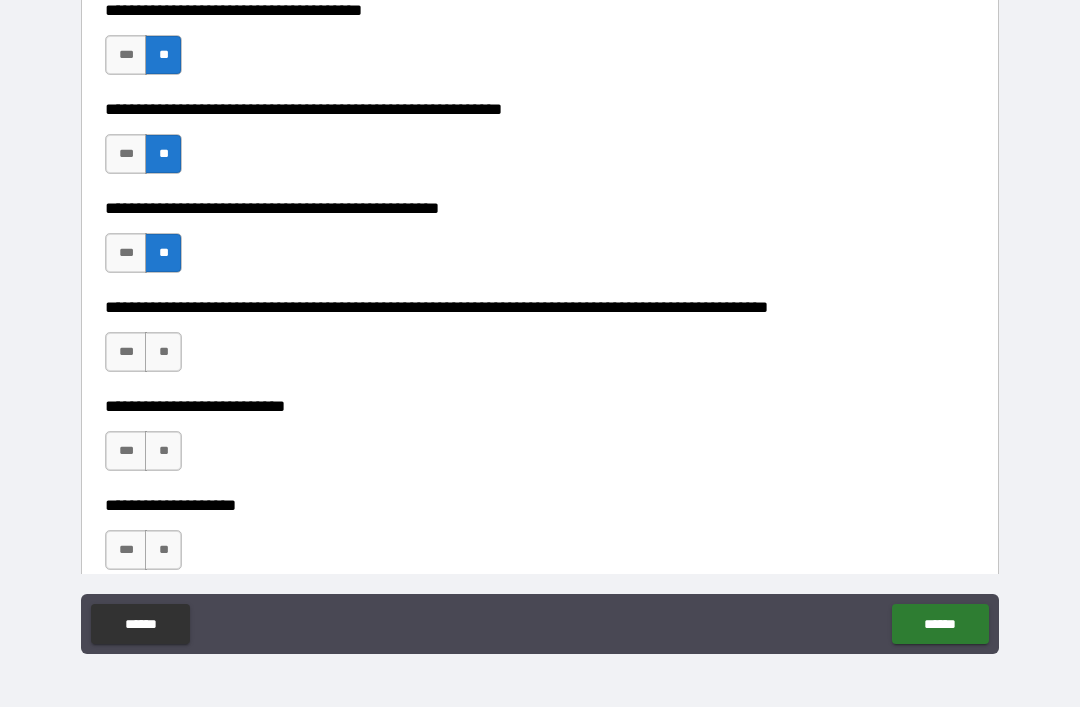 scroll, scrollTop: 378, scrollLeft: 0, axis: vertical 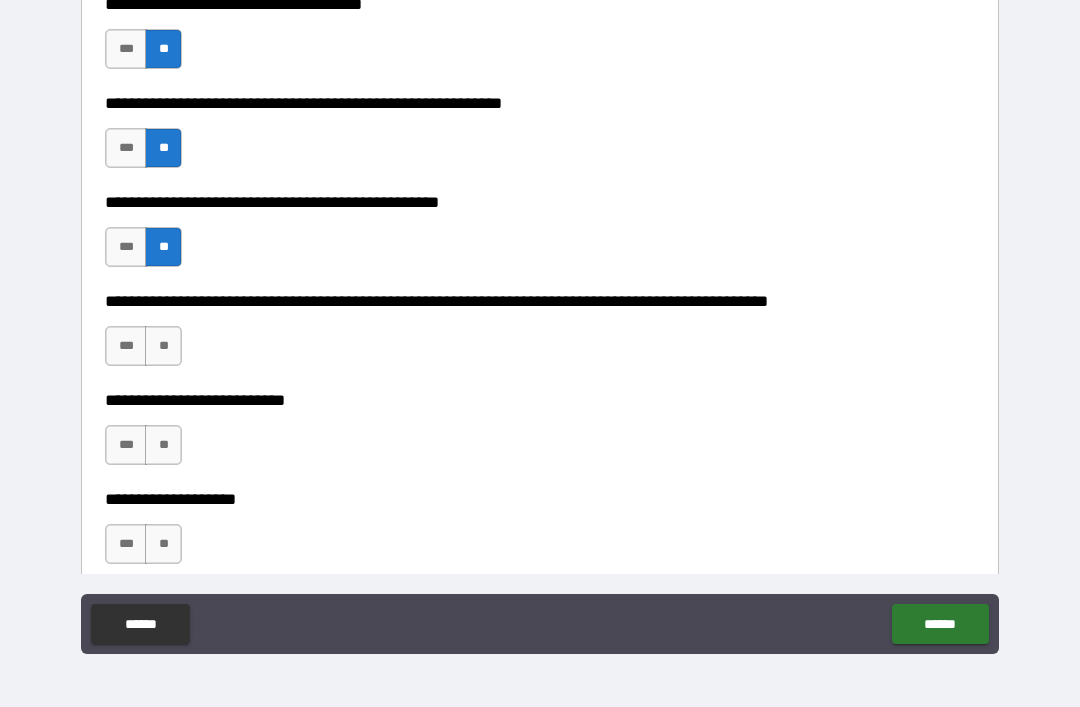 click on "*** **" at bounding box center (146, 351) 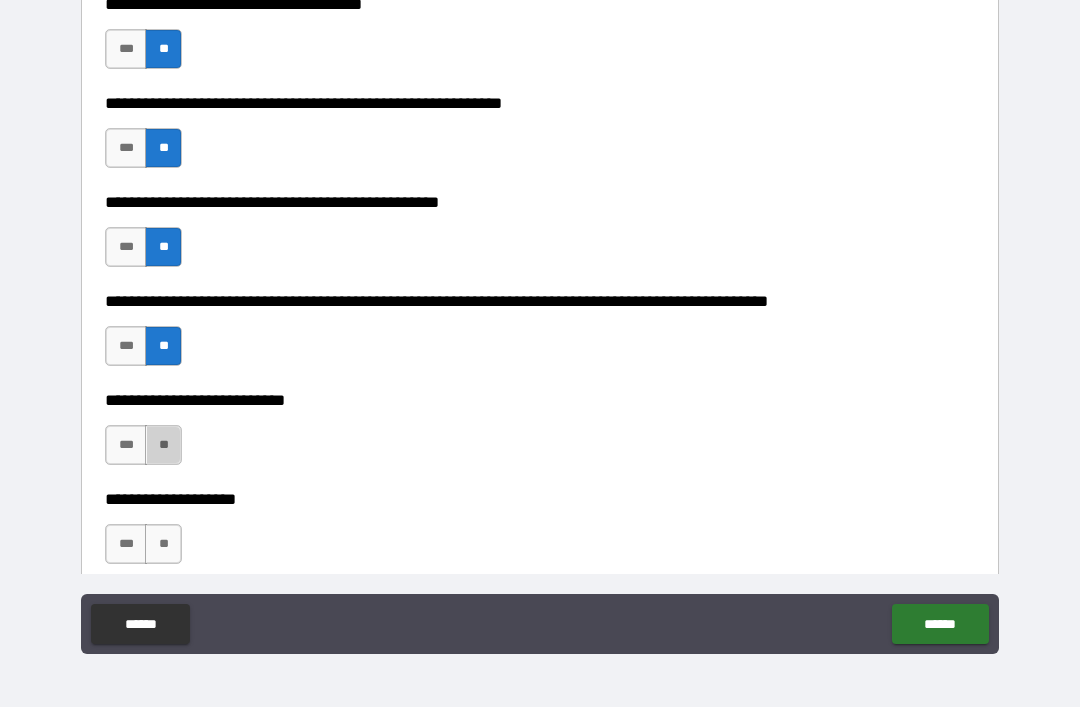 click on "**" at bounding box center [163, 445] 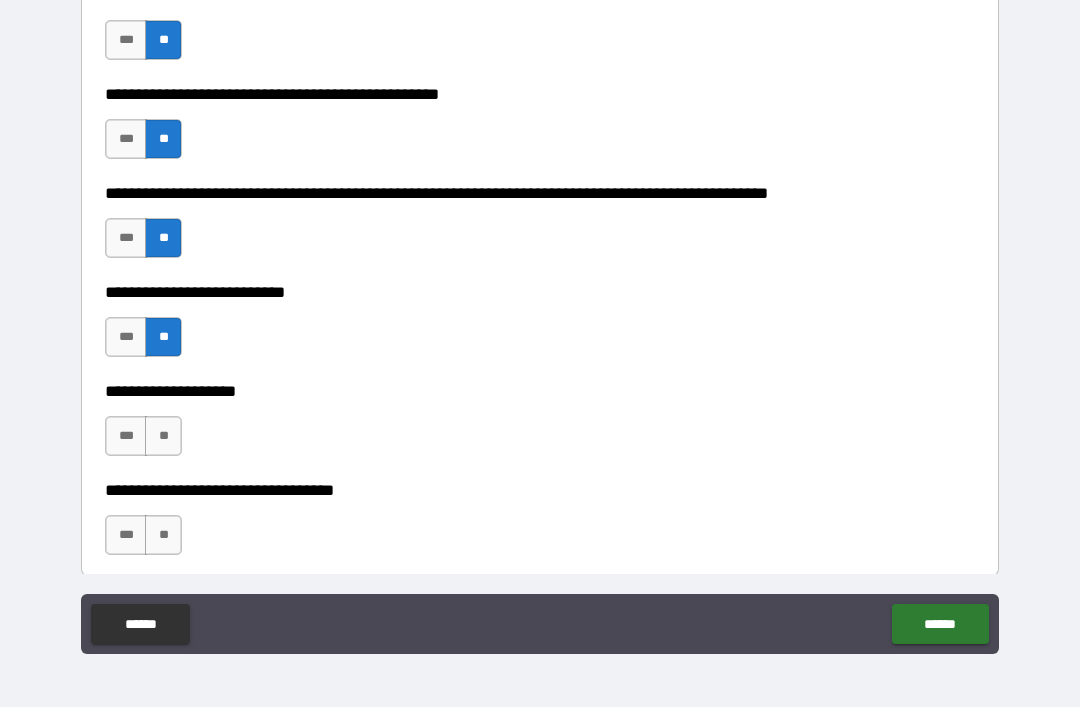 scroll, scrollTop: 509, scrollLeft: 0, axis: vertical 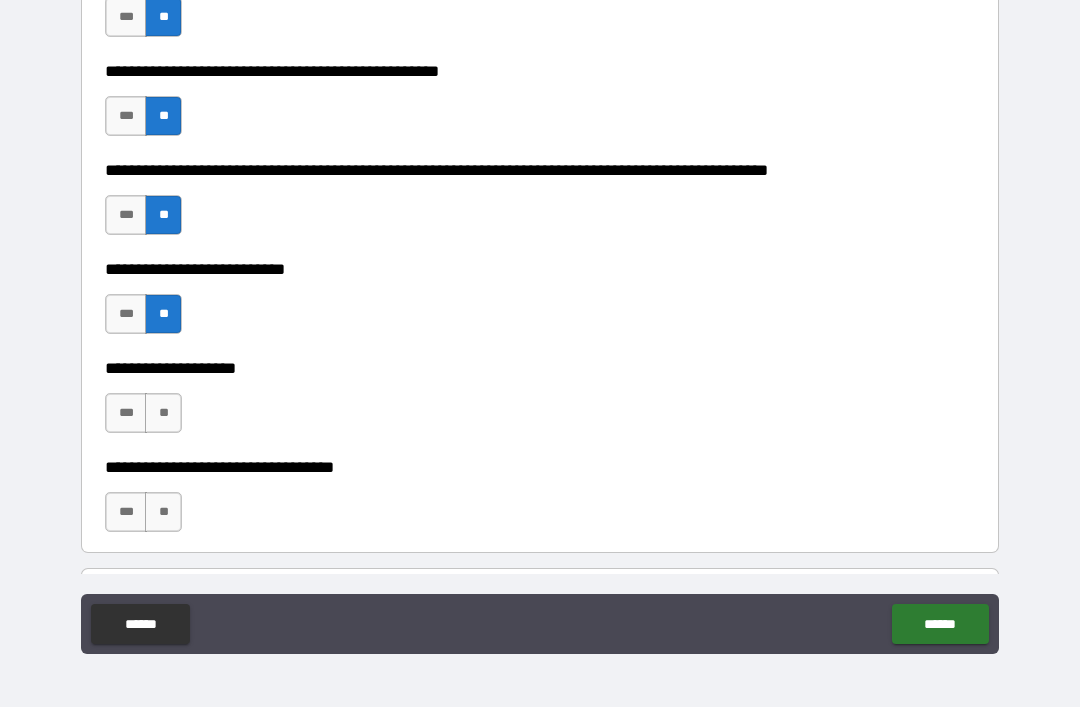 click on "**" at bounding box center (163, 413) 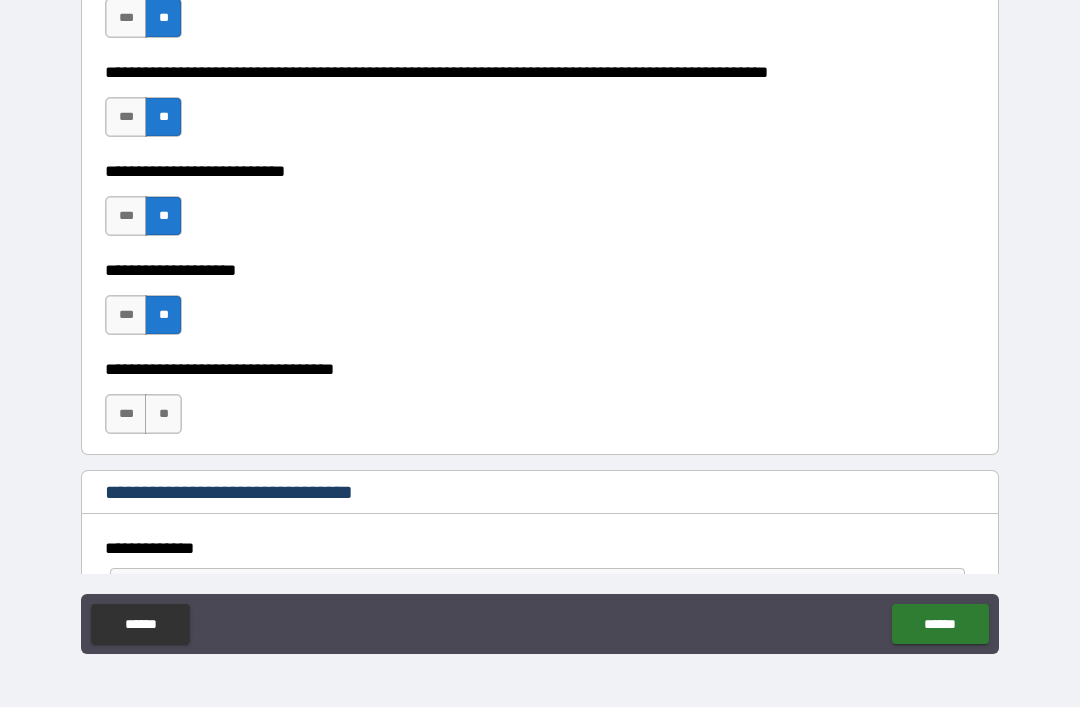 scroll, scrollTop: 609, scrollLeft: 0, axis: vertical 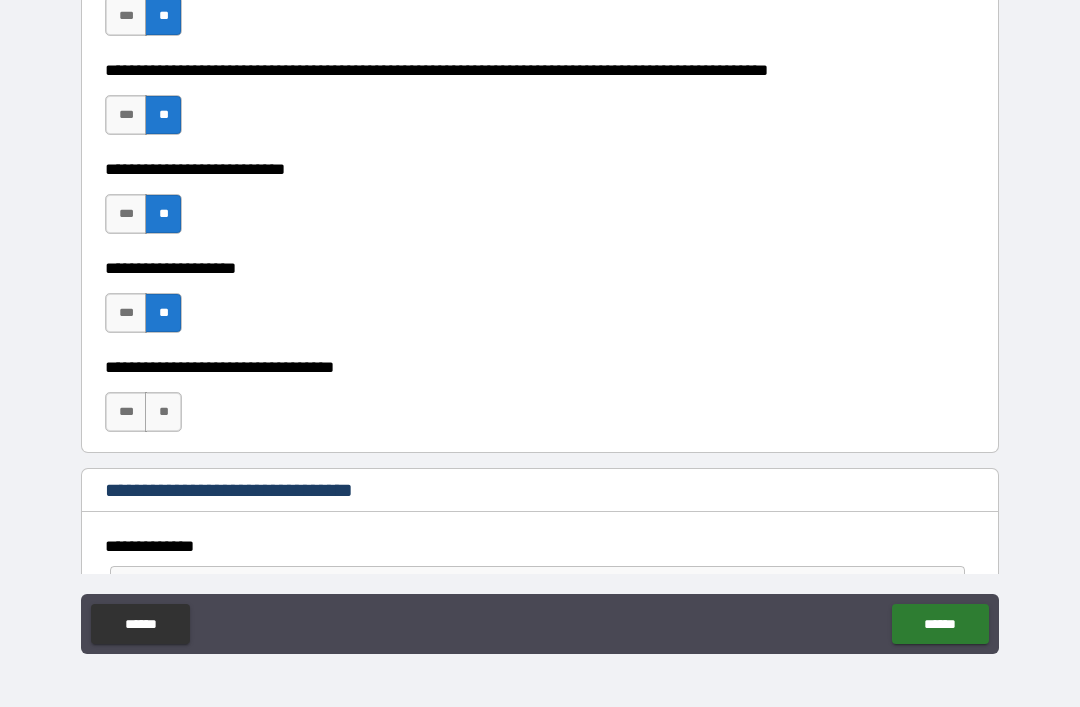 click on "**" at bounding box center (163, 412) 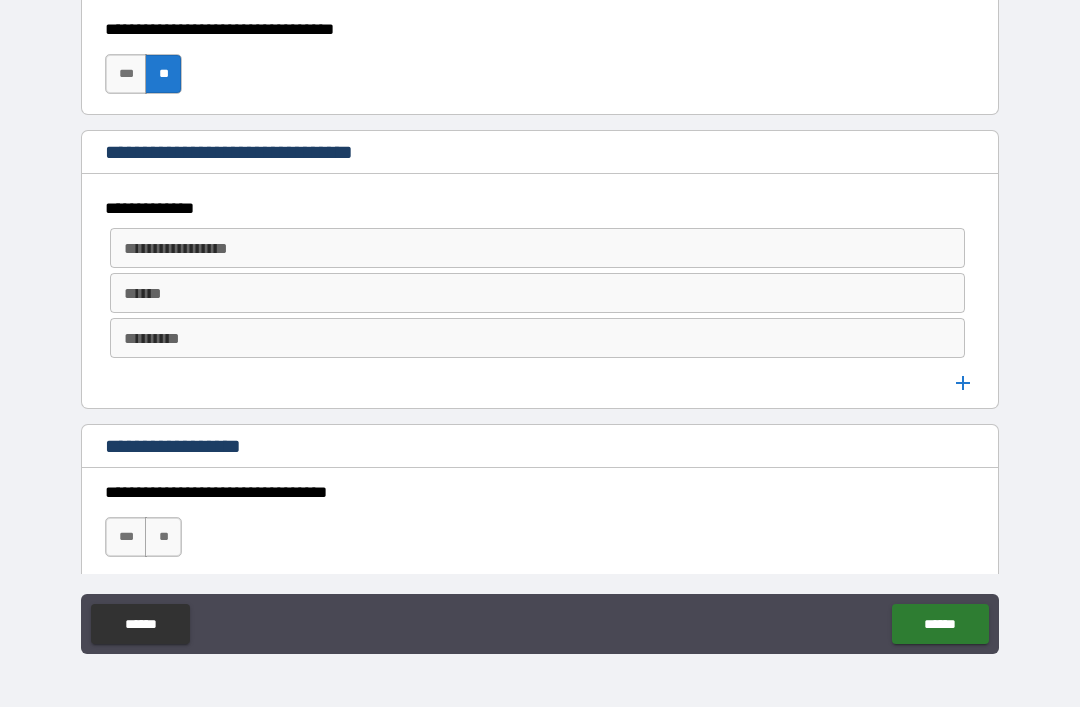 scroll, scrollTop: 963, scrollLeft: 0, axis: vertical 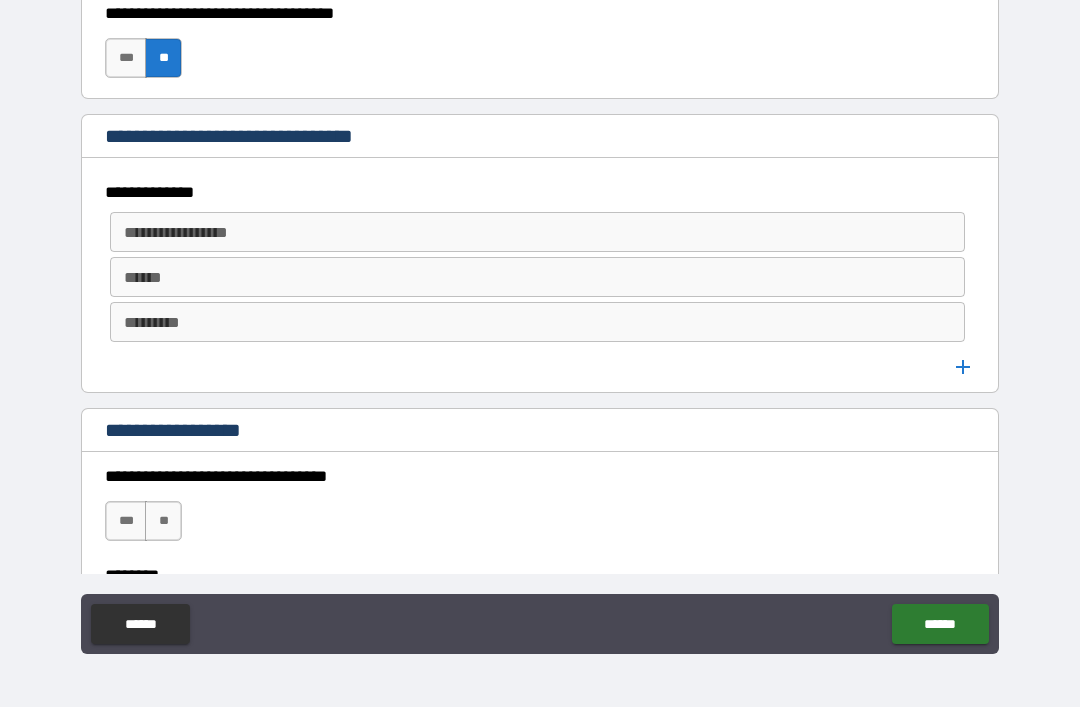 click on "**********" at bounding box center (536, 232) 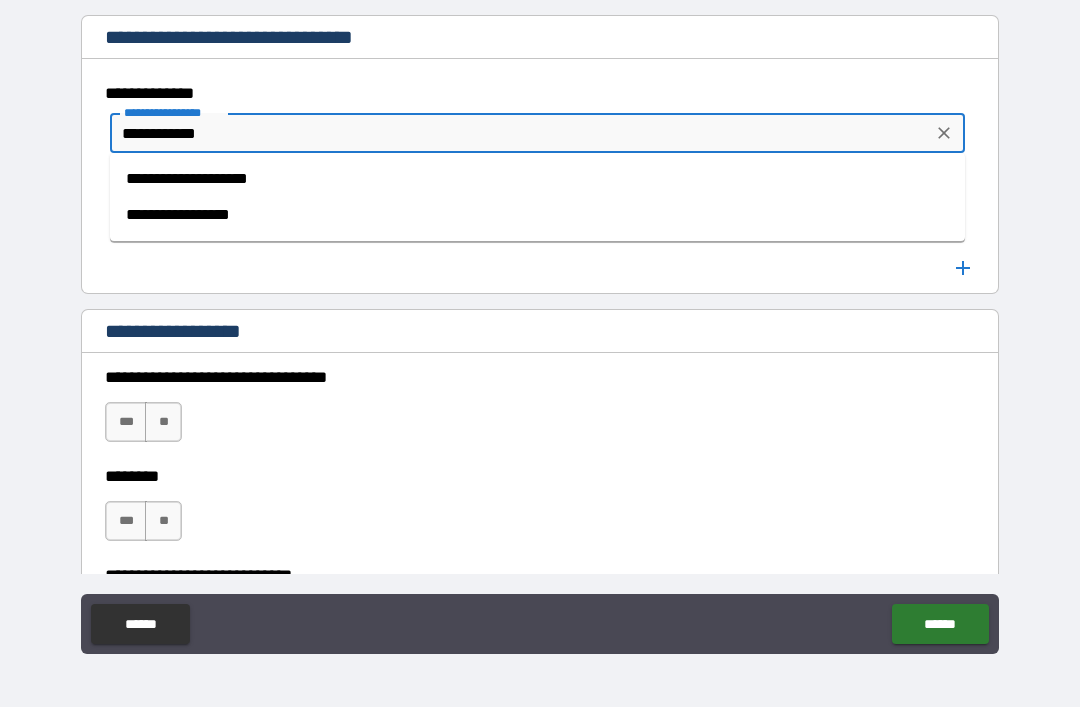 scroll, scrollTop: 1078, scrollLeft: 0, axis: vertical 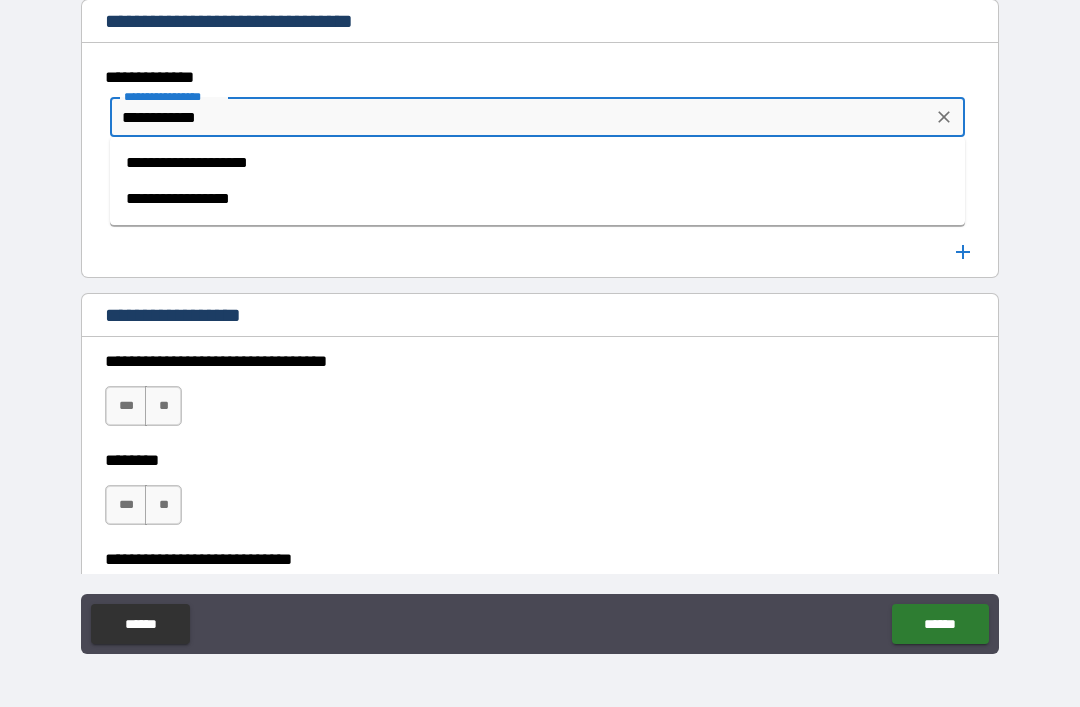 type on "**********" 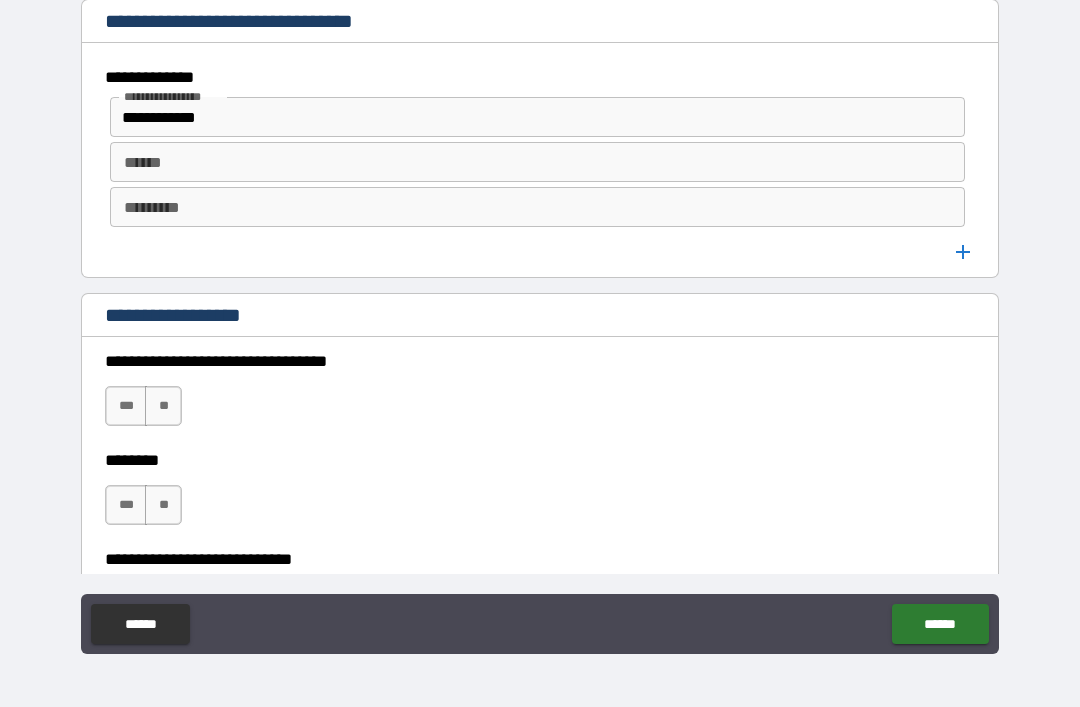 click on "******" at bounding box center [537, 162] 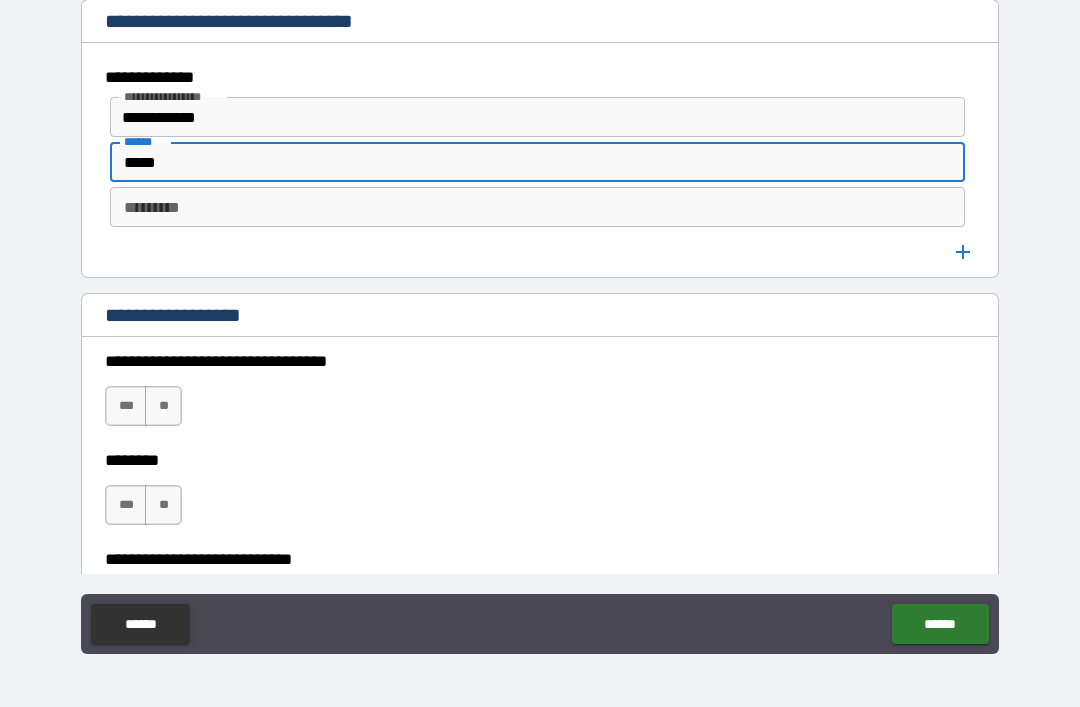 type on "*****" 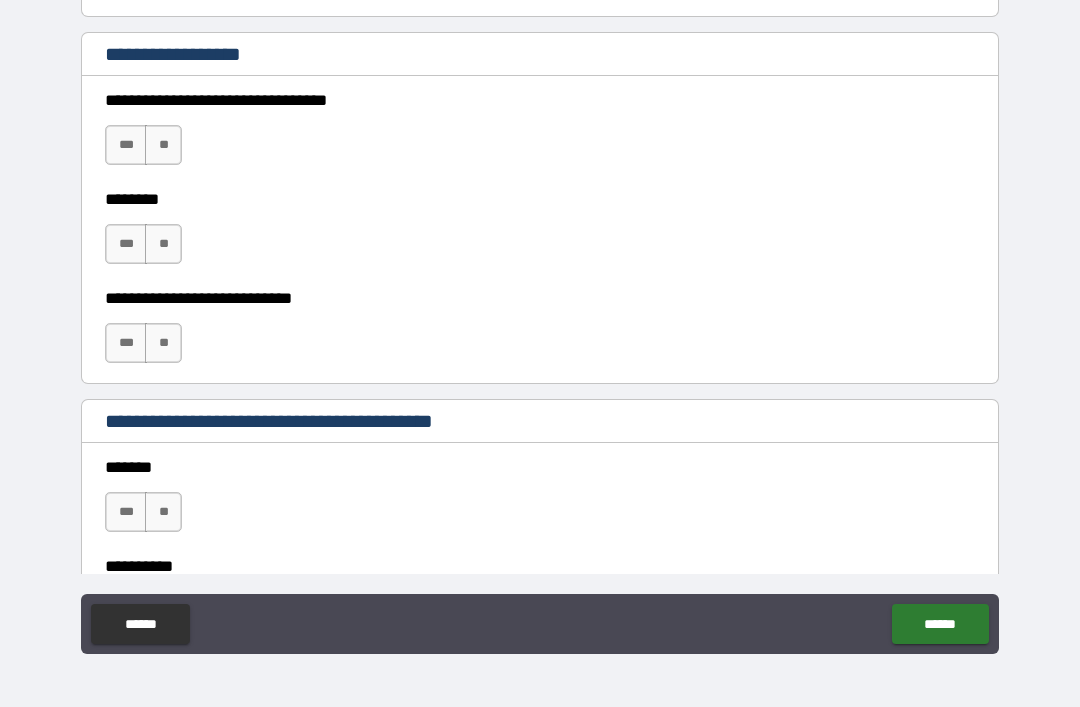 scroll, scrollTop: 1341, scrollLeft: 0, axis: vertical 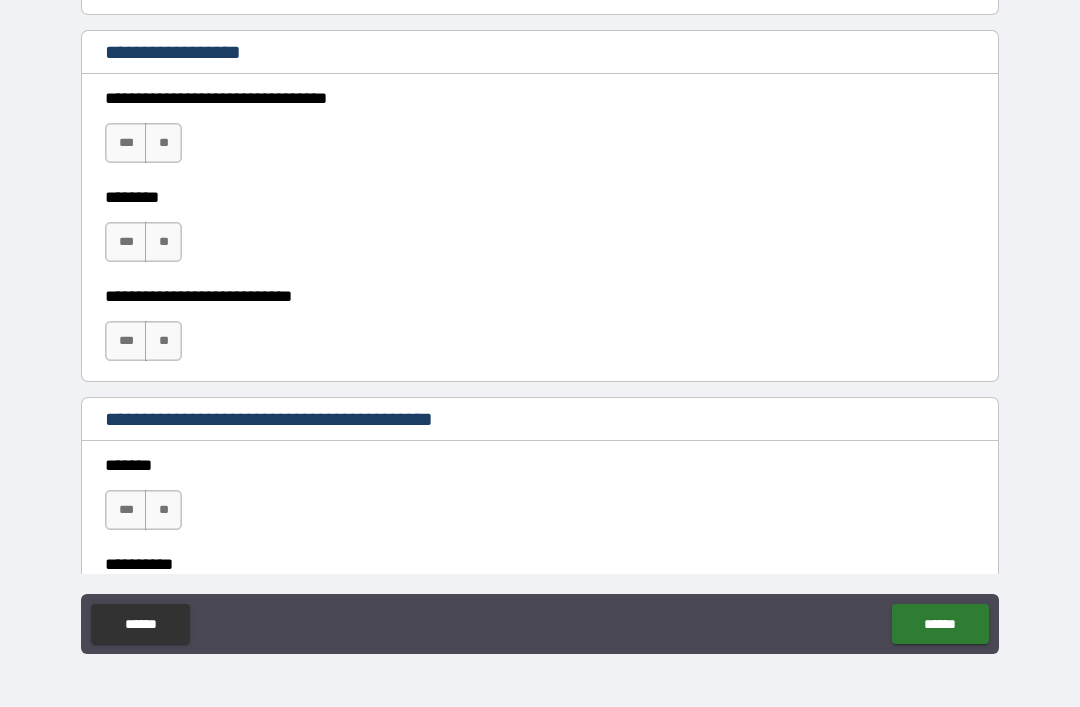 type on "*****" 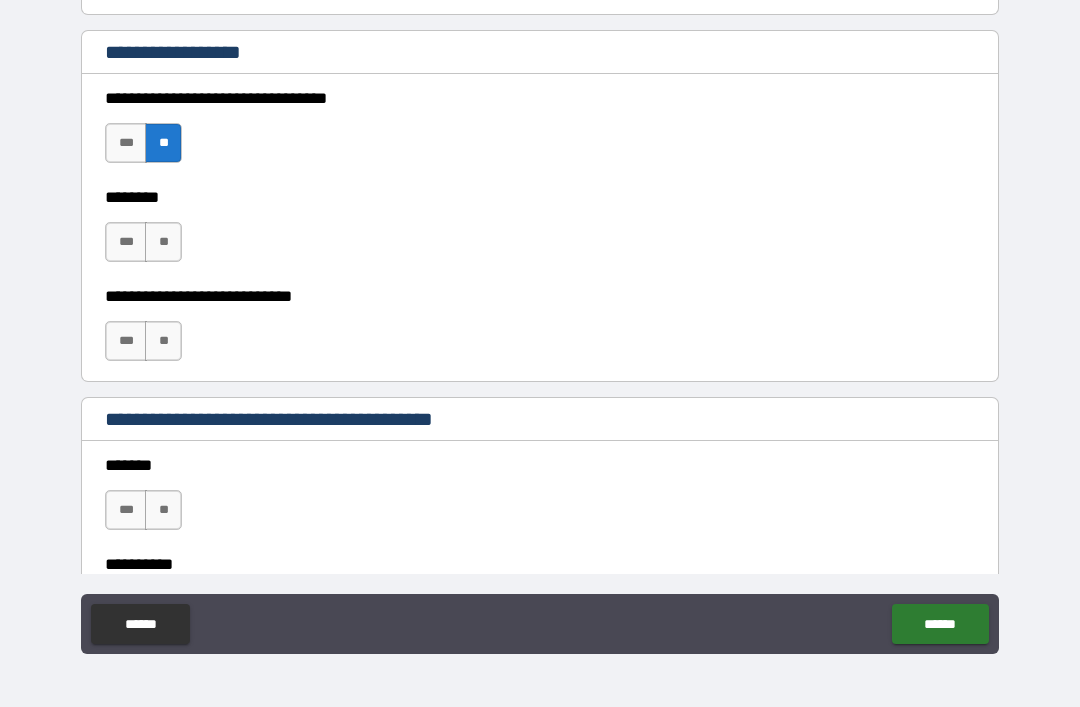 click on "**" at bounding box center (163, 242) 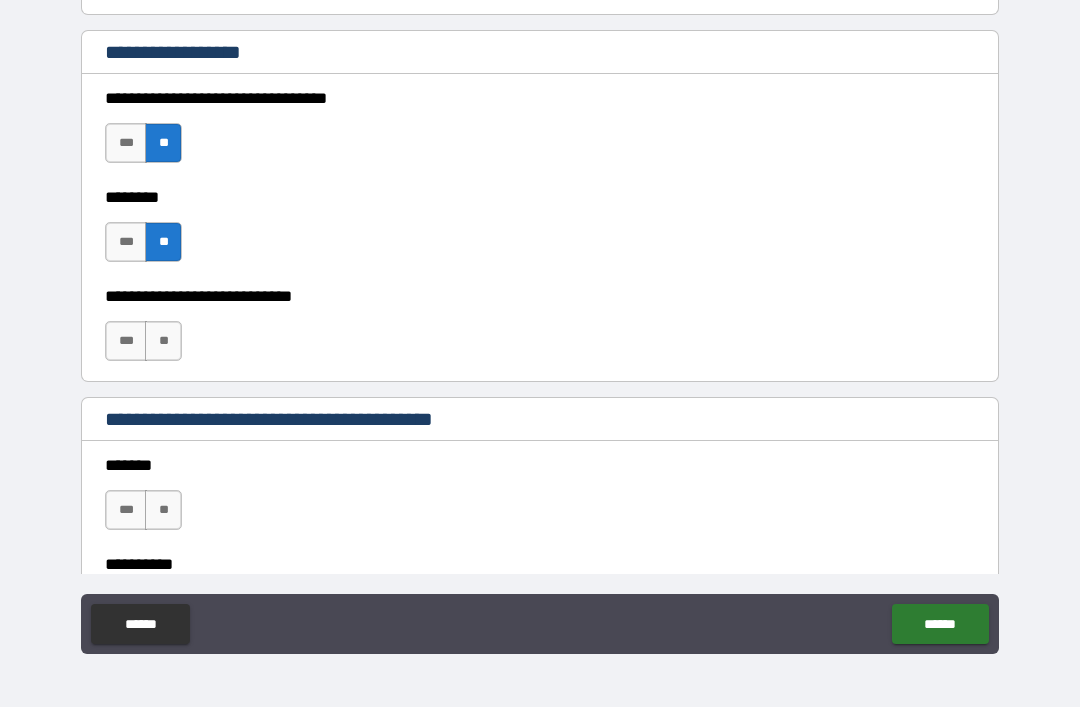 click on "**" at bounding box center (163, 341) 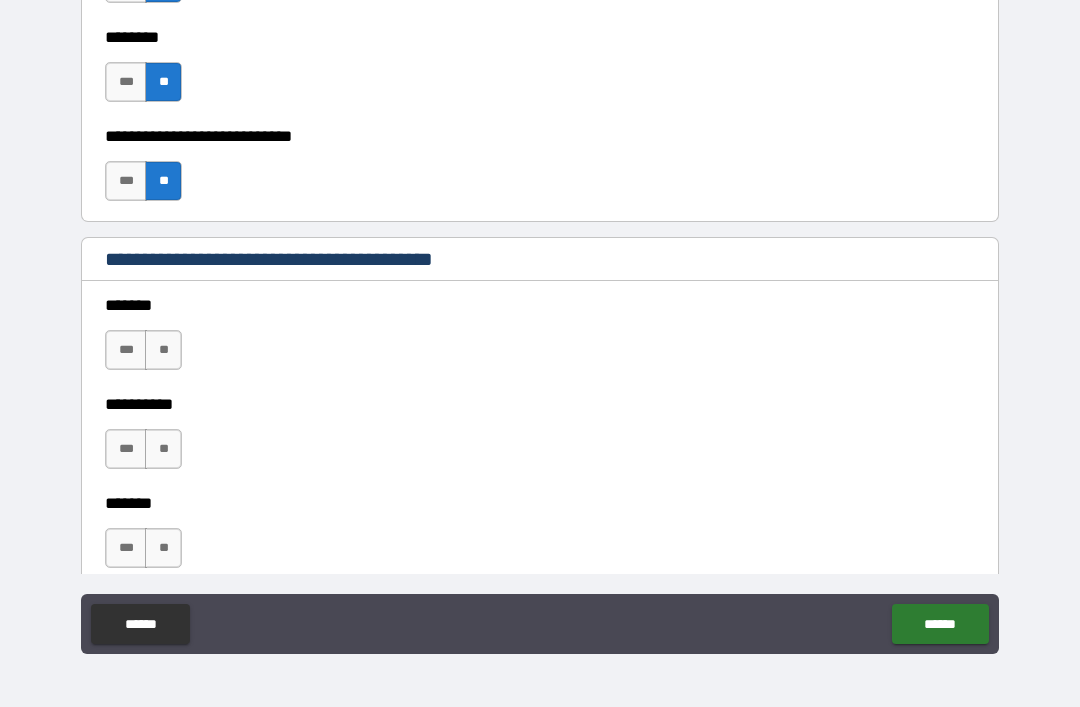 scroll, scrollTop: 1503, scrollLeft: 0, axis: vertical 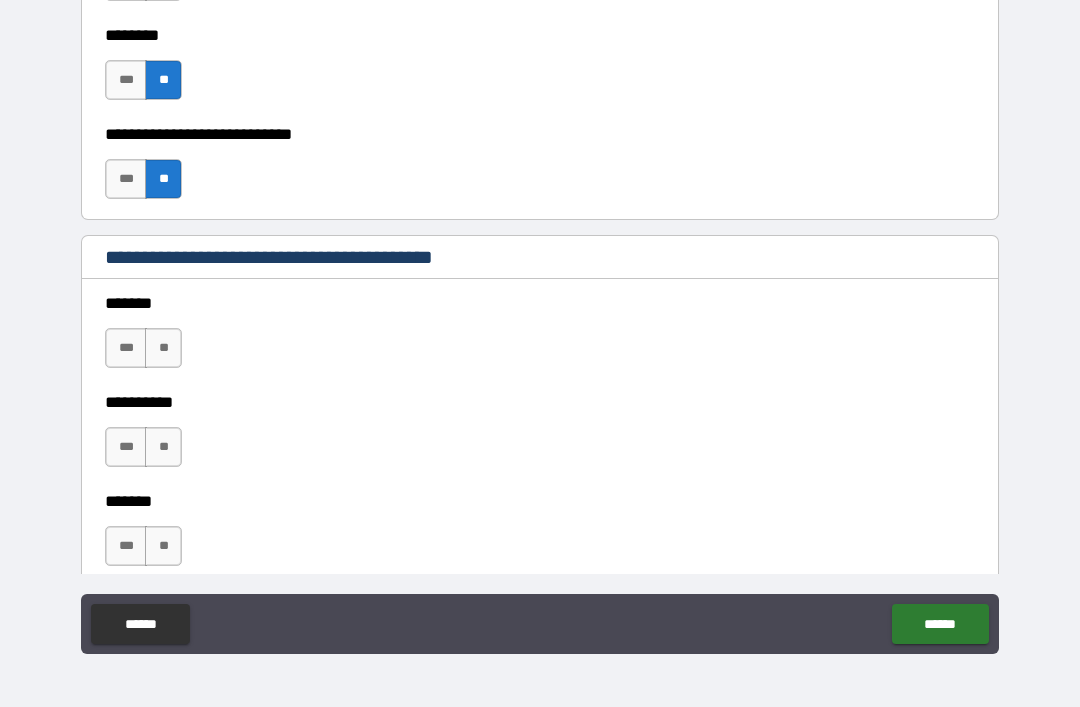 click on "**" at bounding box center [163, 348] 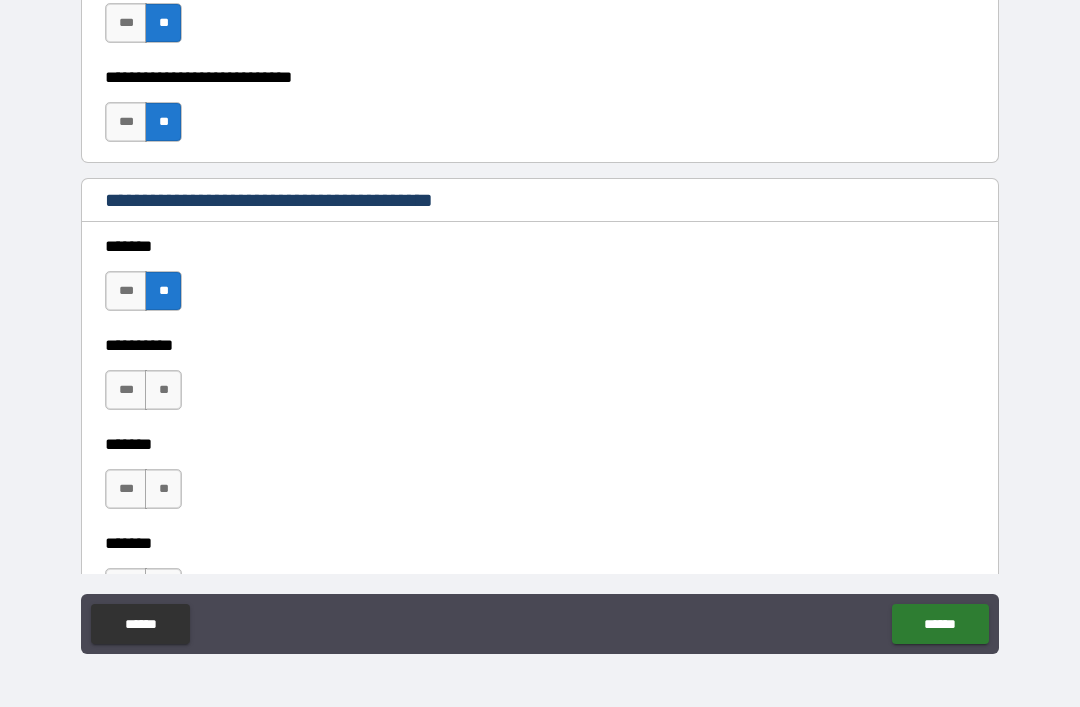 scroll, scrollTop: 1593, scrollLeft: 0, axis: vertical 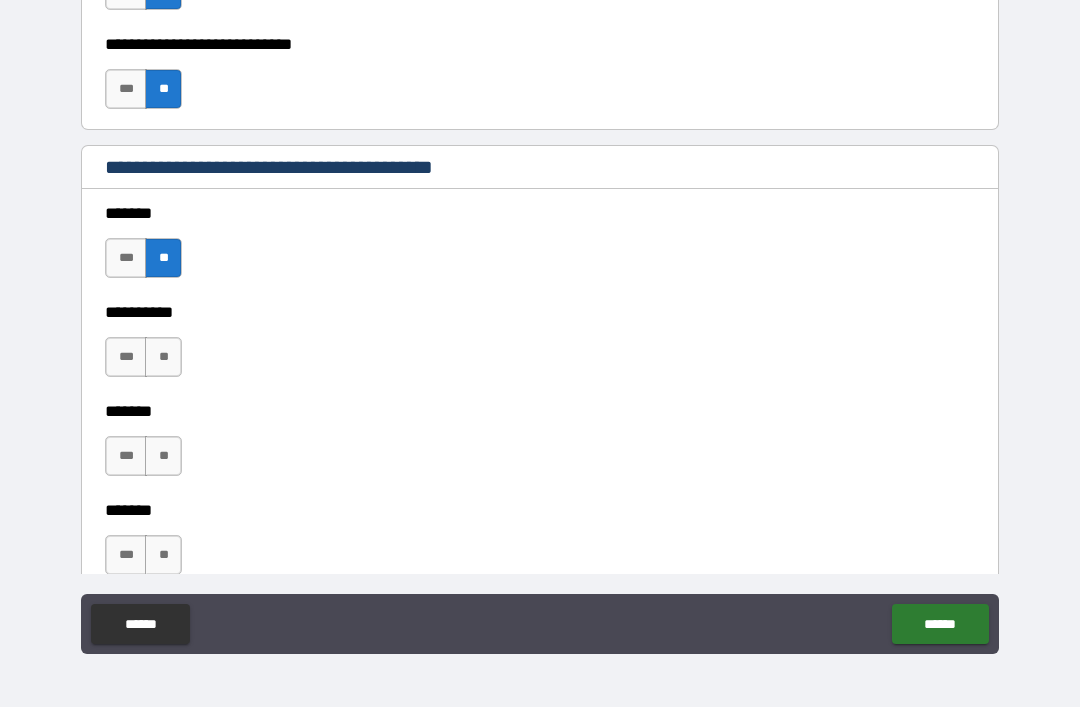 click on "**" at bounding box center (163, 357) 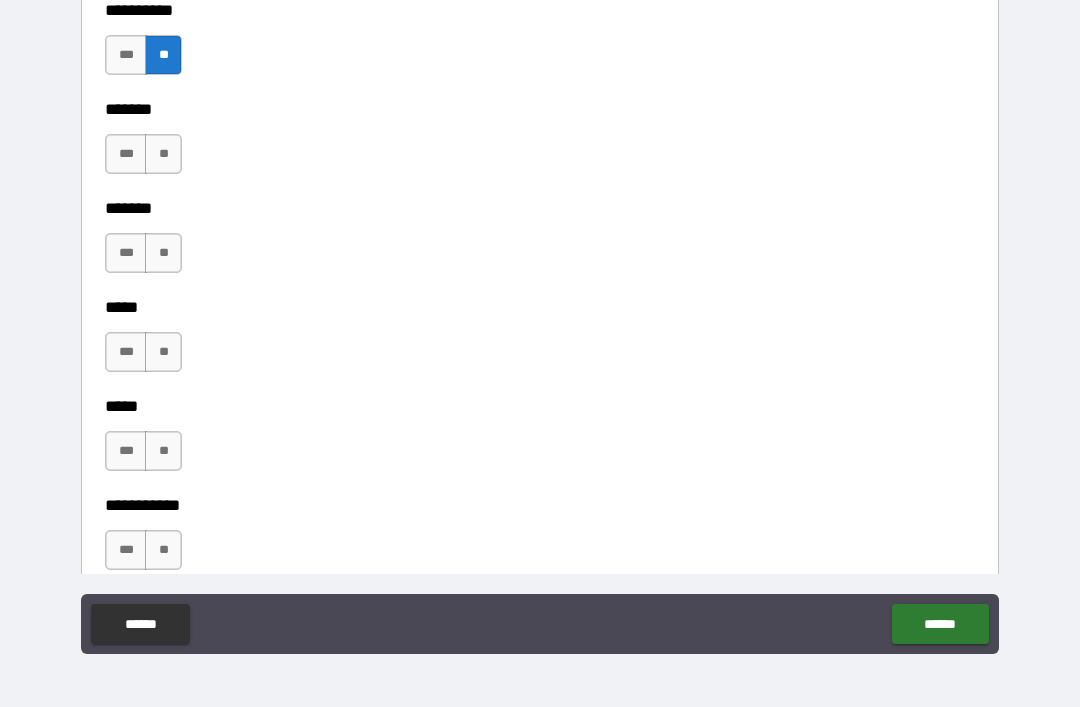 scroll, scrollTop: 1896, scrollLeft: 0, axis: vertical 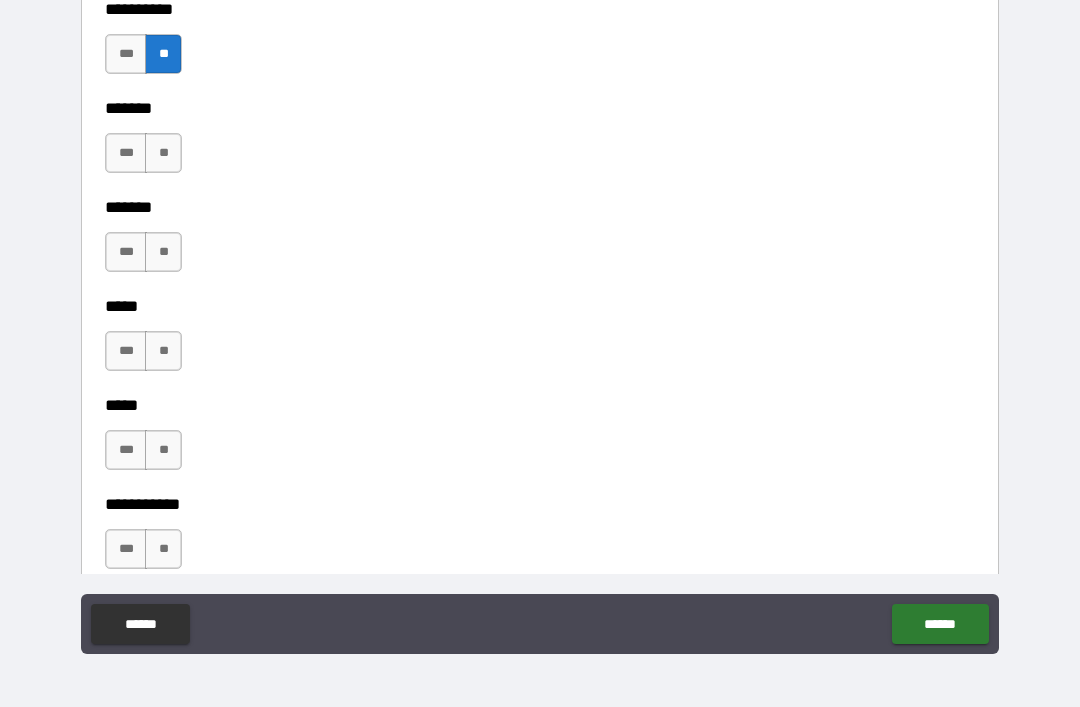 click on "**" at bounding box center [163, 450] 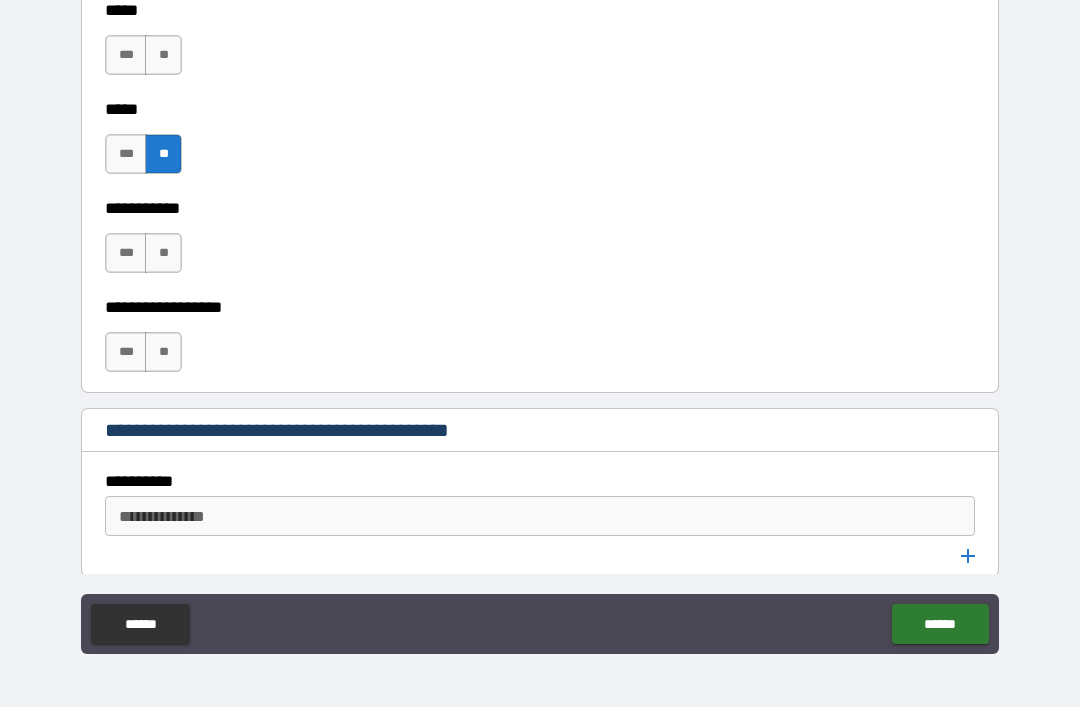scroll, scrollTop: 2194, scrollLeft: 0, axis: vertical 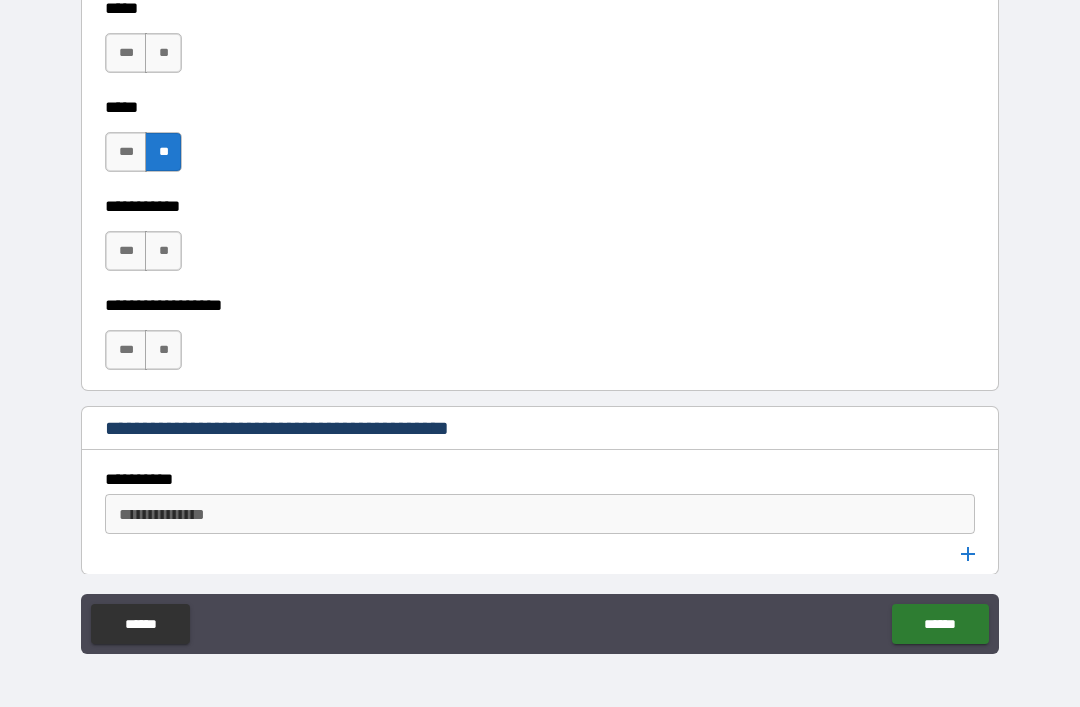 click on "**" at bounding box center (163, 350) 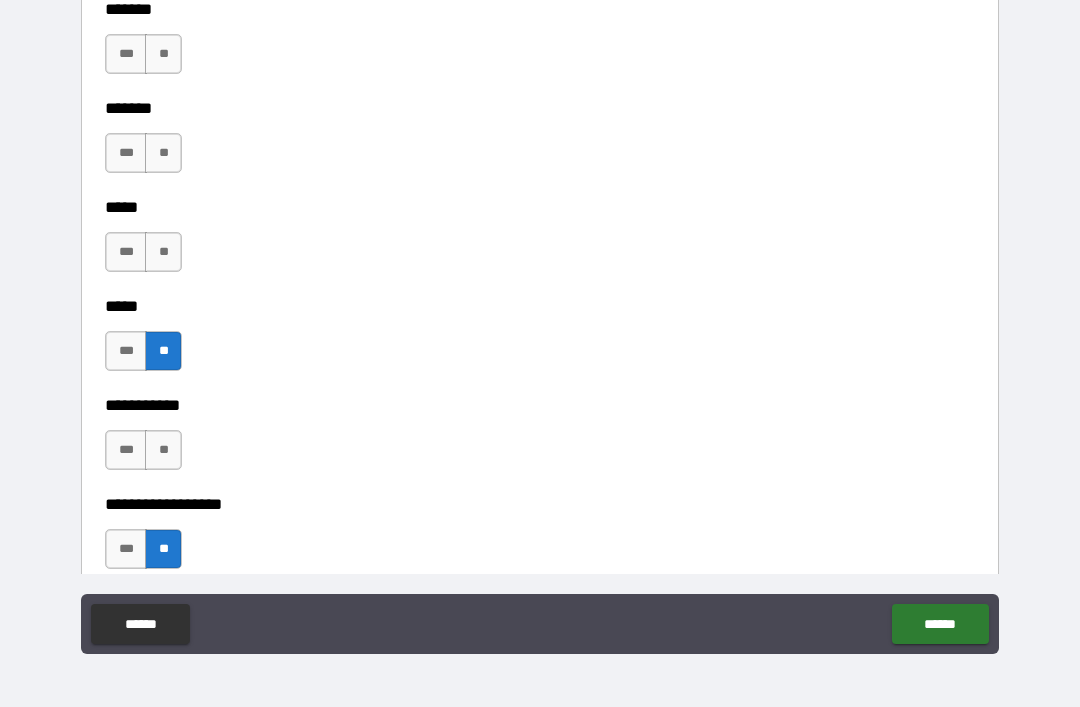 scroll, scrollTop: 1981, scrollLeft: 0, axis: vertical 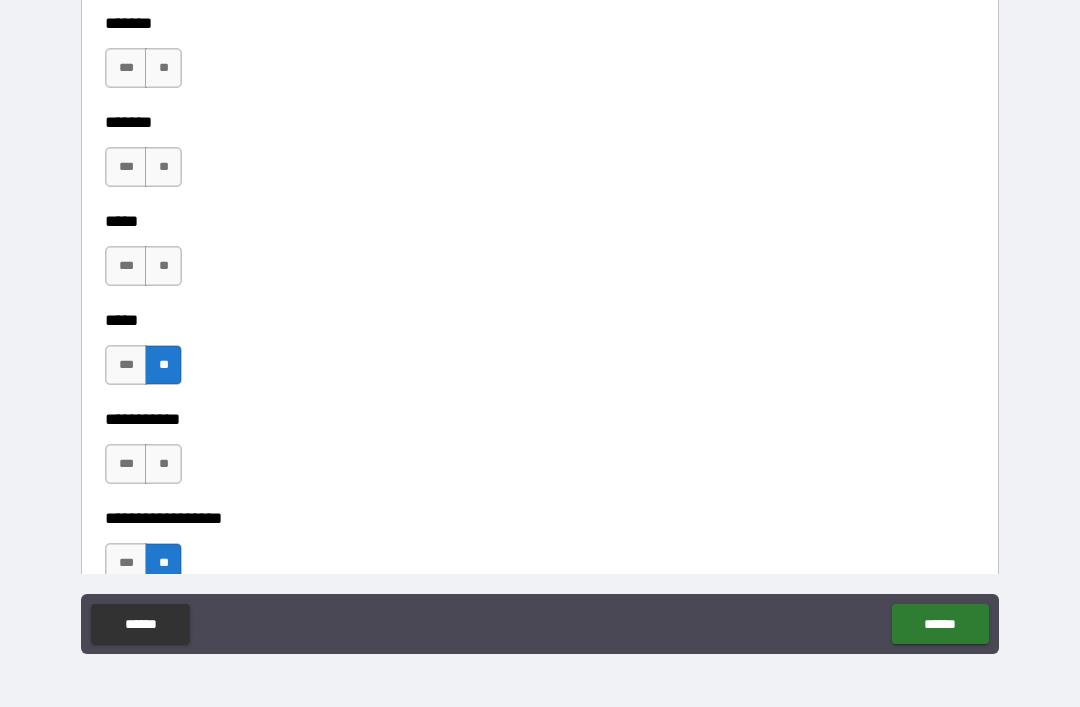 click on "**" at bounding box center (163, 464) 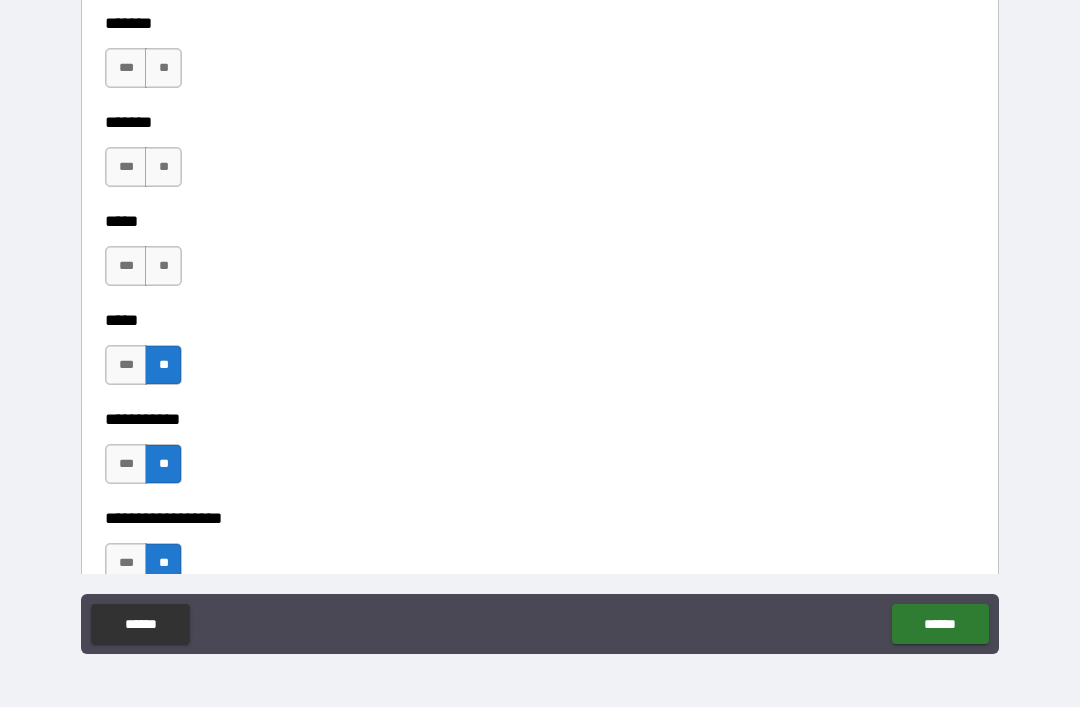 click on "**" at bounding box center (163, 266) 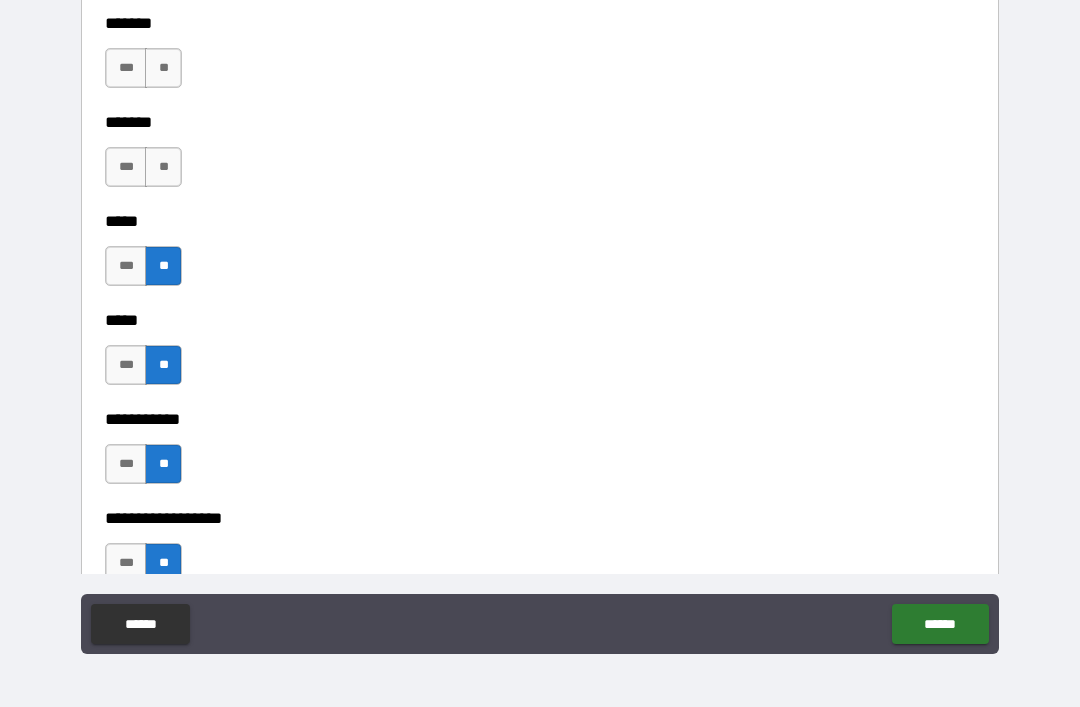 click on "**" at bounding box center (163, 167) 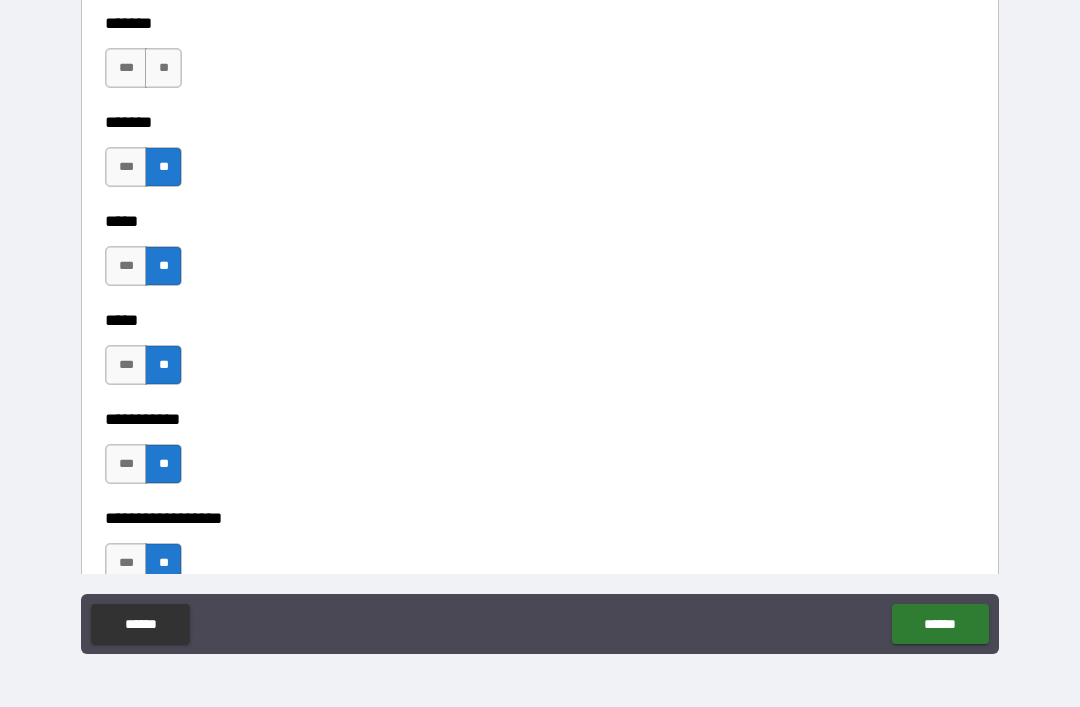 click on "***" at bounding box center [126, 68] 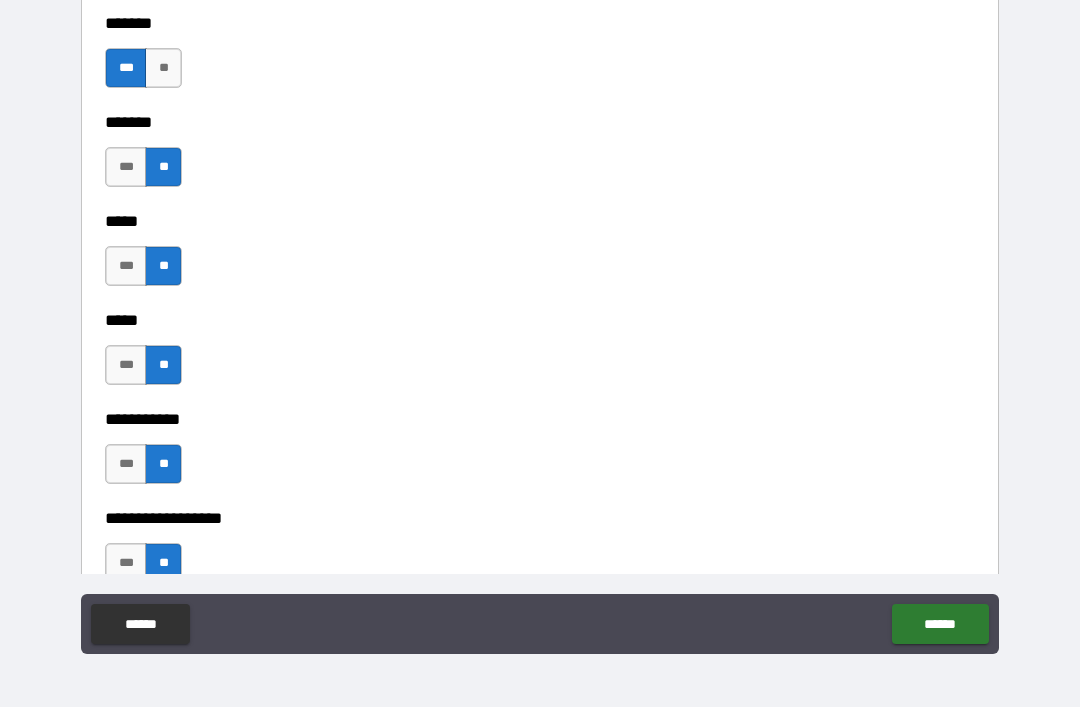 click on "**" at bounding box center (163, 68) 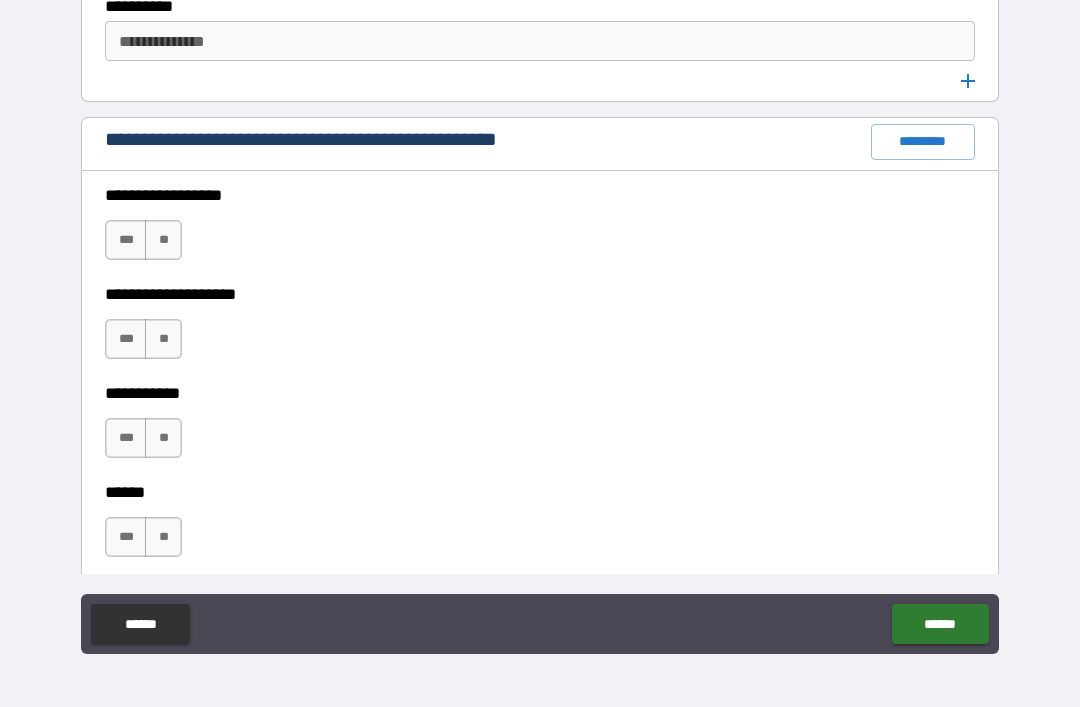 scroll, scrollTop: 2669, scrollLeft: 0, axis: vertical 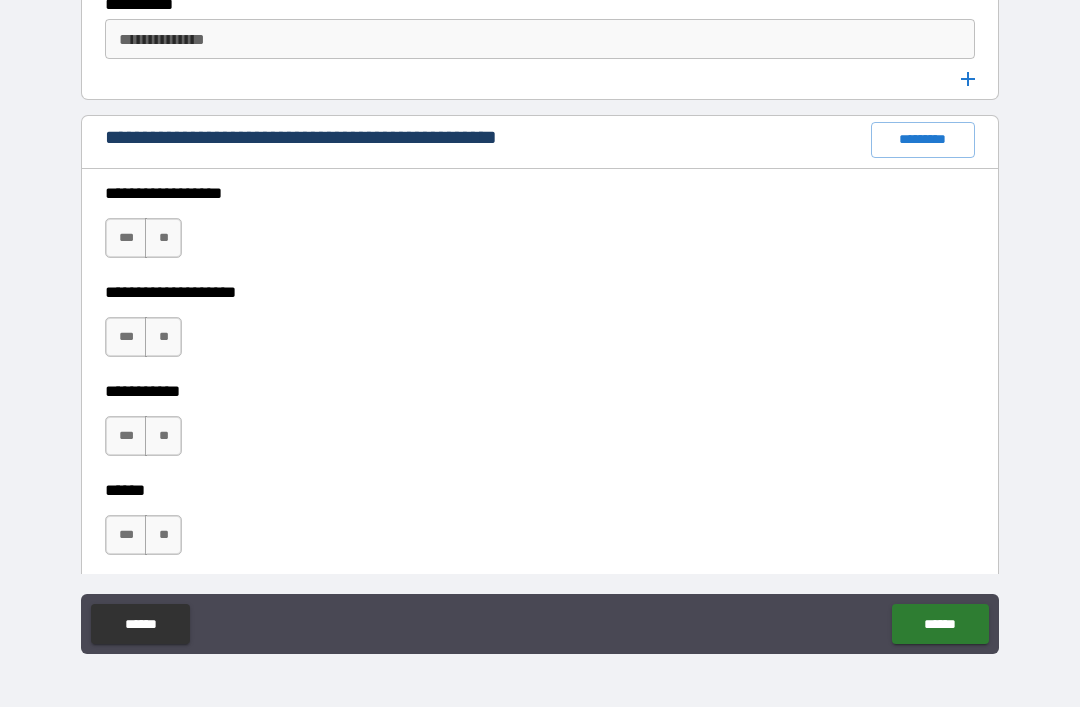 click on "**" at bounding box center (163, 238) 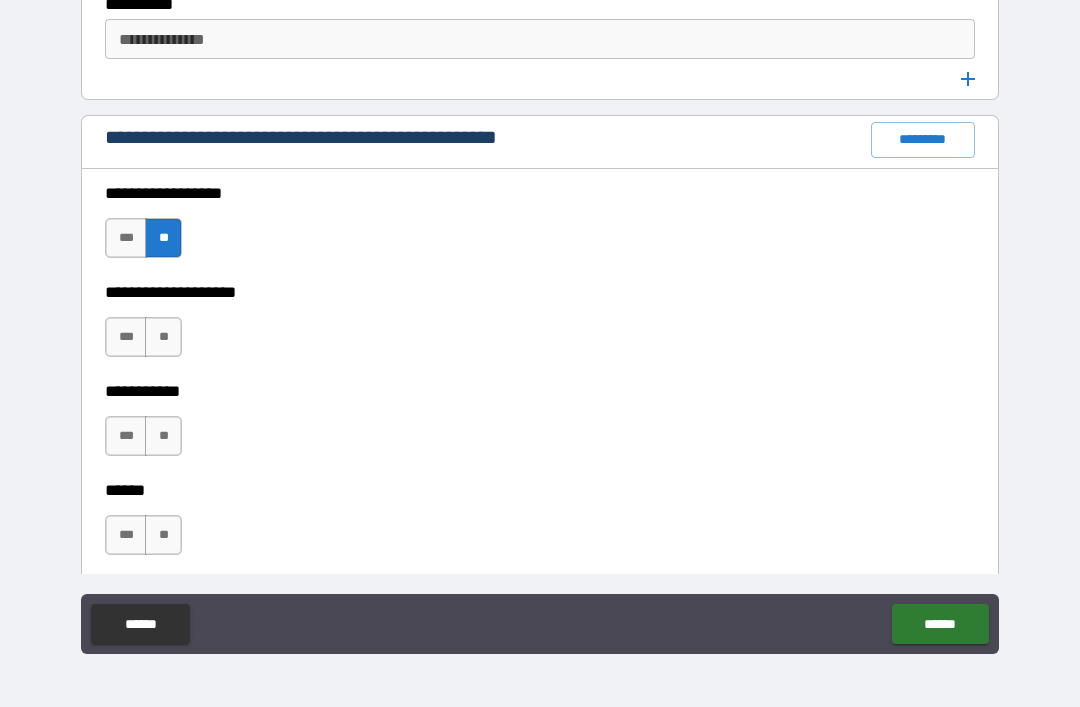 click on "**" at bounding box center [163, 337] 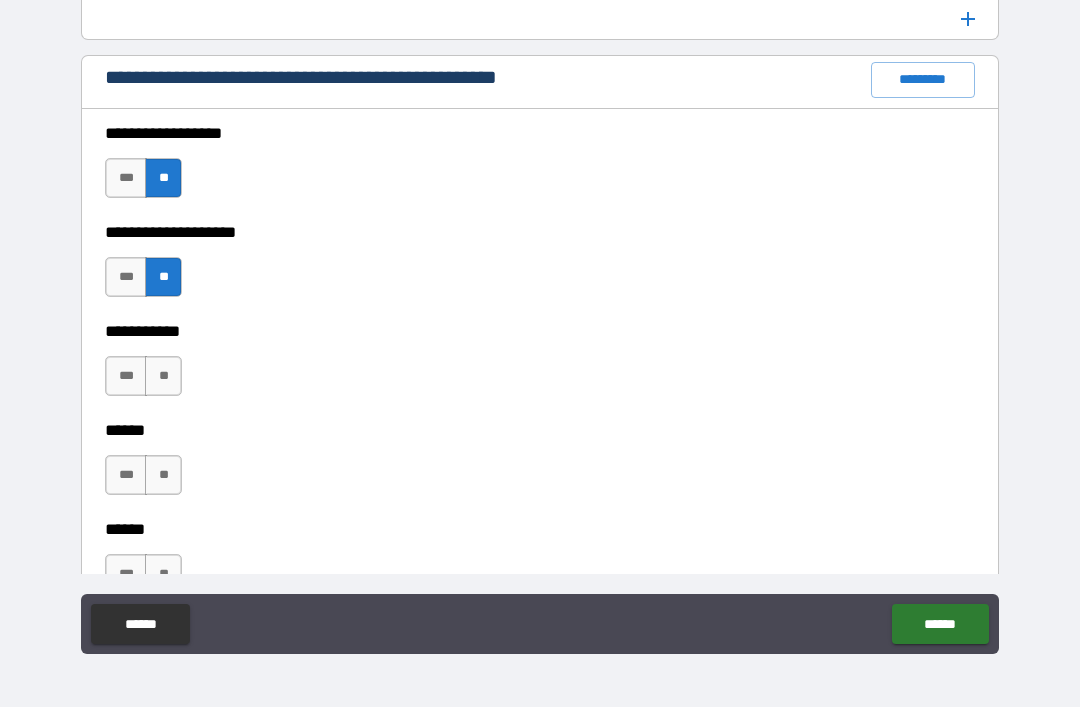 scroll, scrollTop: 2733, scrollLeft: 0, axis: vertical 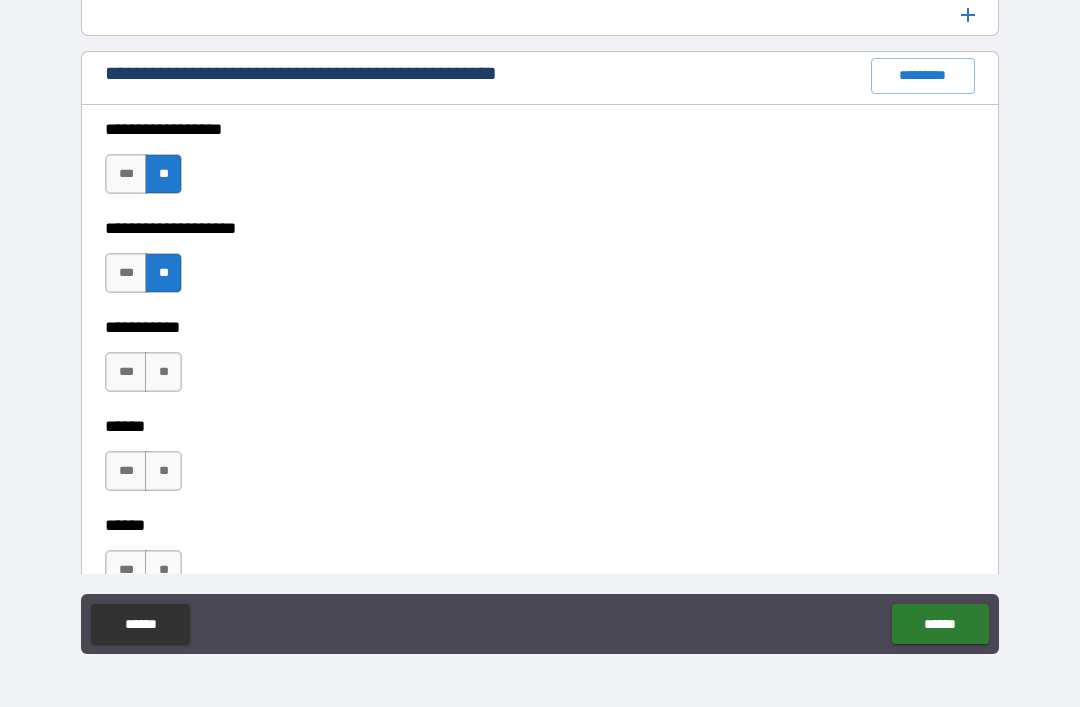click on "**********" at bounding box center (540, 412) 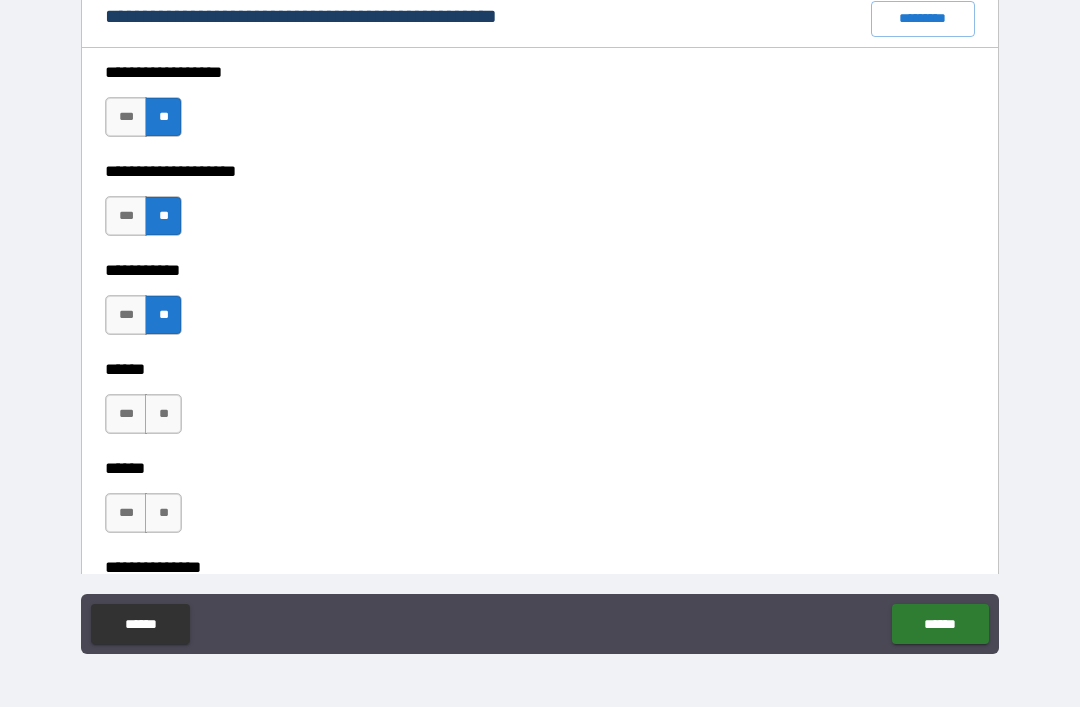 scroll, scrollTop: 2812, scrollLeft: 0, axis: vertical 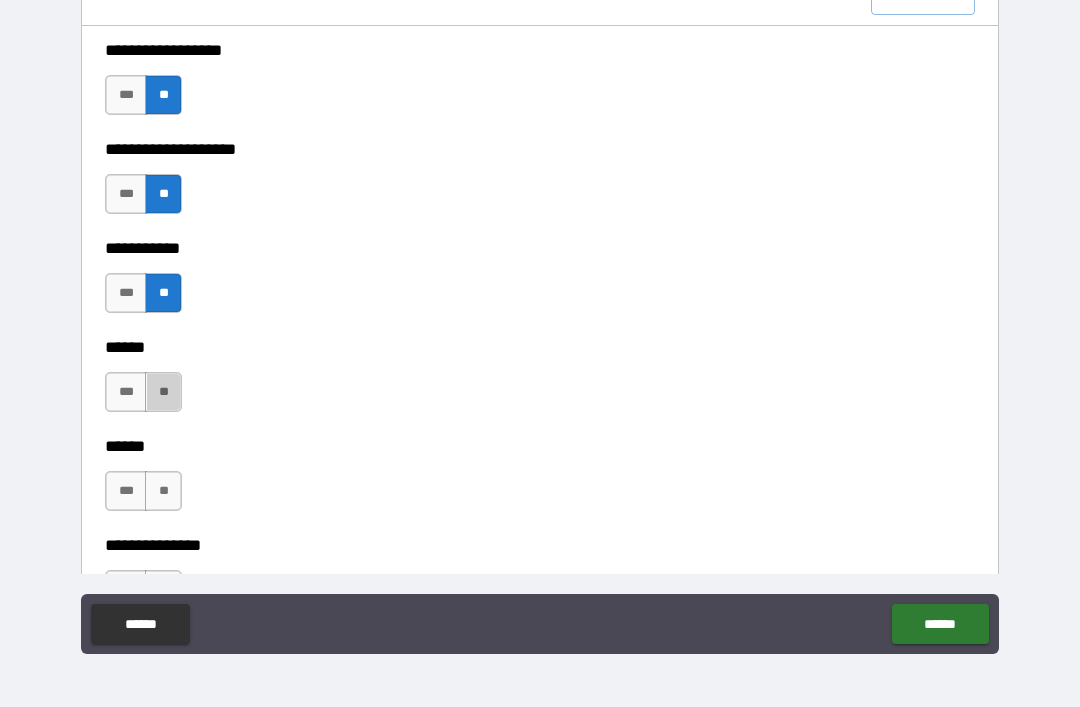 click on "**" at bounding box center (163, 392) 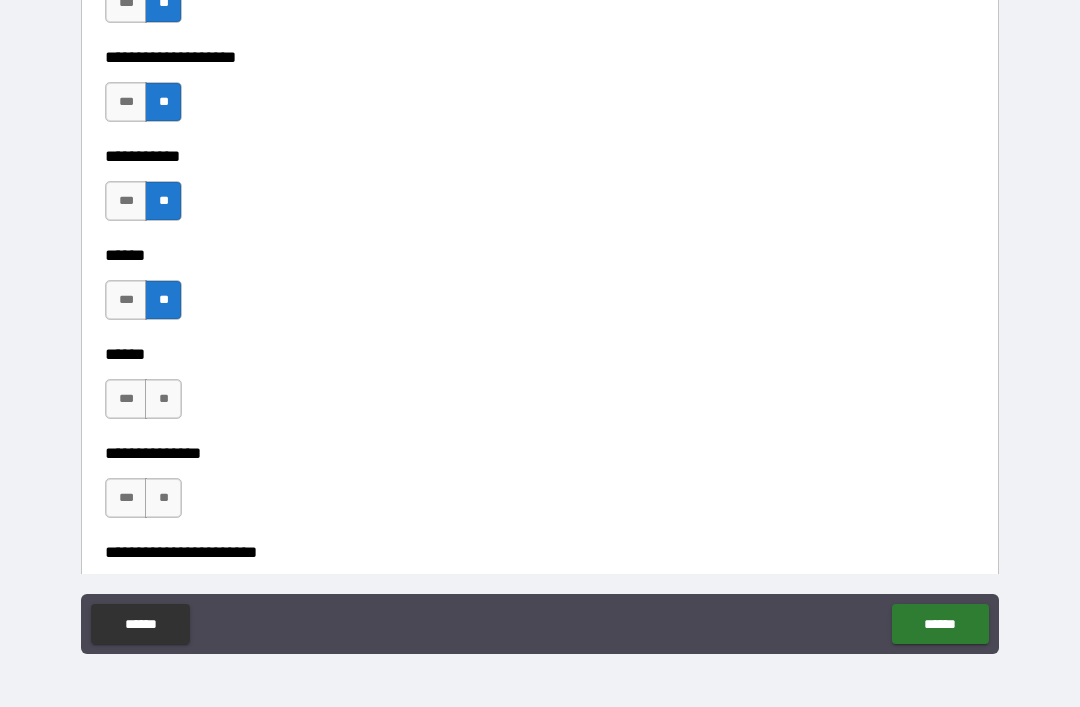 scroll, scrollTop: 2912, scrollLeft: 0, axis: vertical 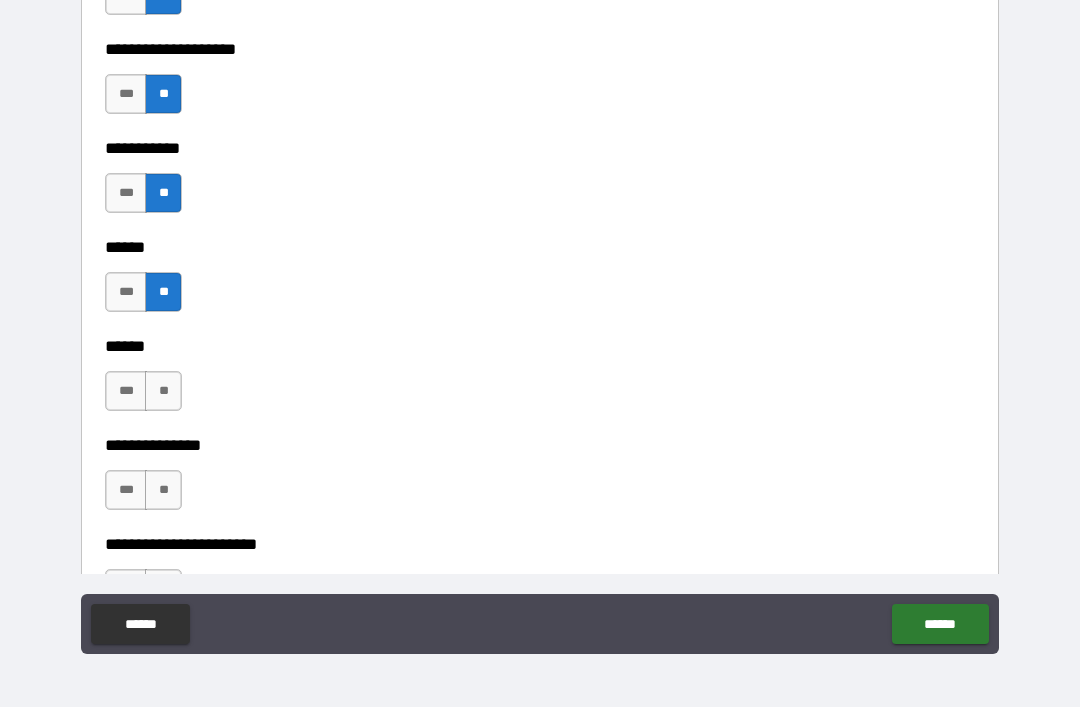 click on "**" at bounding box center (163, 391) 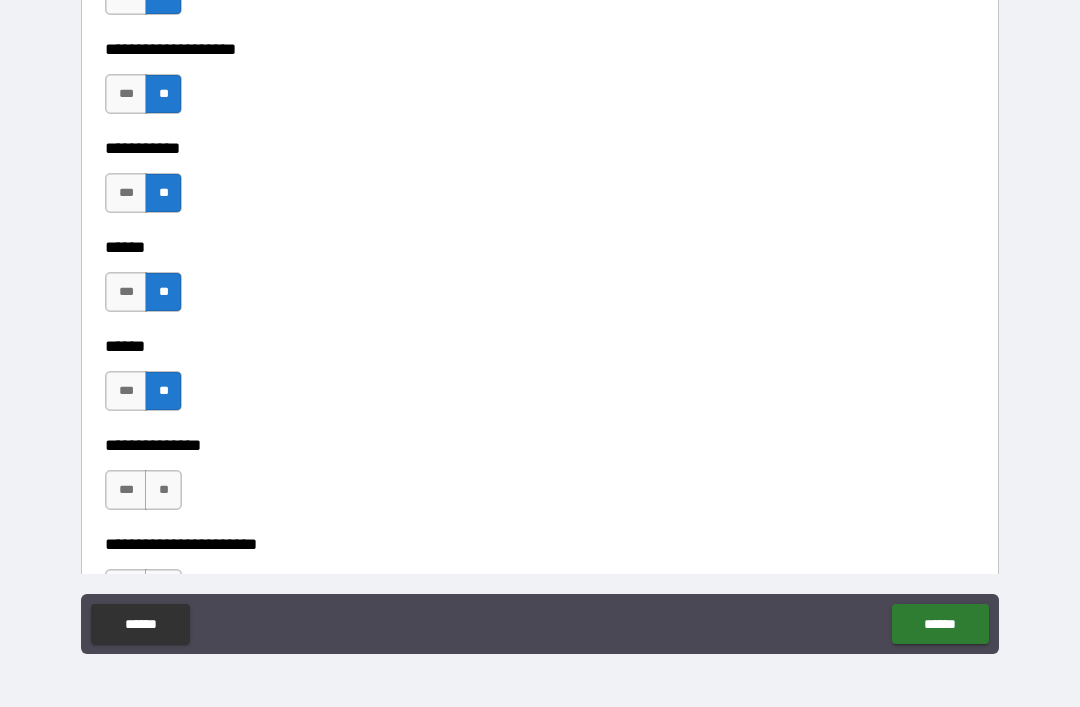 click on "**" at bounding box center [163, 490] 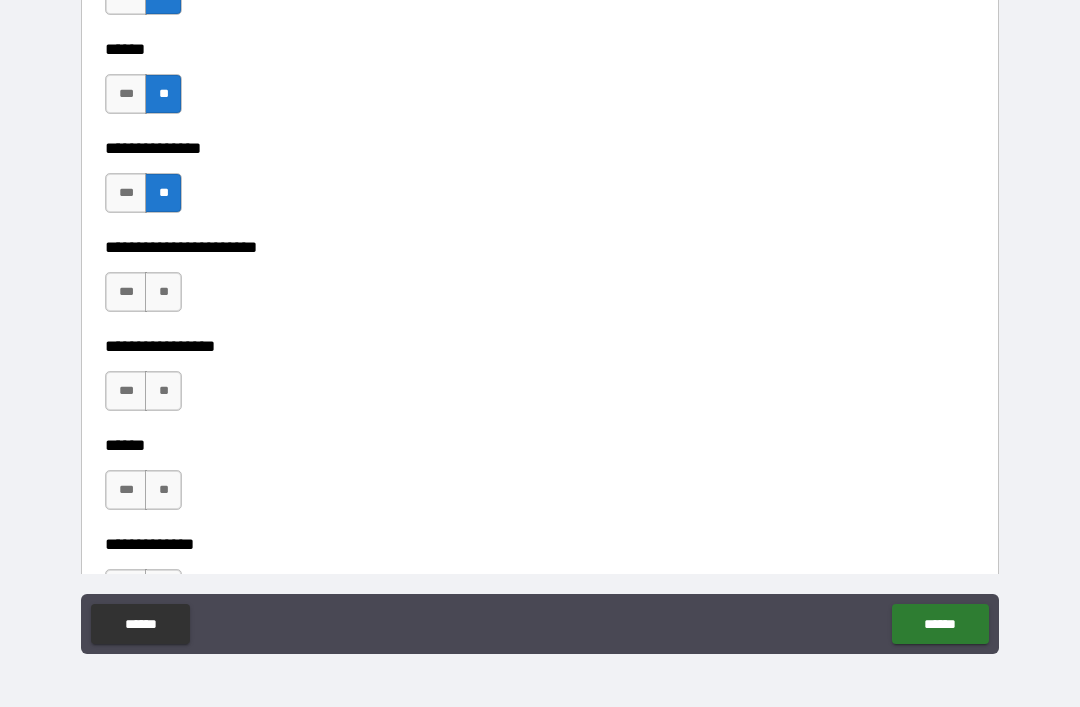 scroll, scrollTop: 3219, scrollLeft: 0, axis: vertical 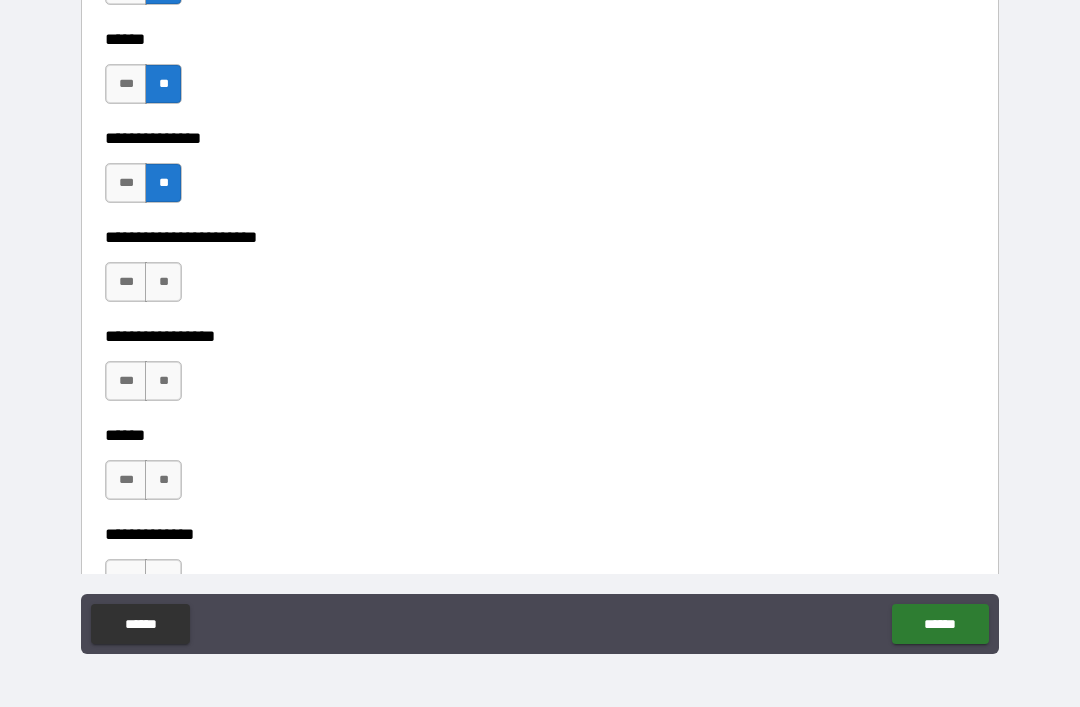 click on "**" at bounding box center [163, 282] 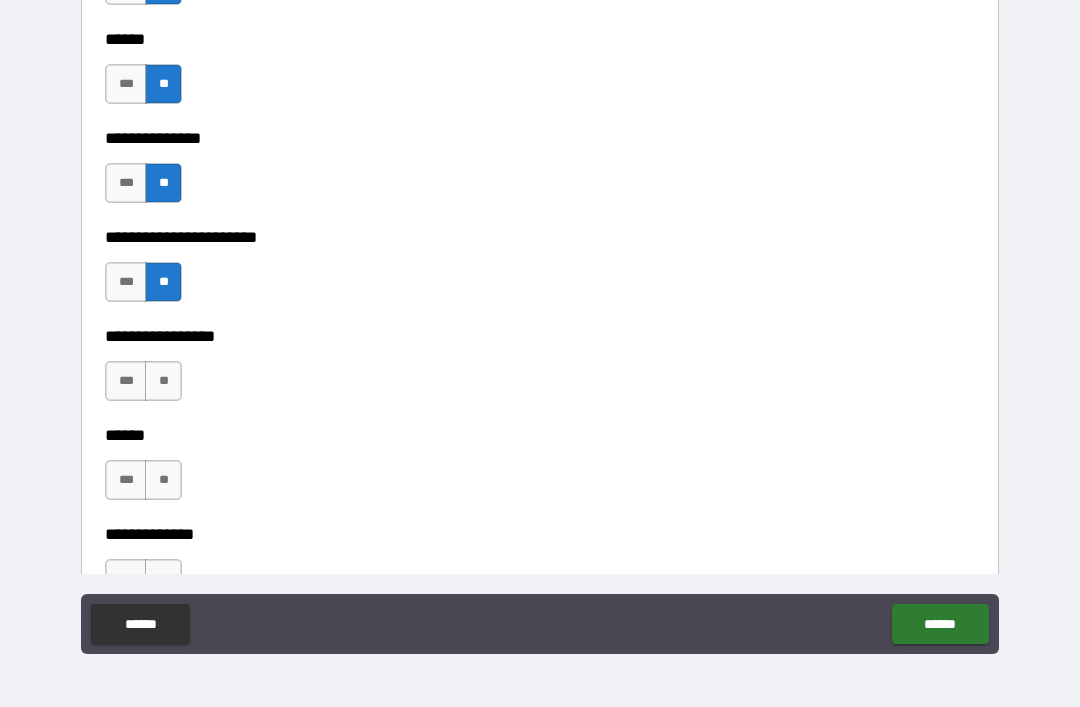 click on "**" at bounding box center (163, 381) 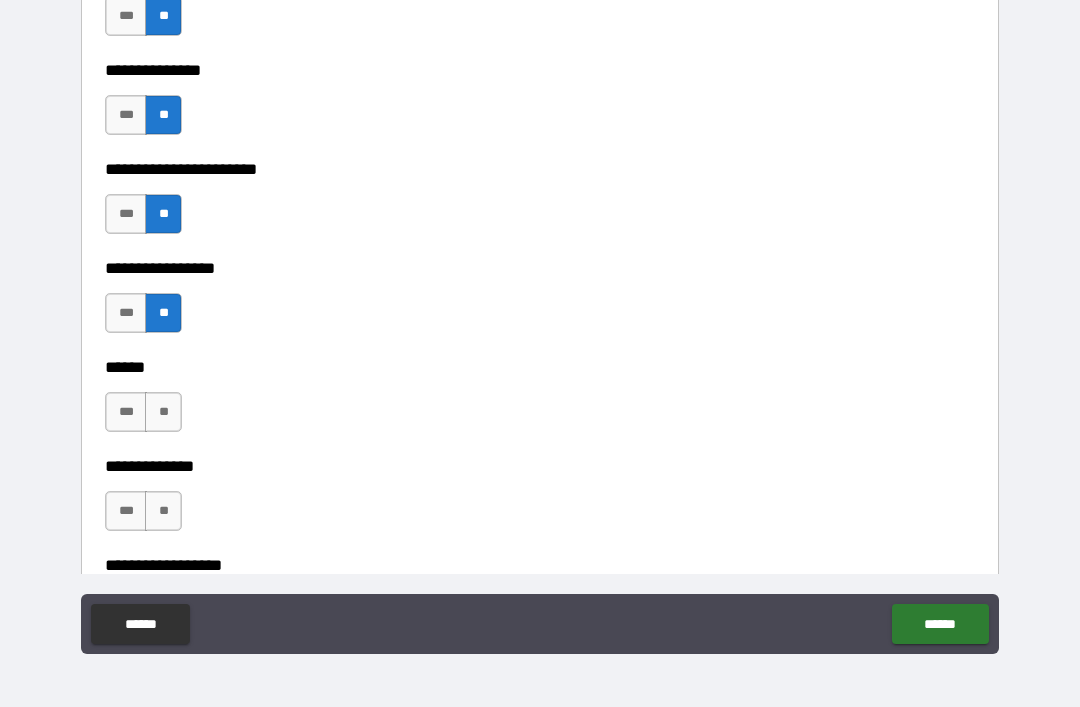scroll, scrollTop: 3291, scrollLeft: 0, axis: vertical 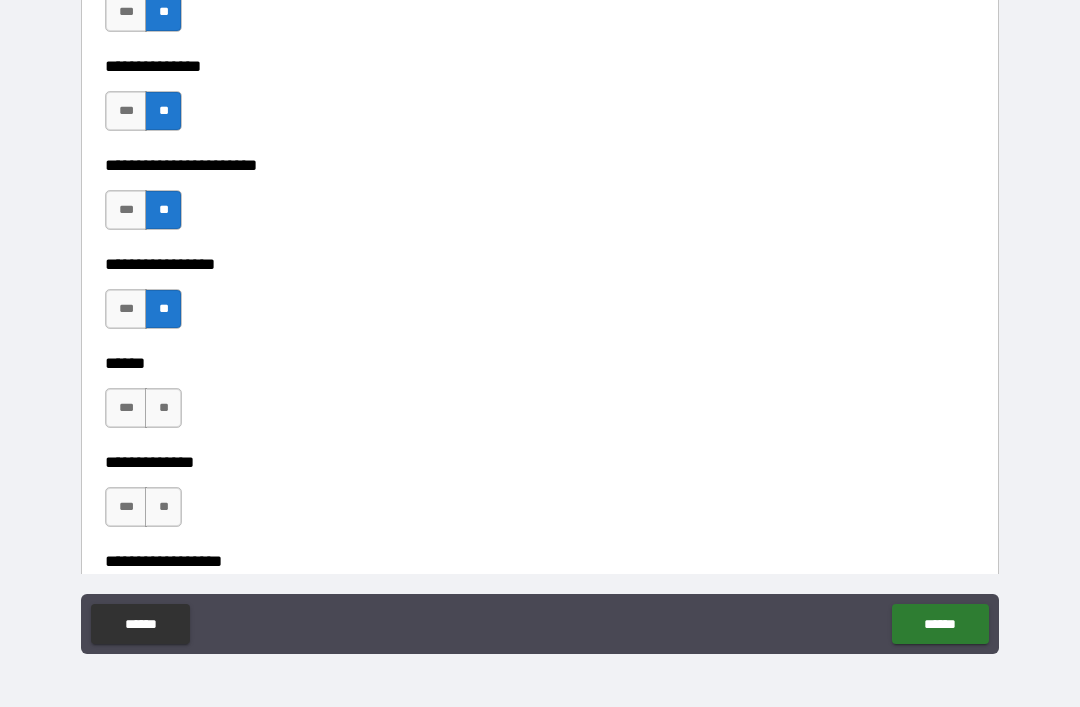 click on "**" at bounding box center [163, 408] 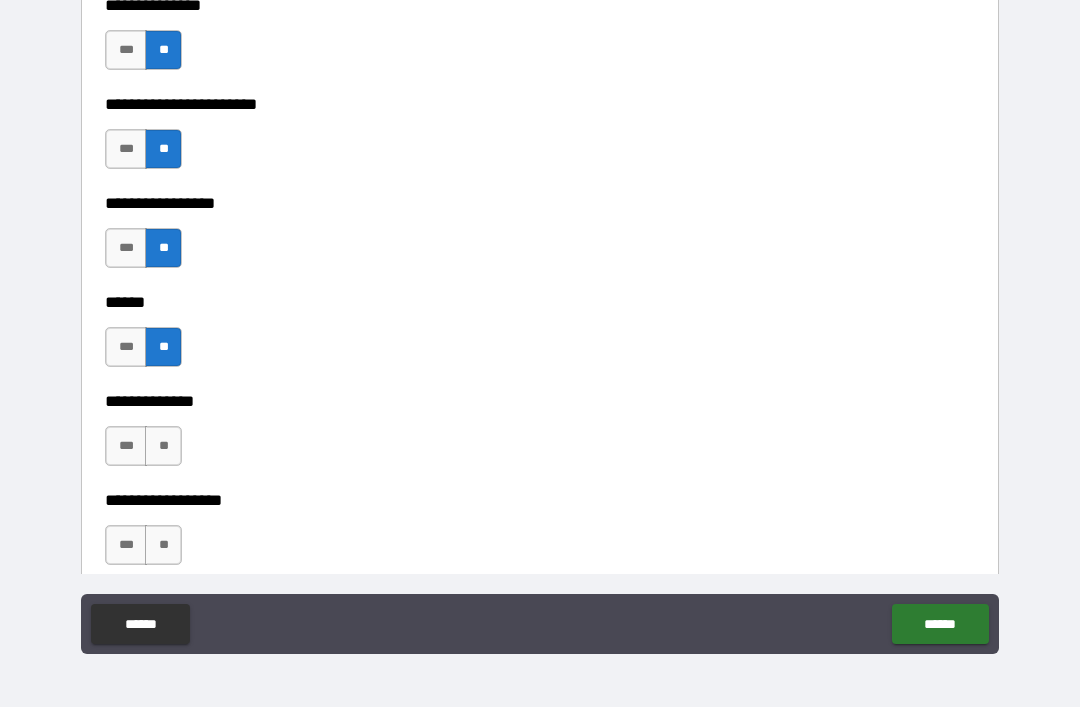 scroll, scrollTop: 3363, scrollLeft: 0, axis: vertical 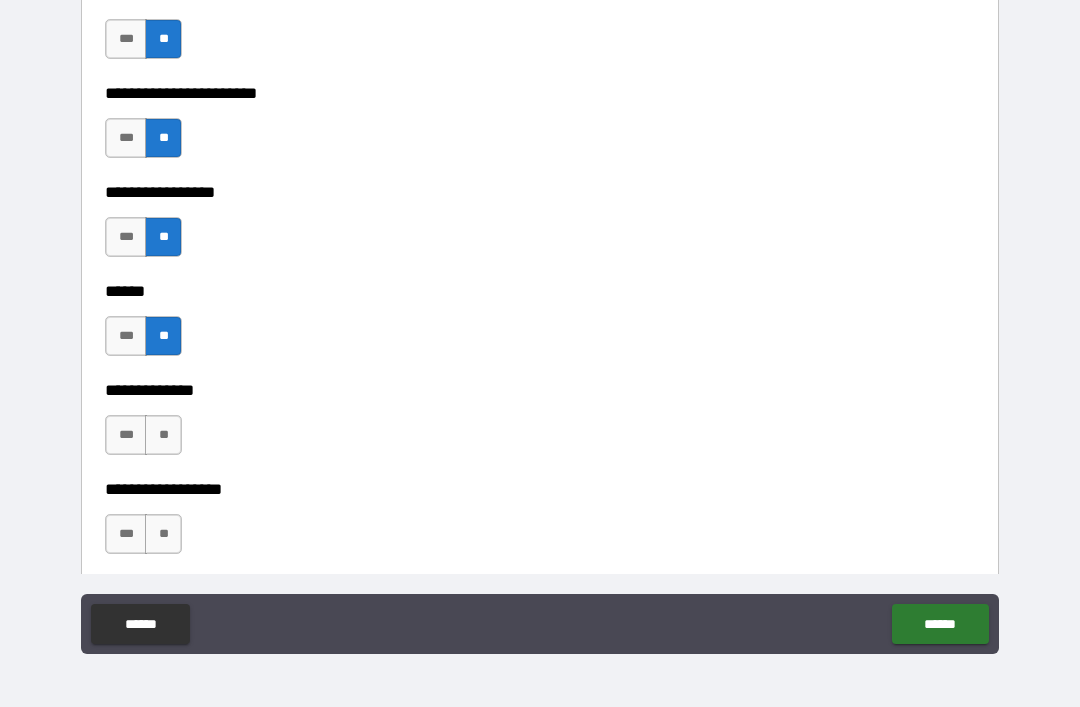 click on "**" at bounding box center [163, 435] 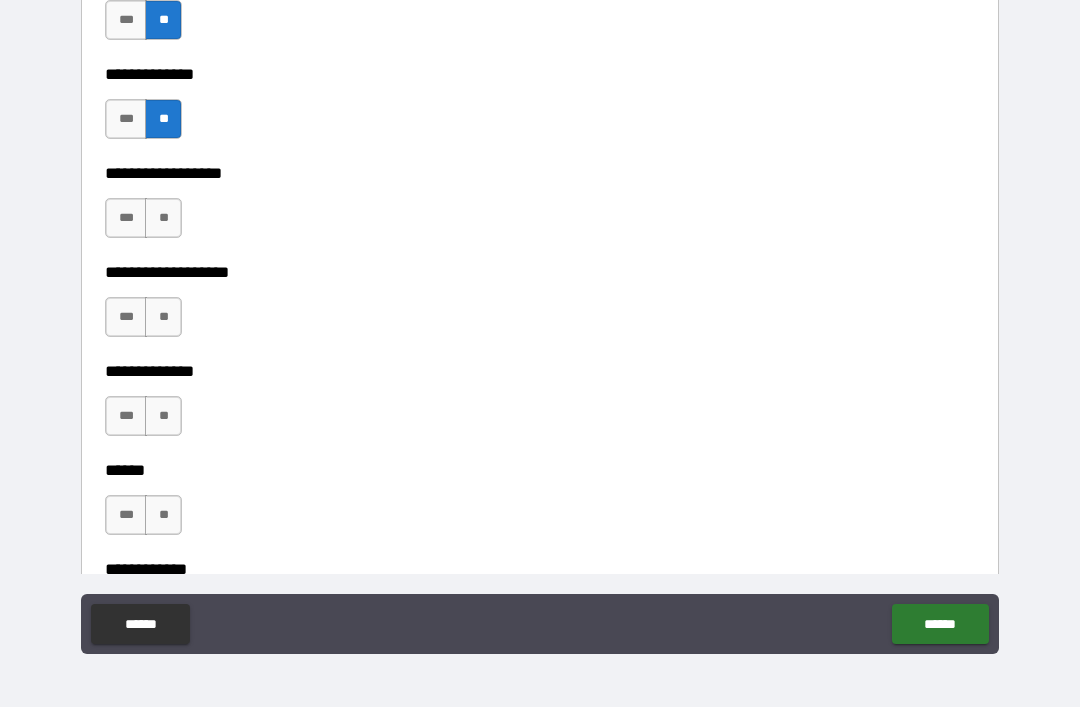 scroll, scrollTop: 3685, scrollLeft: 0, axis: vertical 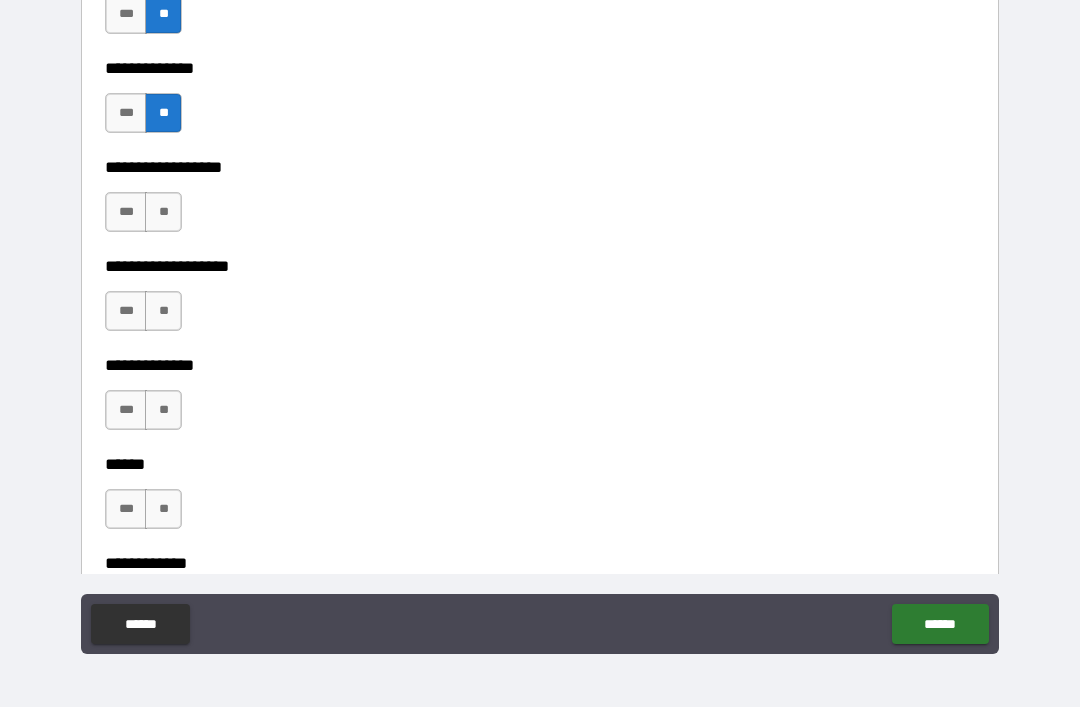 click on "**" at bounding box center [163, 212] 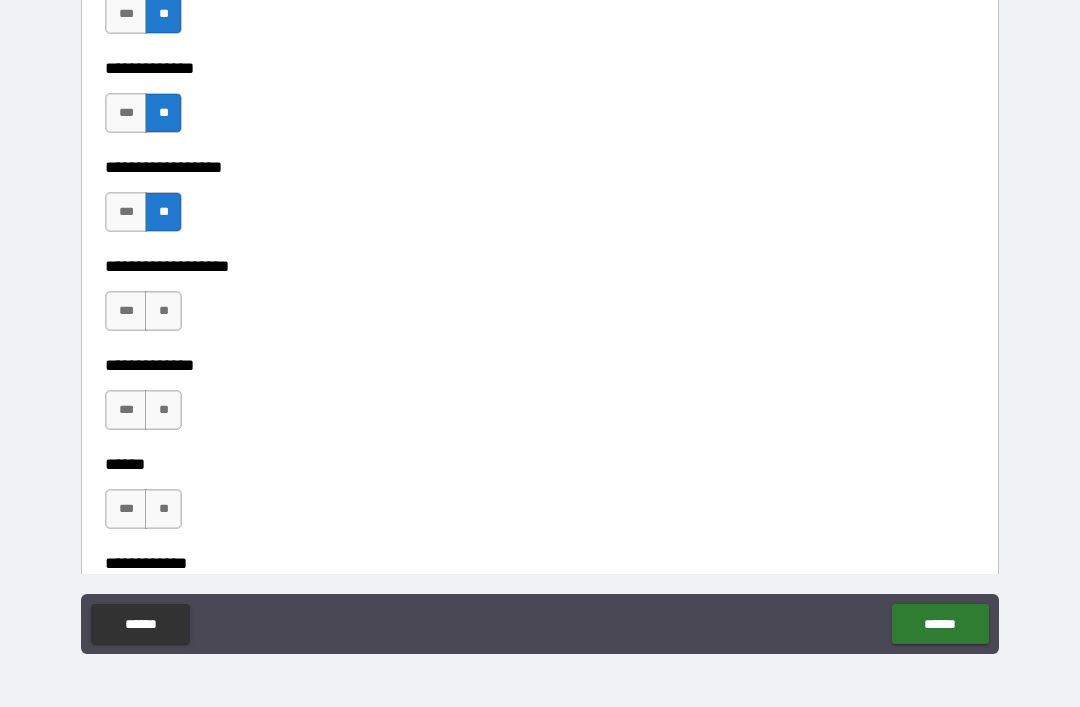 click on "**" at bounding box center (163, 311) 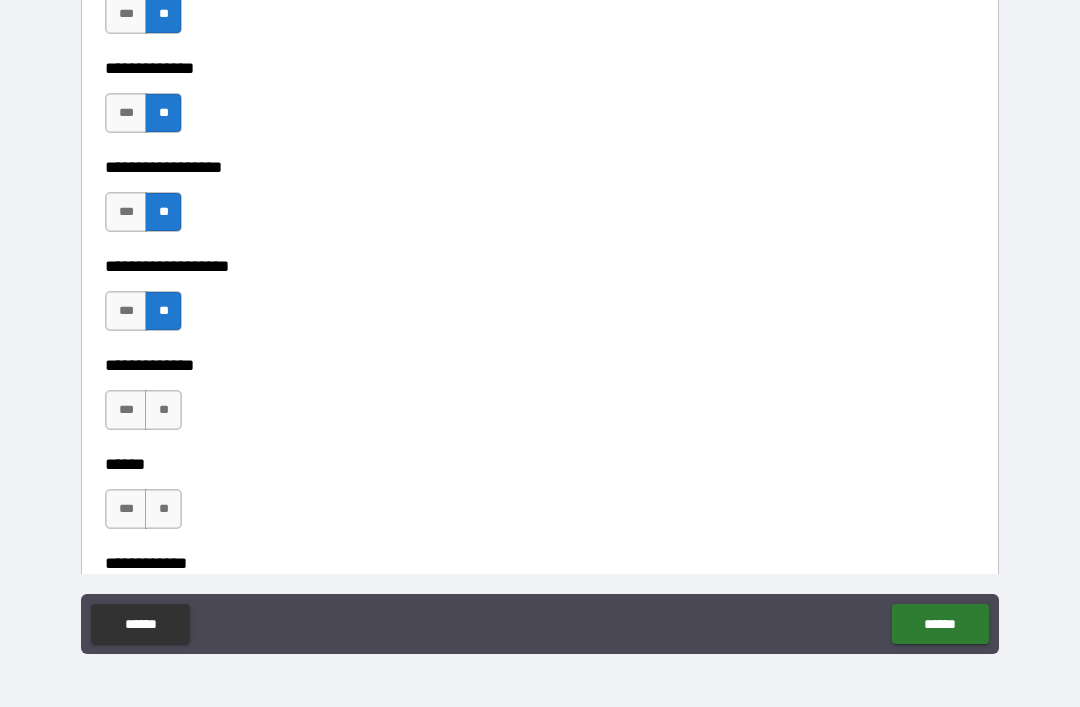 click on "**" at bounding box center (163, 410) 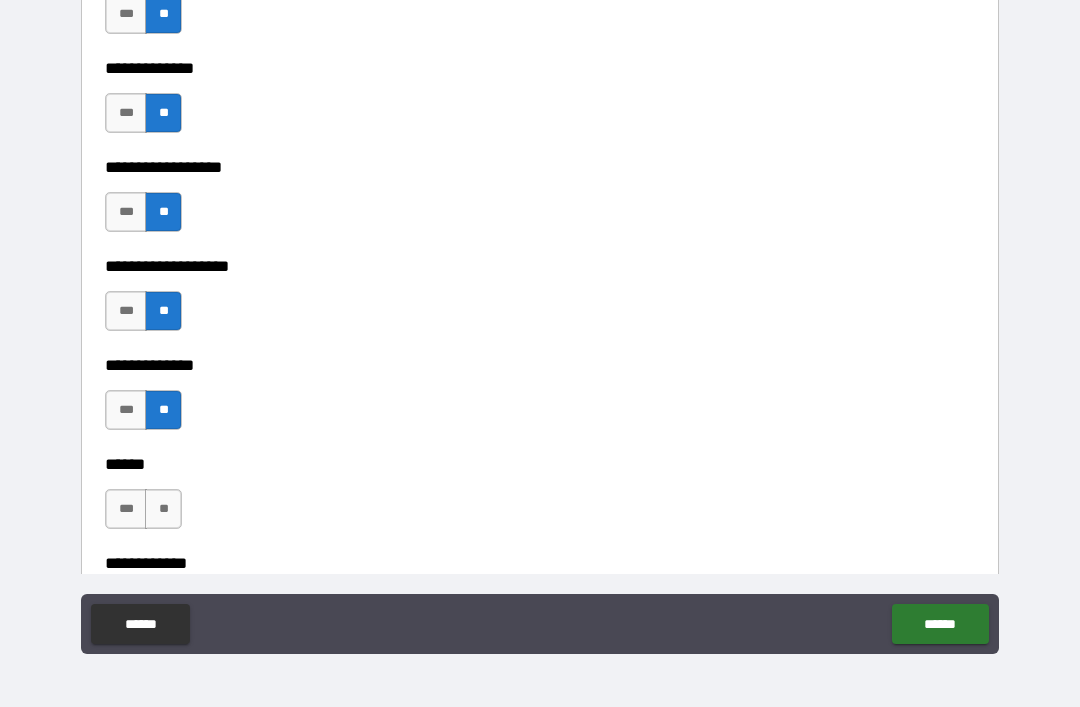 click on "**" at bounding box center [163, 509] 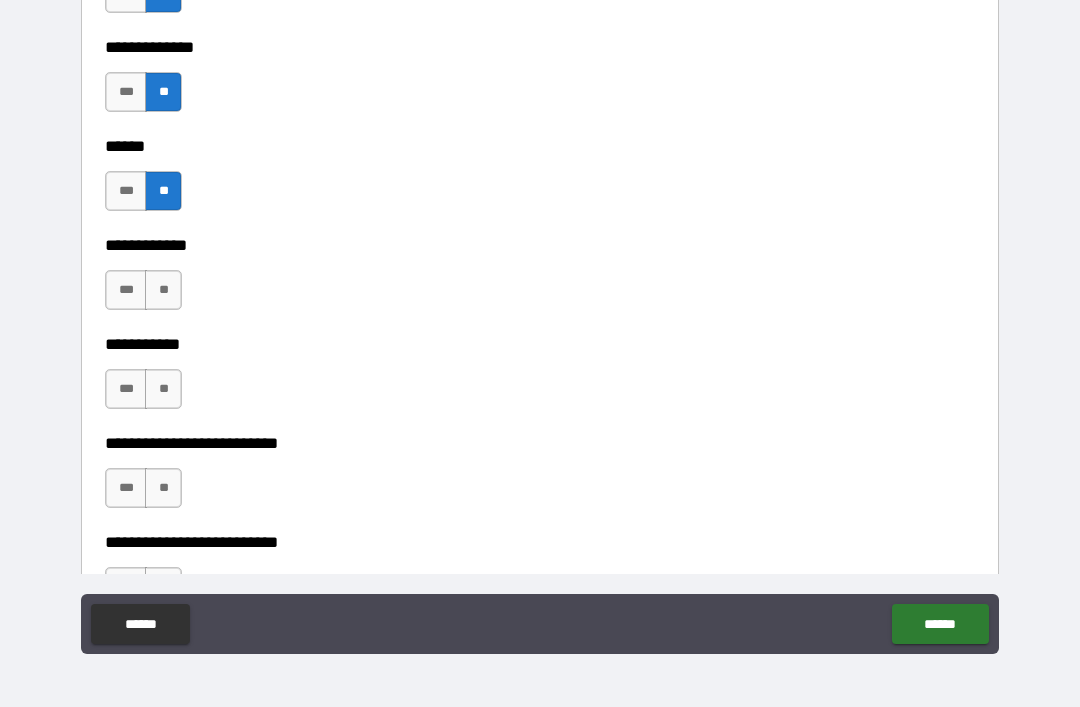 scroll, scrollTop: 4004, scrollLeft: 0, axis: vertical 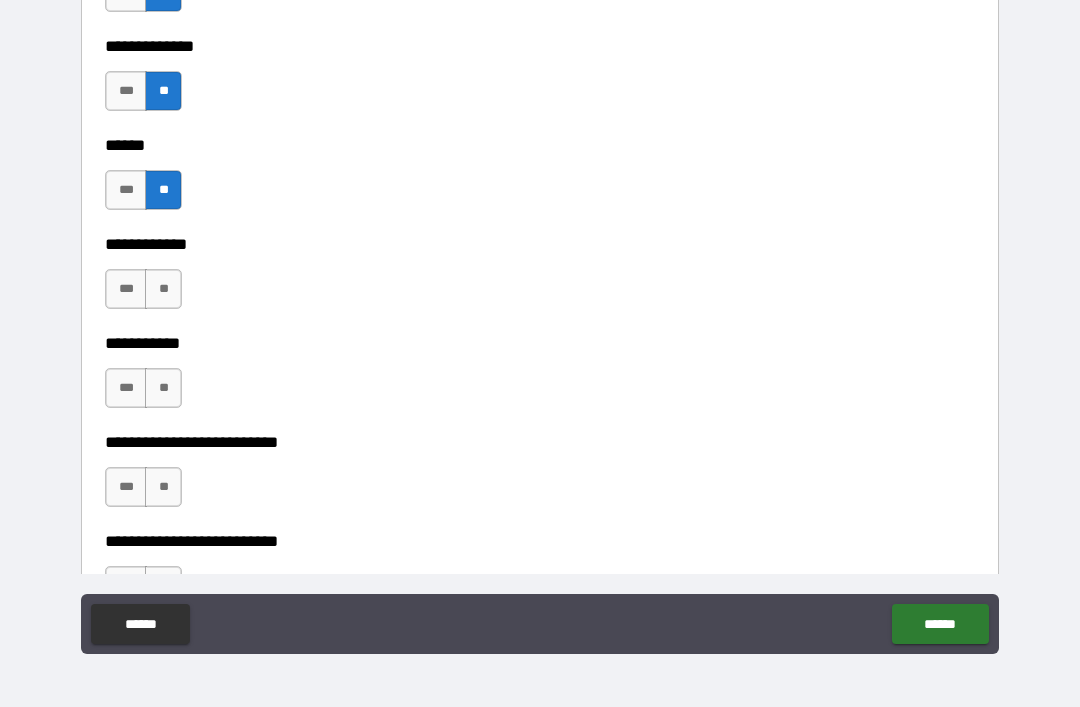 click on "**" at bounding box center [163, 289] 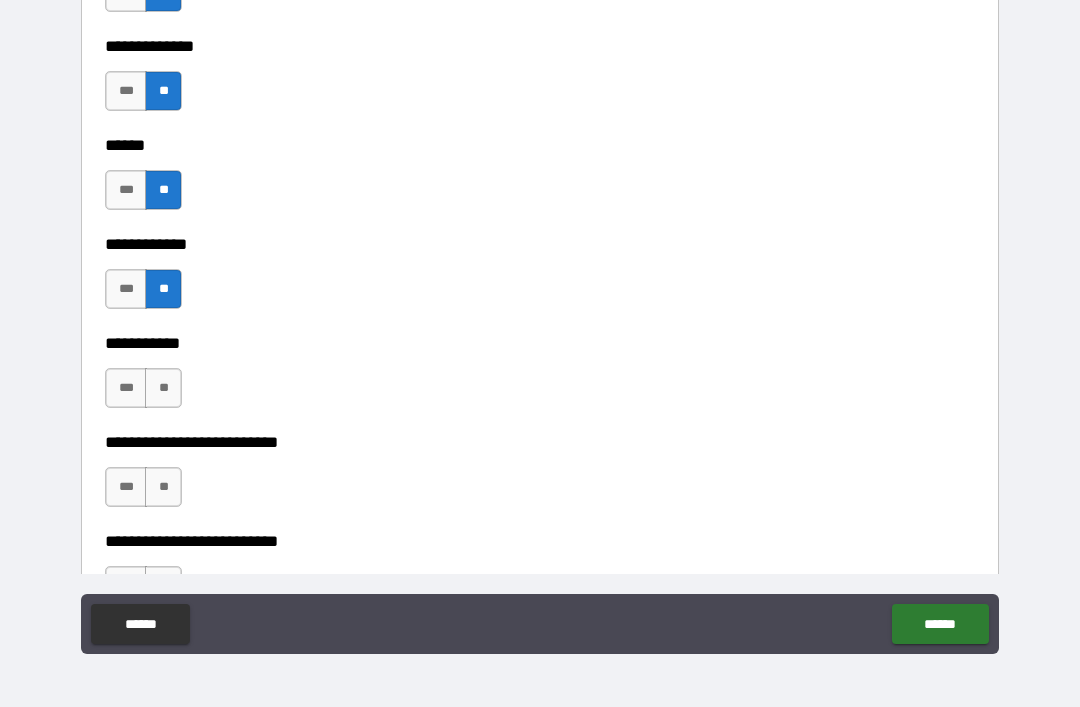 click on "**" at bounding box center (163, 388) 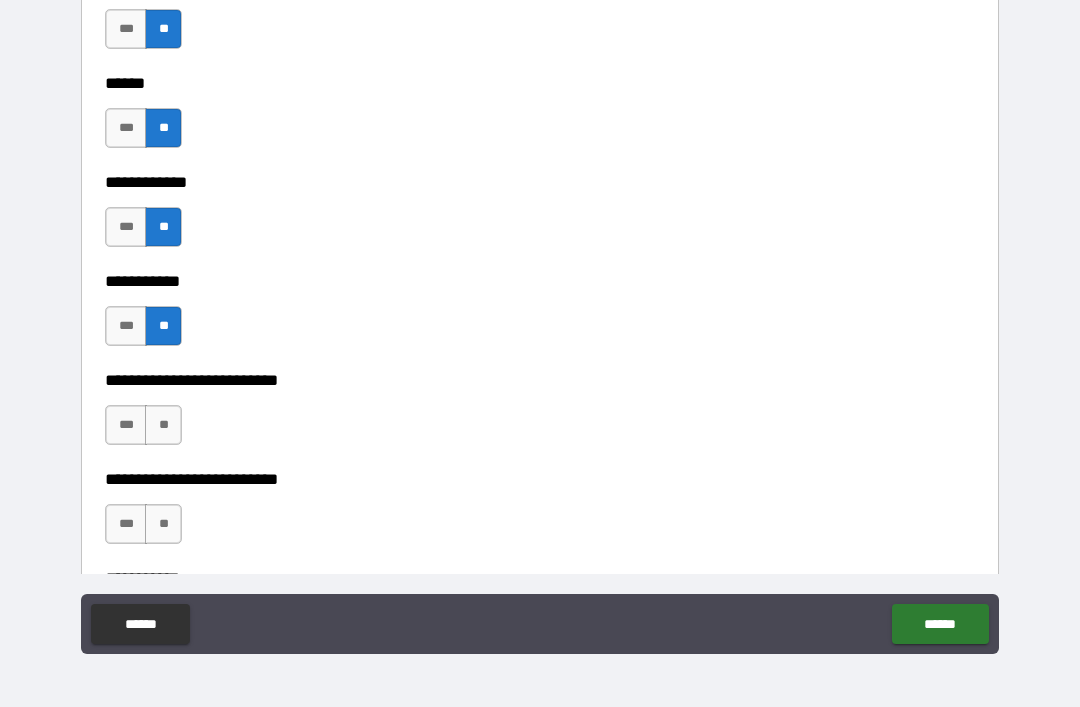 scroll, scrollTop: 4073, scrollLeft: 0, axis: vertical 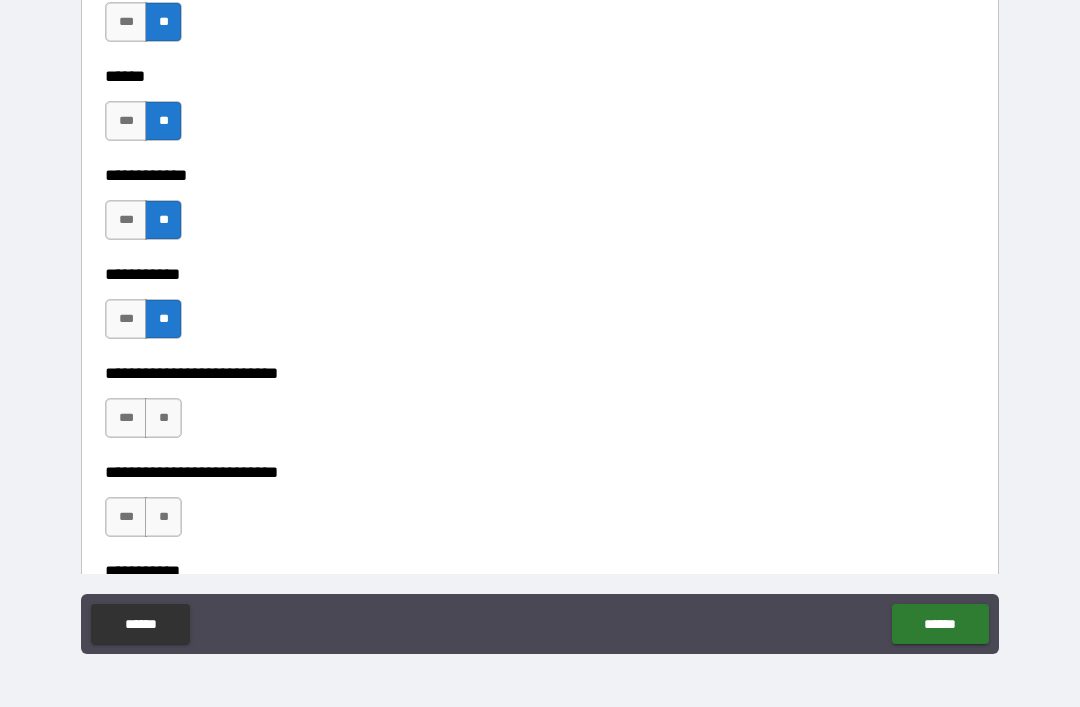 click on "**" at bounding box center [163, 418] 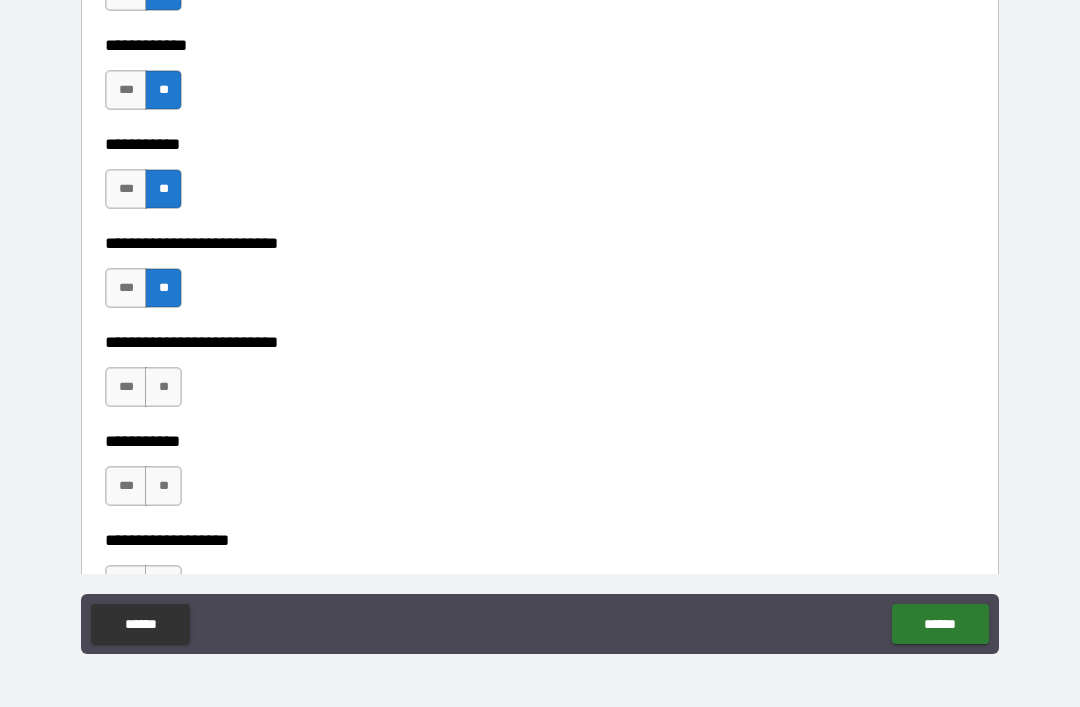 scroll, scrollTop: 4208, scrollLeft: 0, axis: vertical 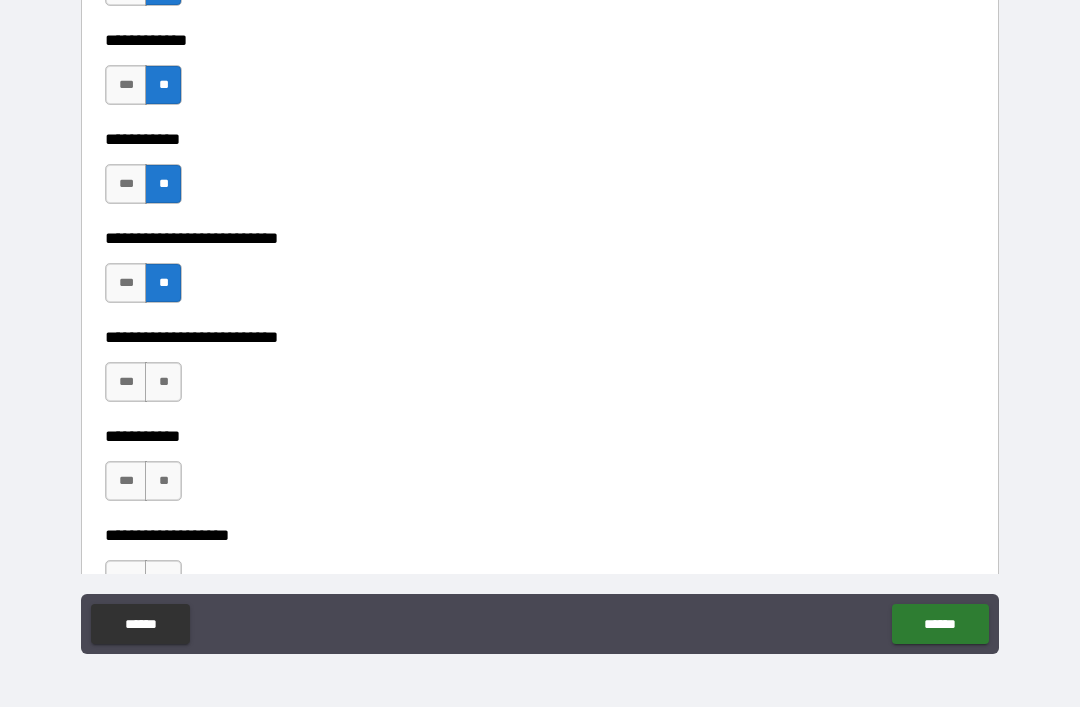 click on "**" at bounding box center [163, 382] 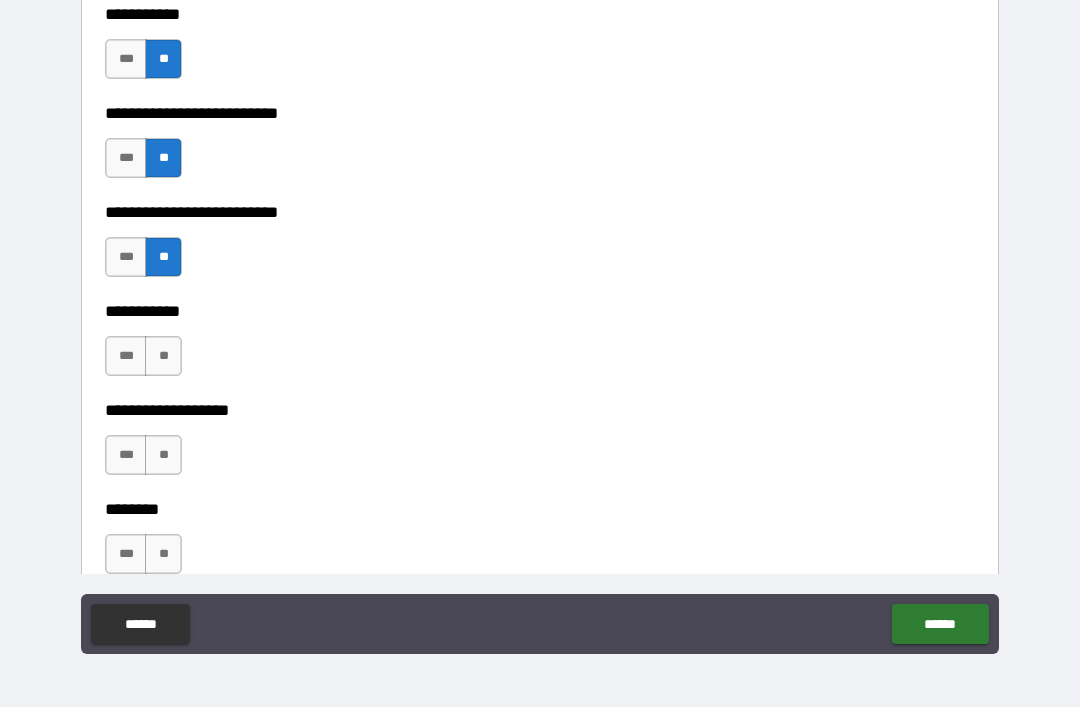 scroll, scrollTop: 4343, scrollLeft: 0, axis: vertical 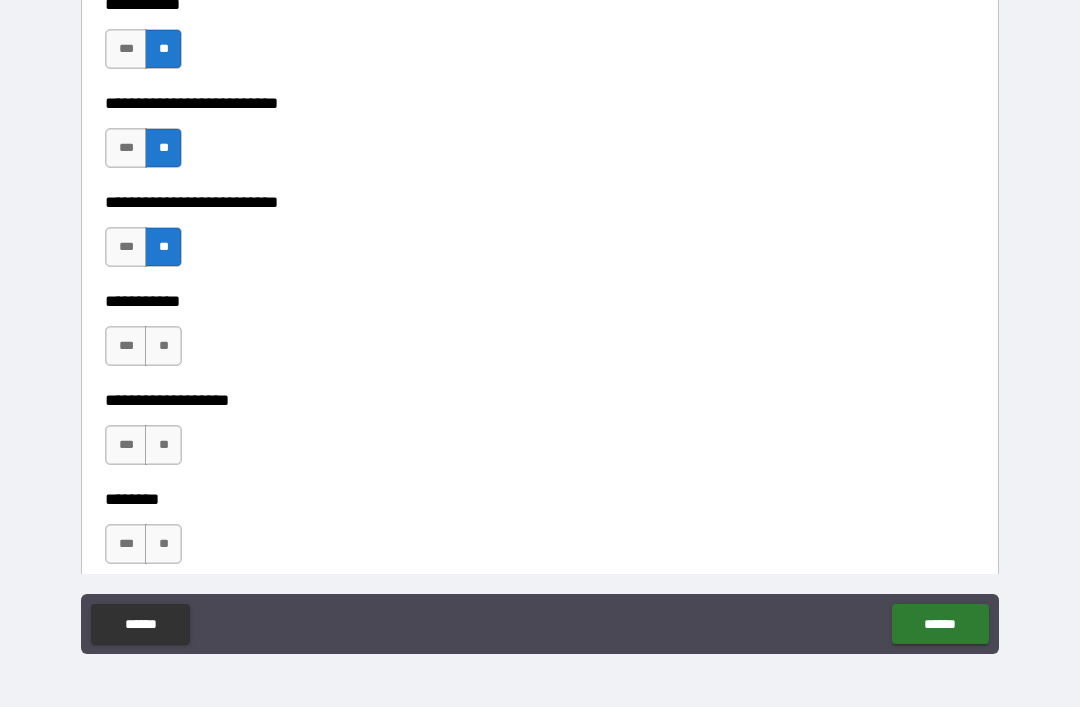click on "**" at bounding box center [163, 346] 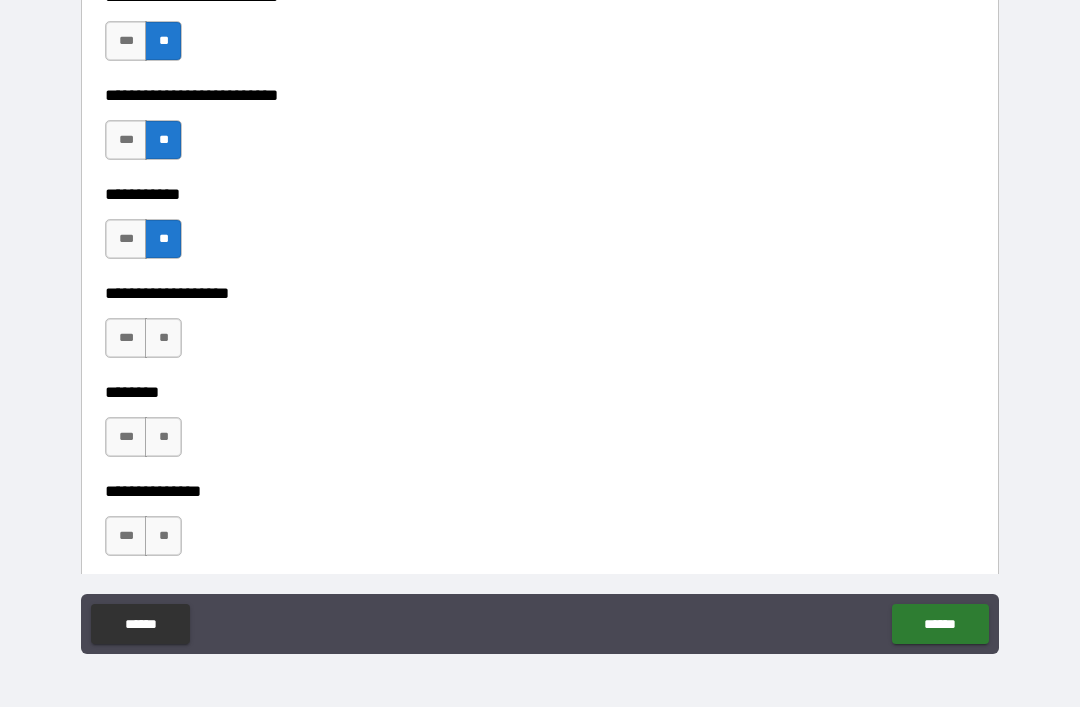 scroll, scrollTop: 4451, scrollLeft: 0, axis: vertical 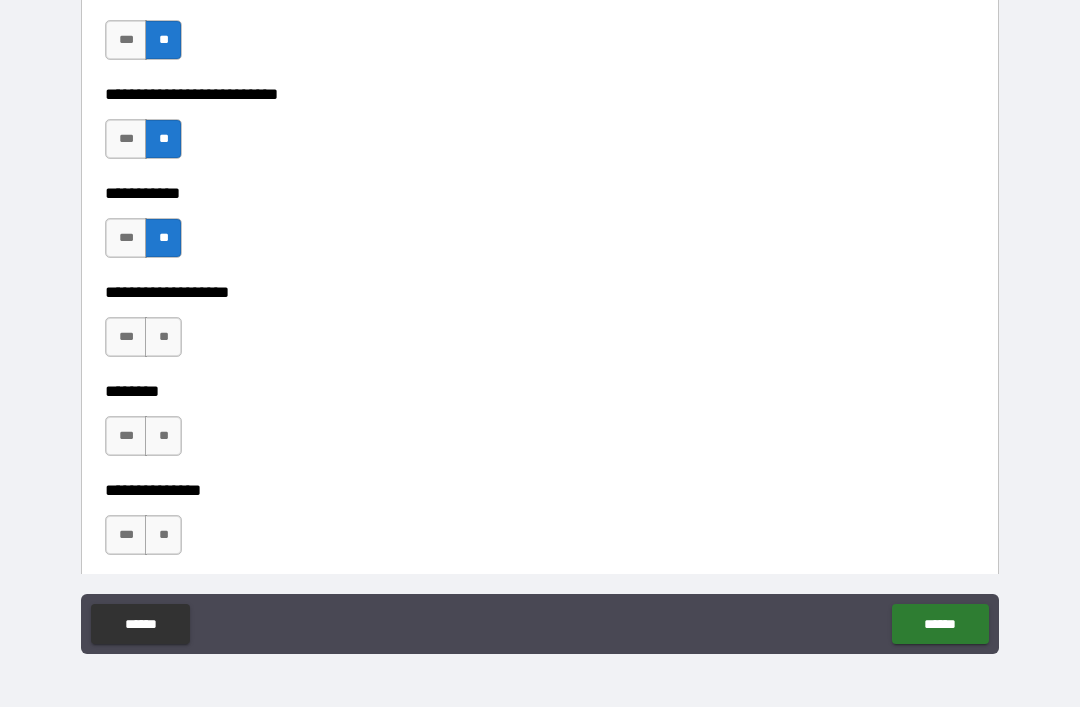 click on "**" at bounding box center (163, 337) 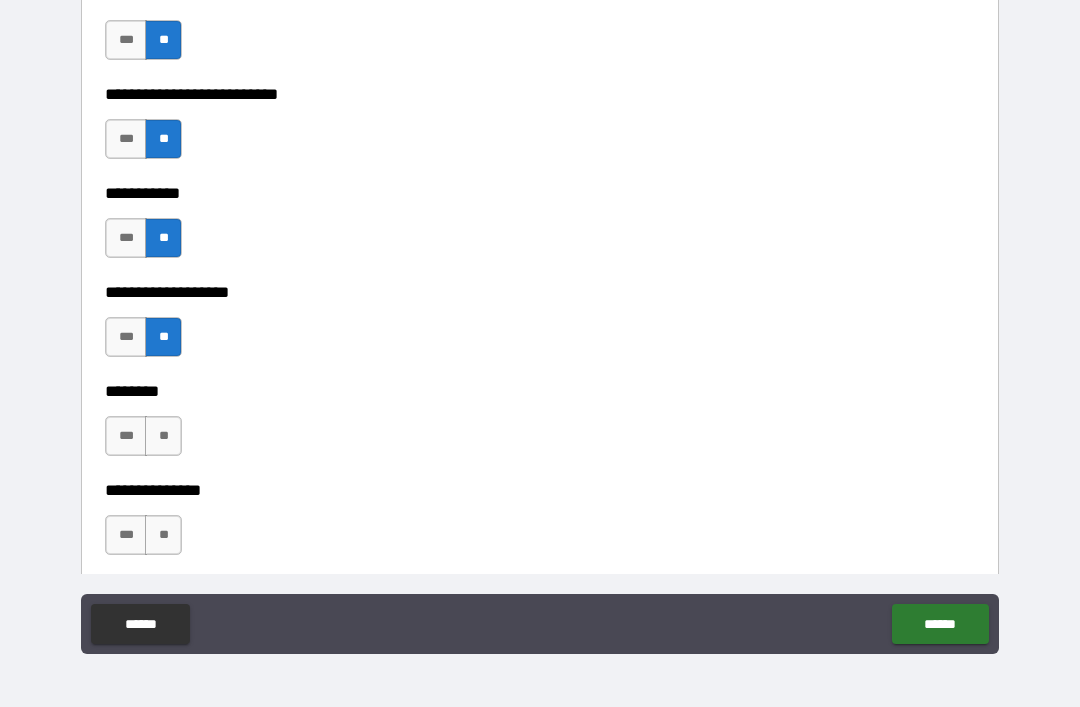 scroll, scrollTop: 4479, scrollLeft: 0, axis: vertical 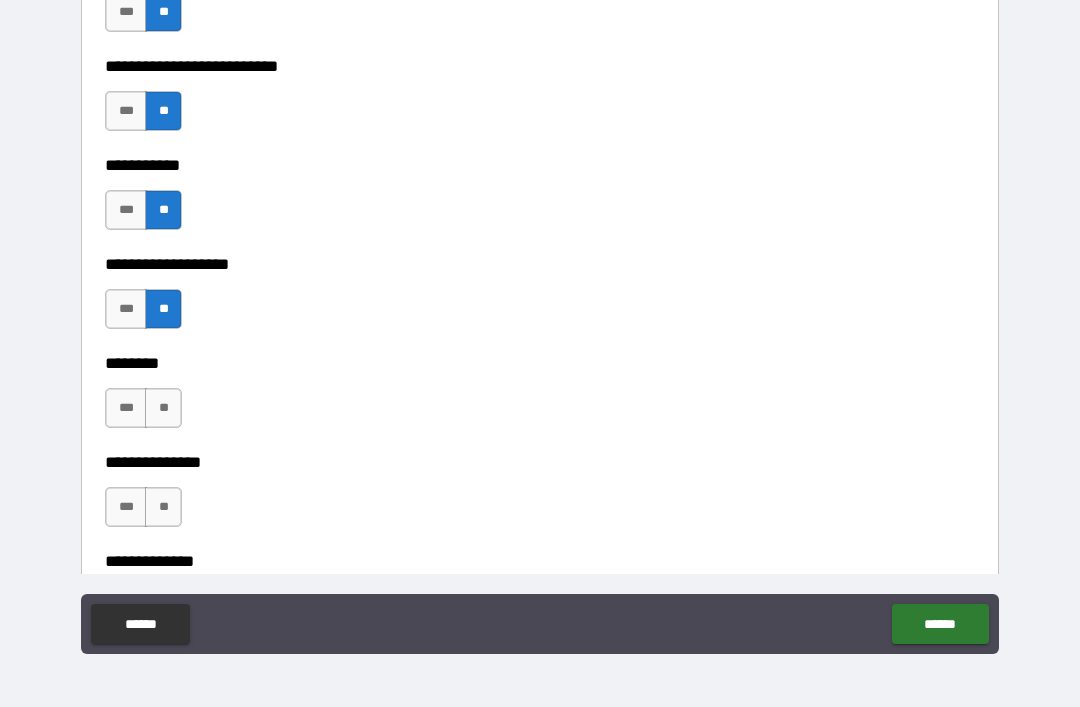 click on "**" at bounding box center (163, 408) 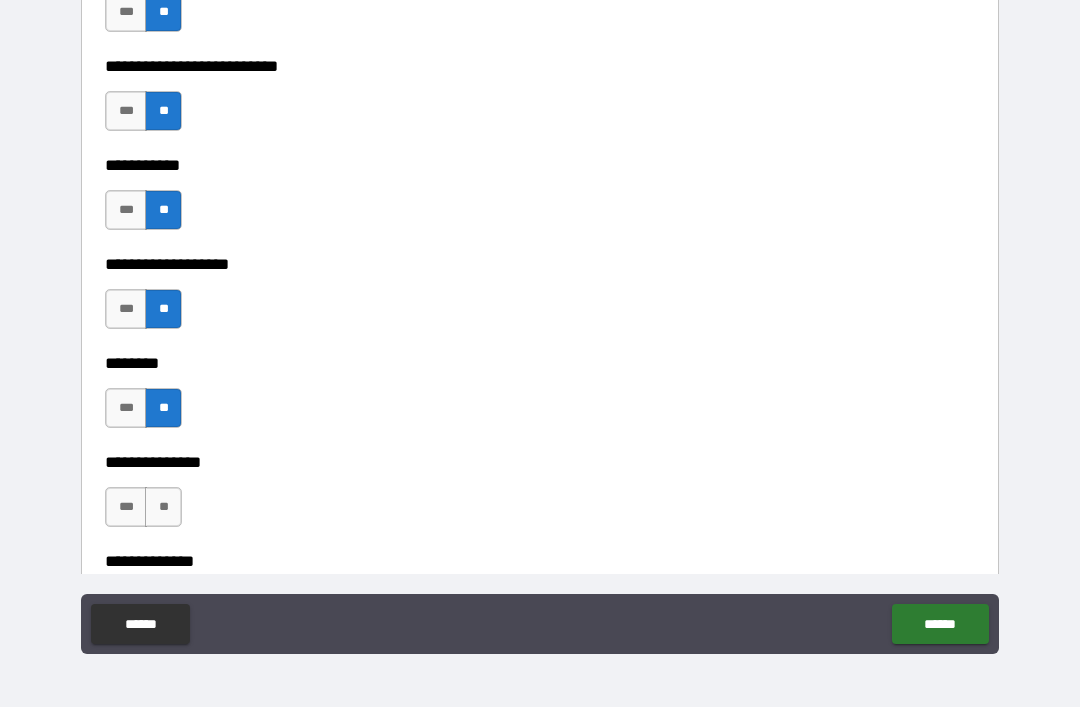 scroll, scrollTop: 4552, scrollLeft: 0, axis: vertical 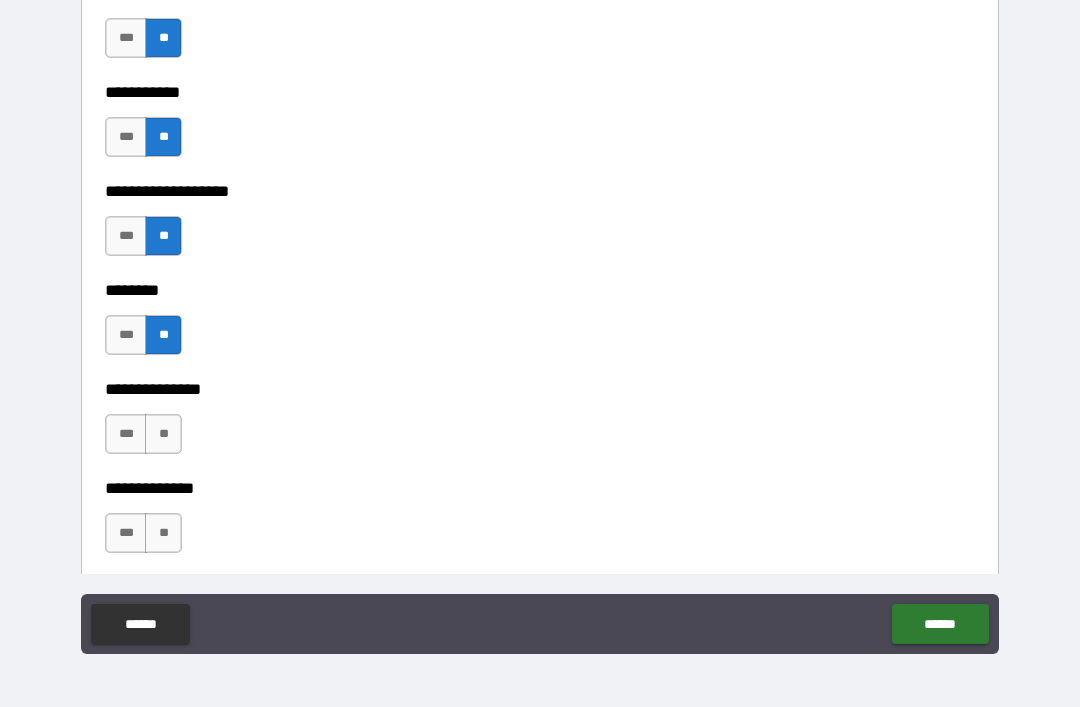 click on "**" at bounding box center (163, 434) 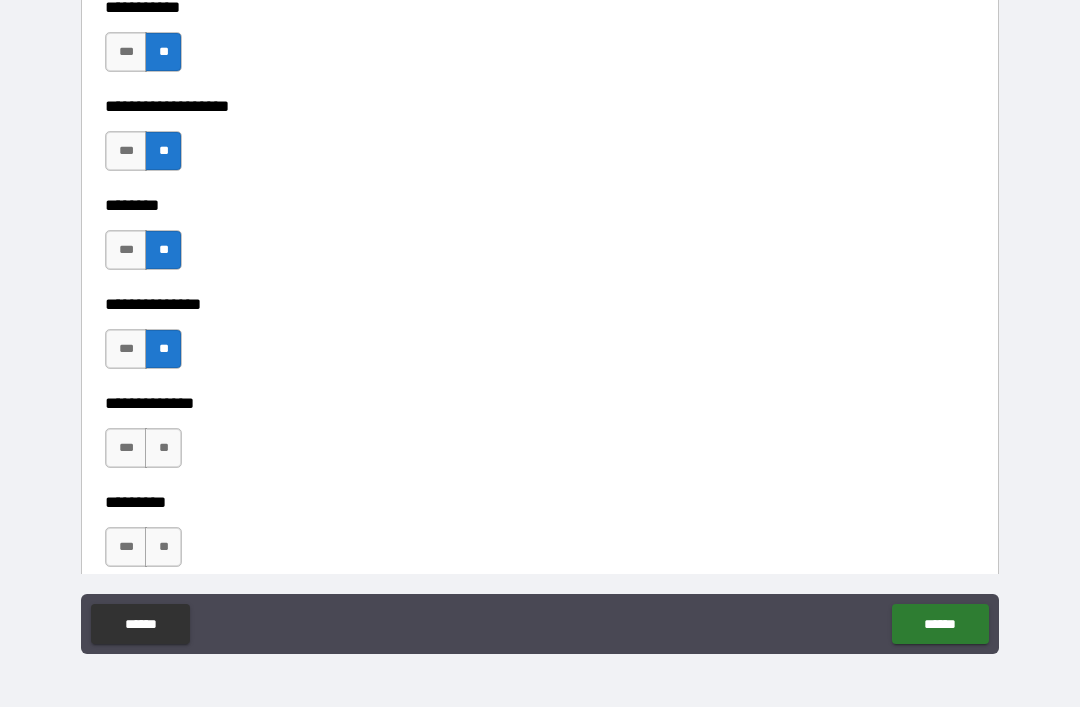 scroll, scrollTop: 4638, scrollLeft: 0, axis: vertical 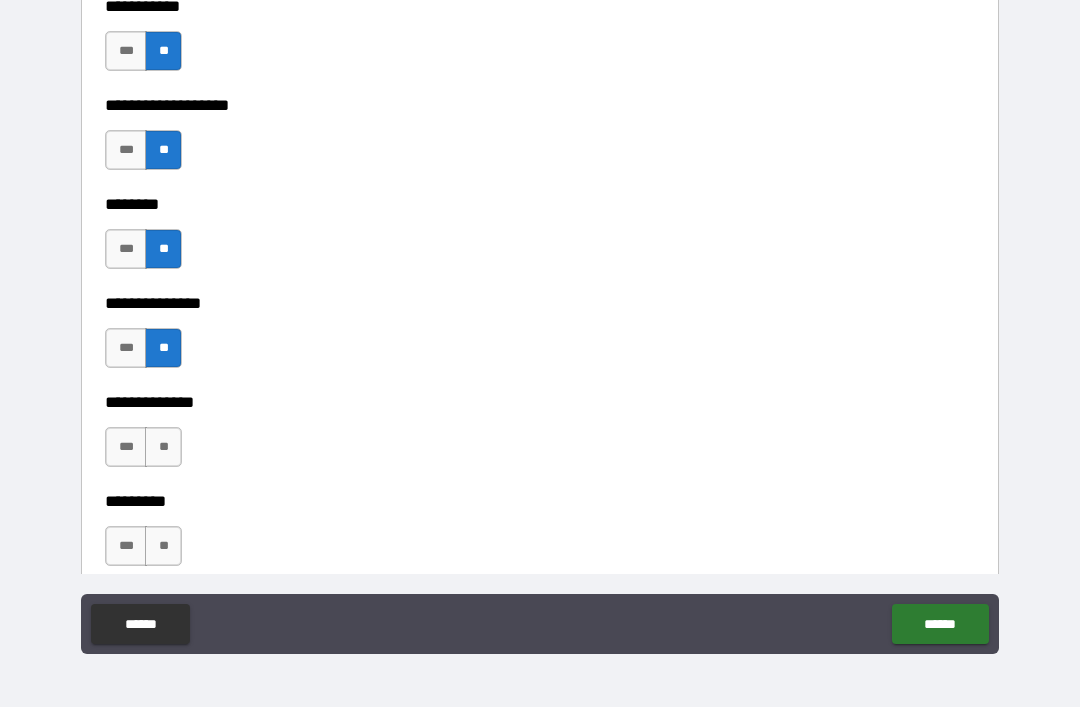 click on "**" at bounding box center (163, 447) 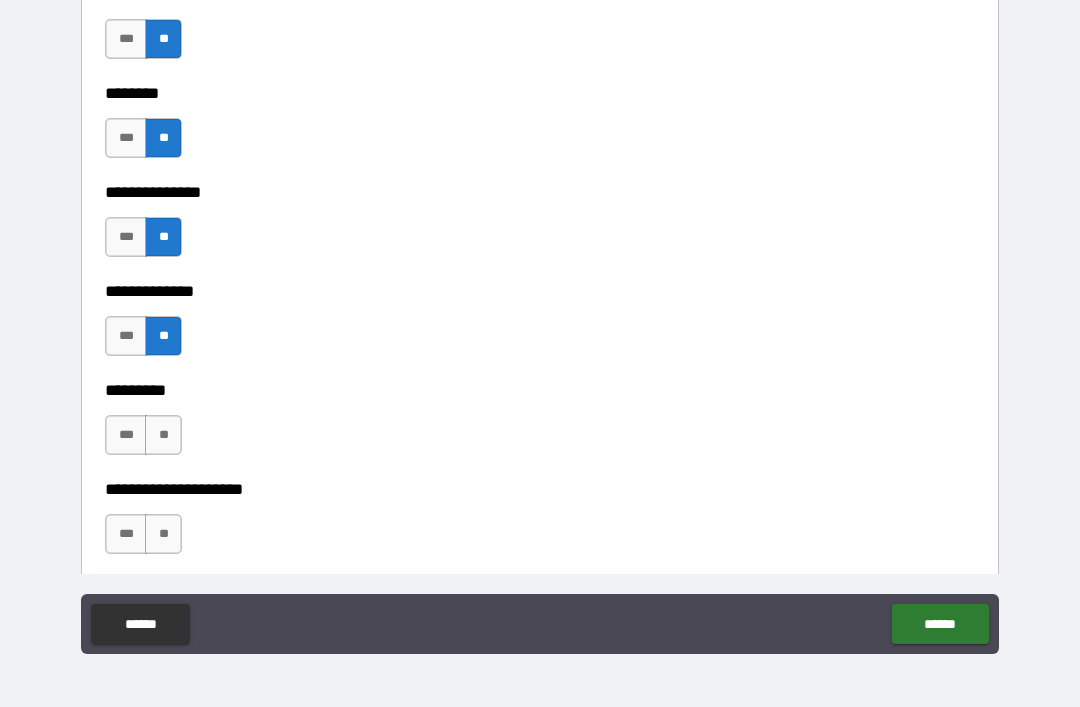 scroll, scrollTop: 4760, scrollLeft: 0, axis: vertical 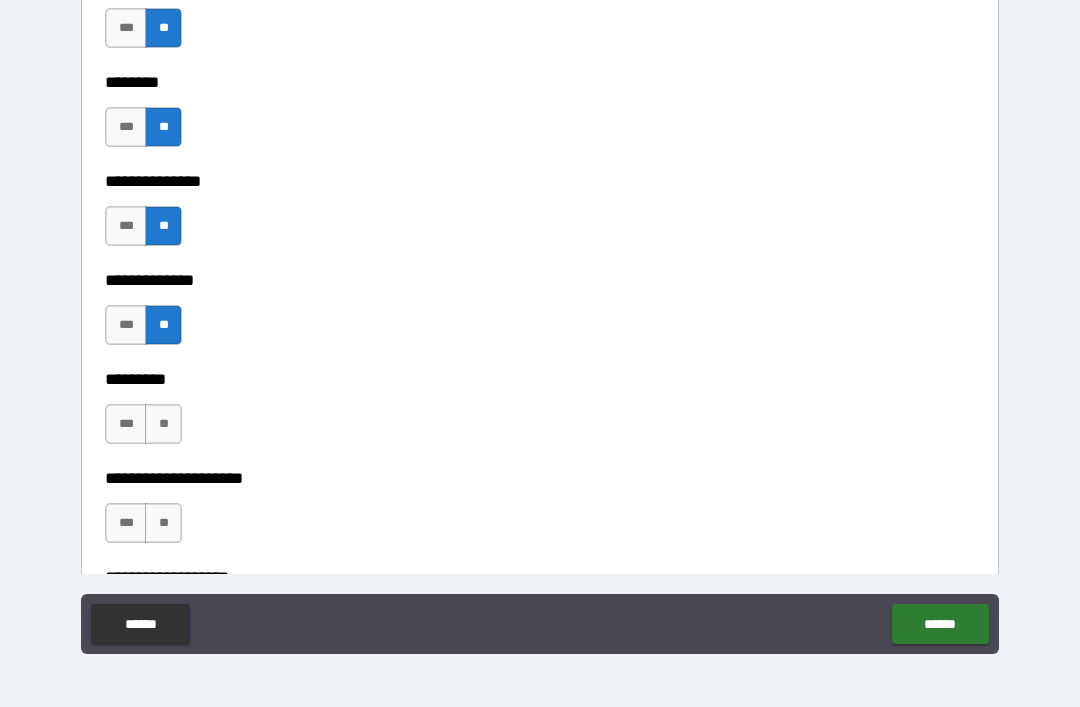click on "**" at bounding box center [163, 424] 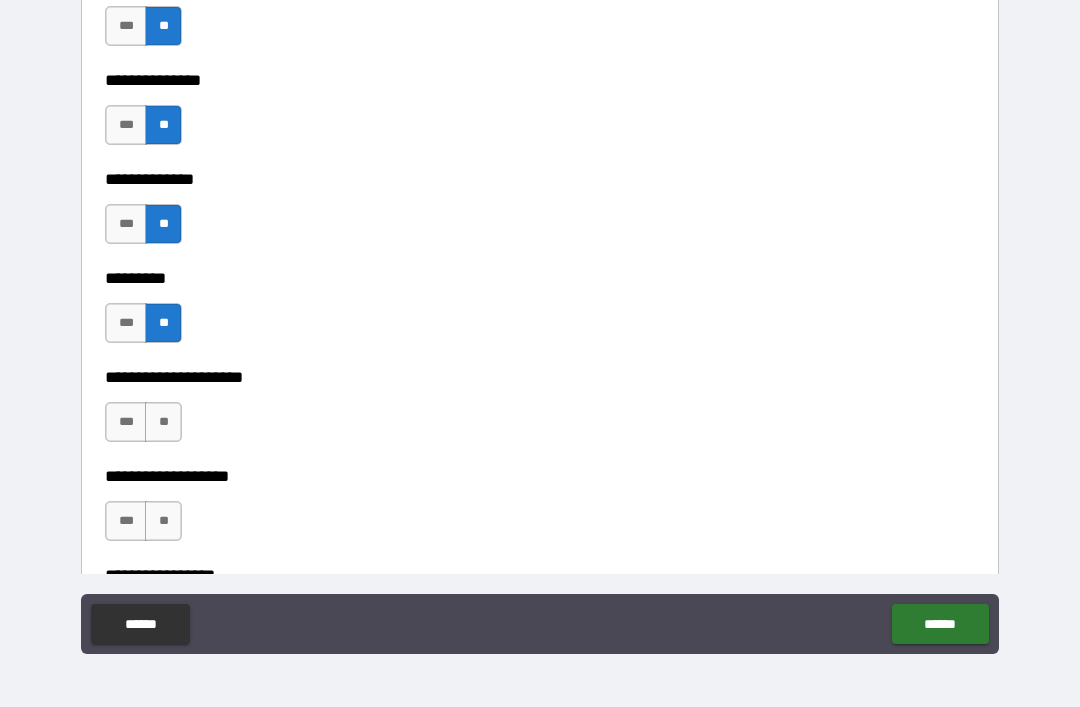 scroll, scrollTop: 4869, scrollLeft: 0, axis: vertical 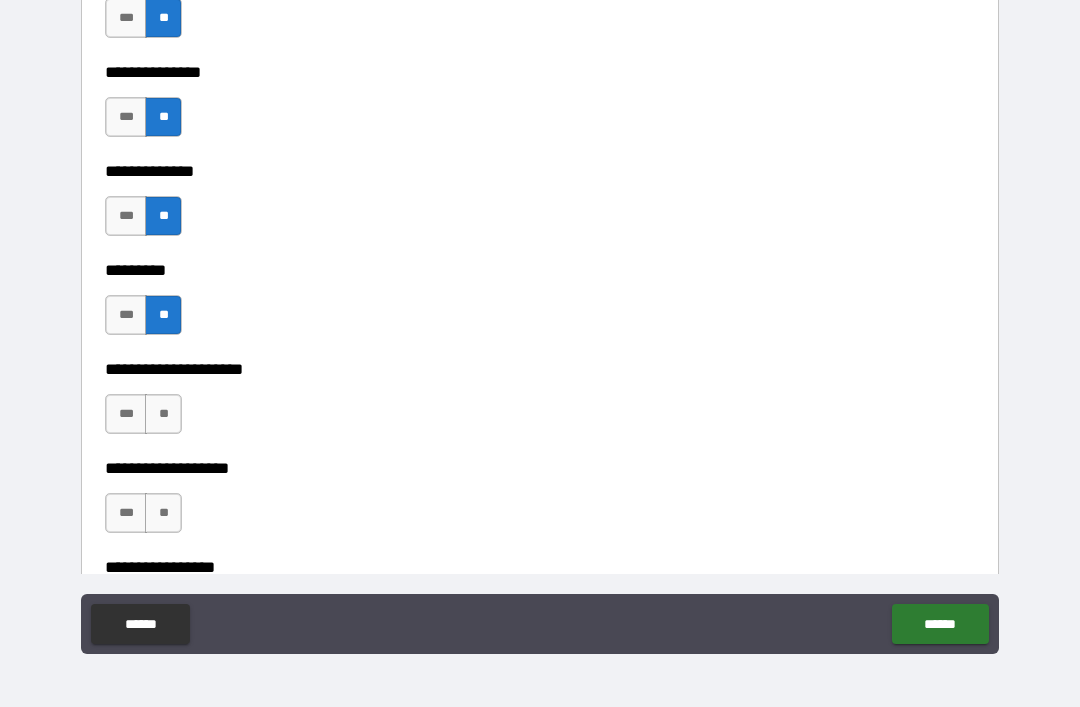 click on "**" at bounding box center (163, 414) 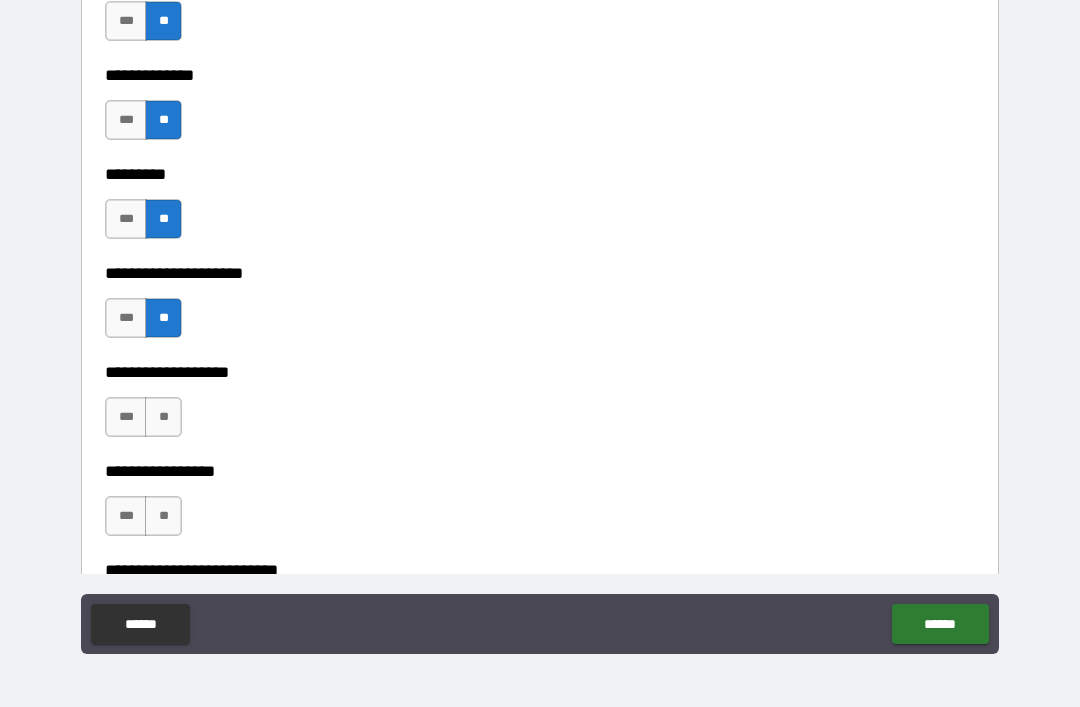 scroll, scrollTop: 4966, scrollLeft: 0, axis: vertical 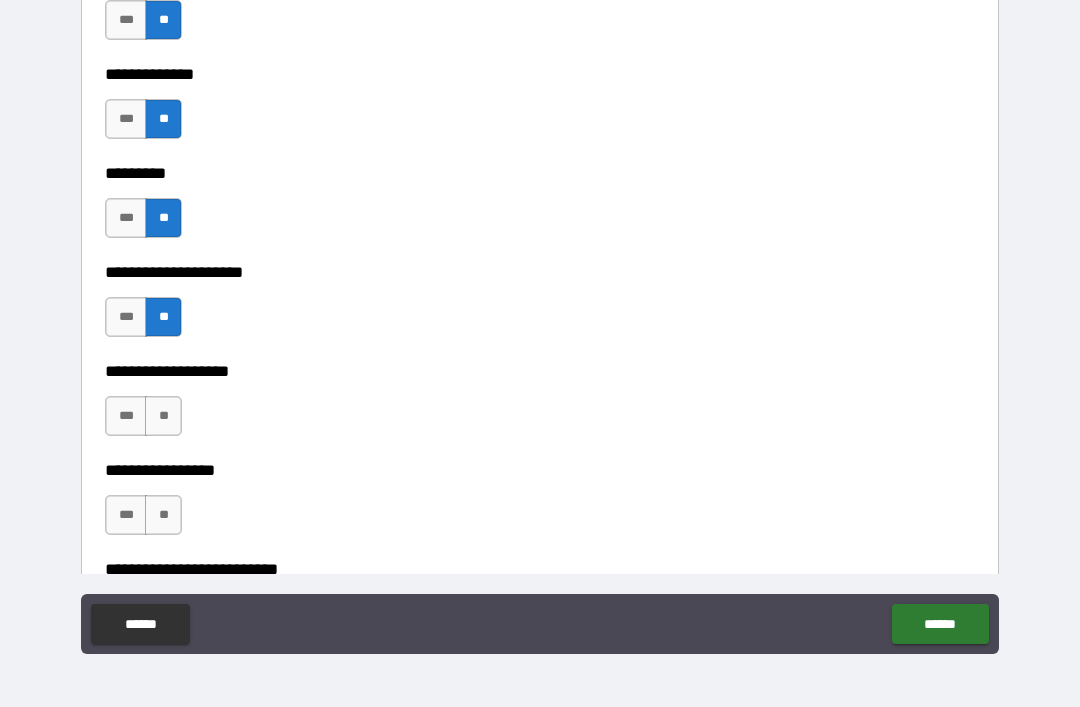 click on "**********" at bounding box center [540, 357] 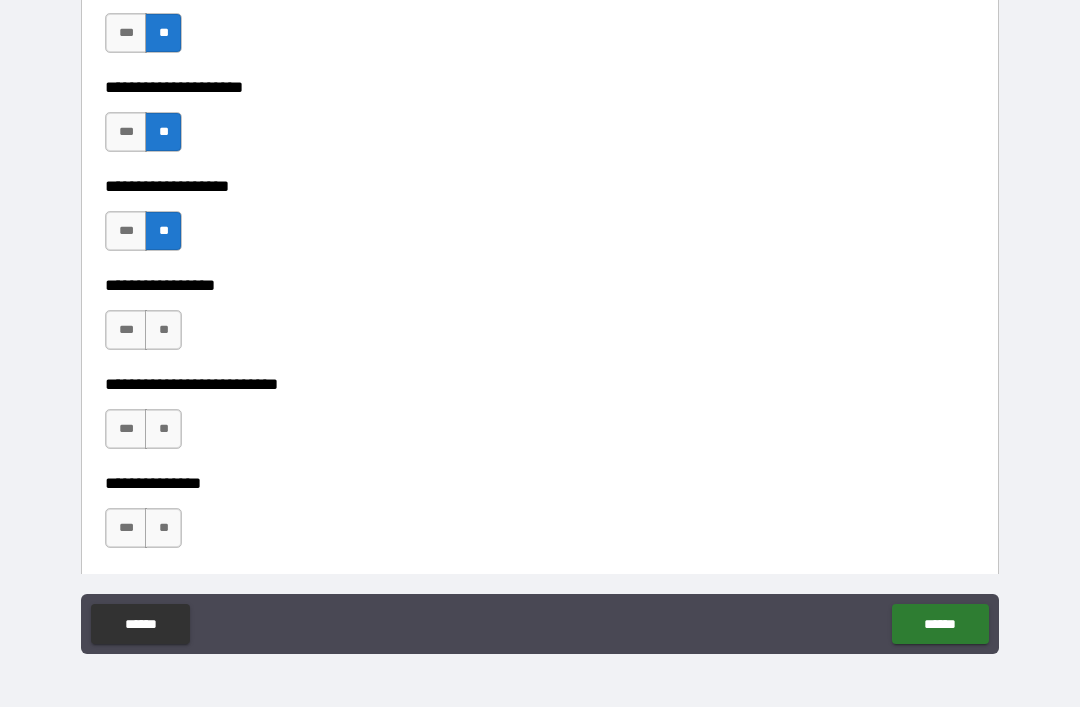 scroll, scrollTop: 5176, scrollLeft: 0, axis: vertical 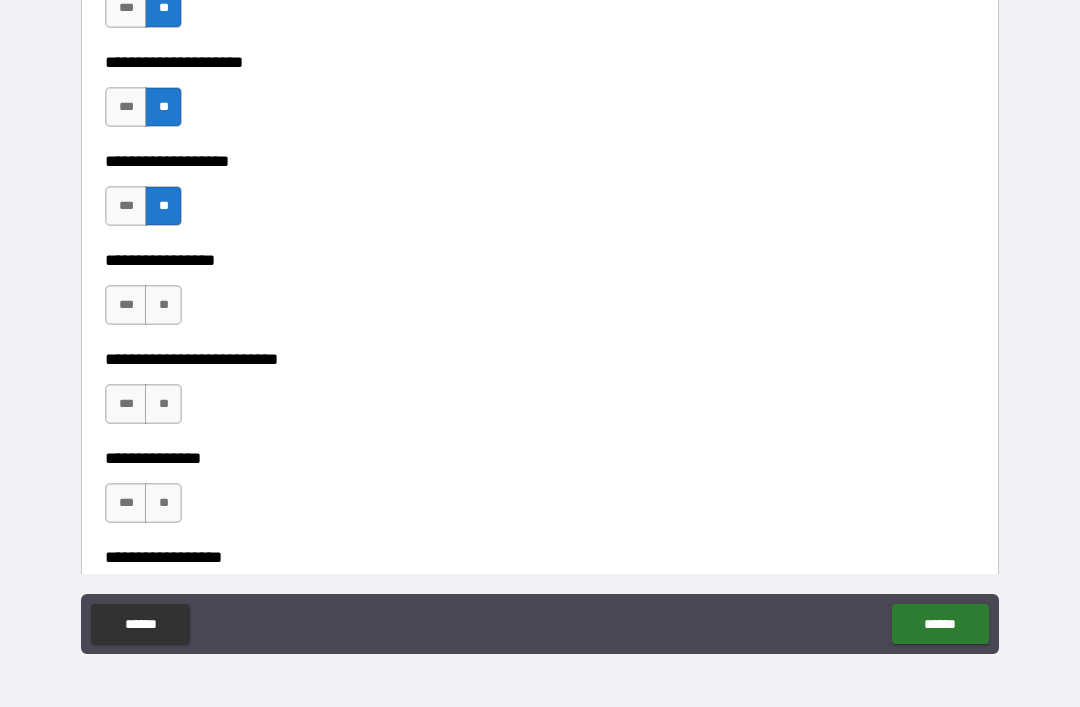 click on "**" at bounding box center [163, 305] 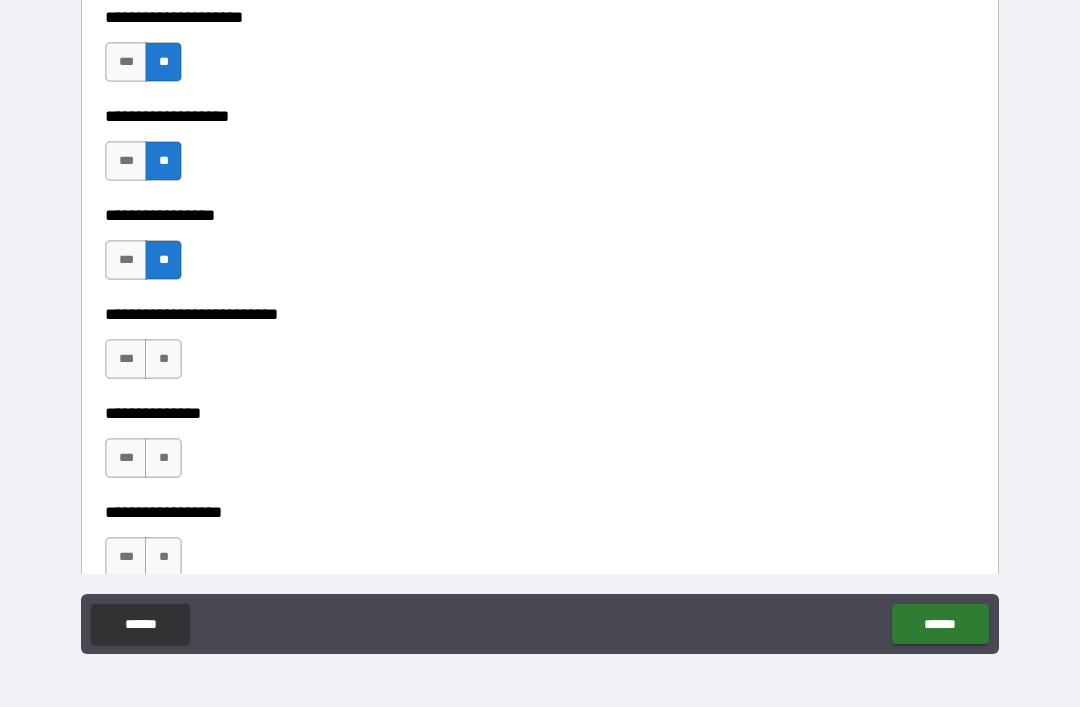scroll, scrollTop: 5223, scrollLeft: 0, axis: vertical 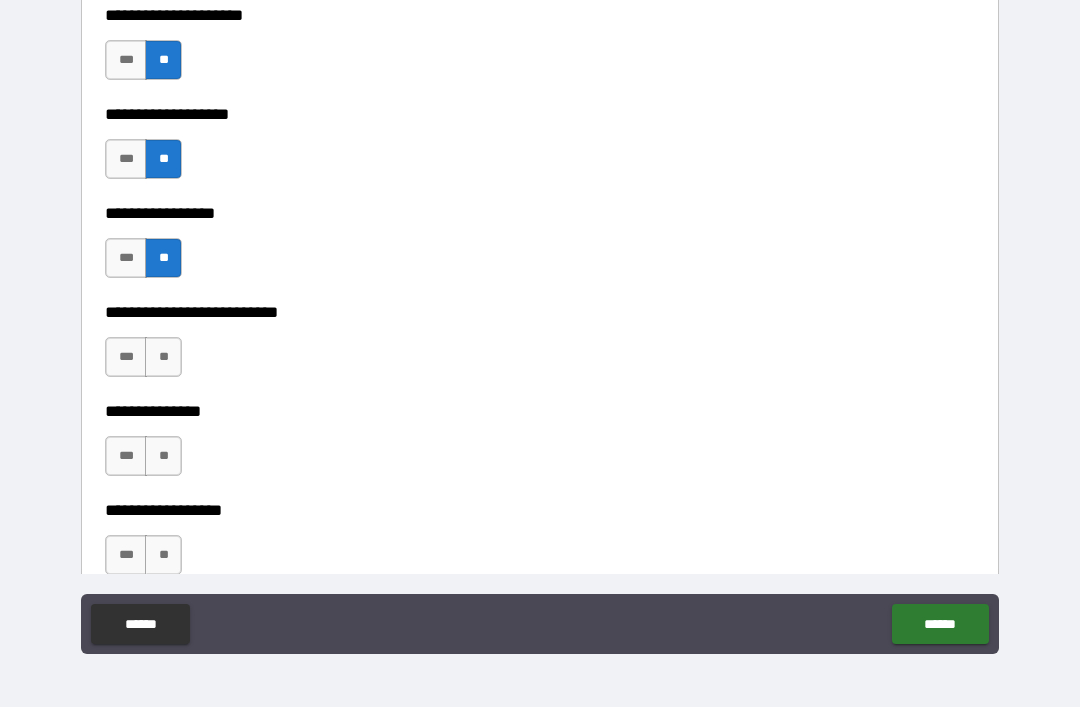 click on "**" at bounding box center (163, 357) 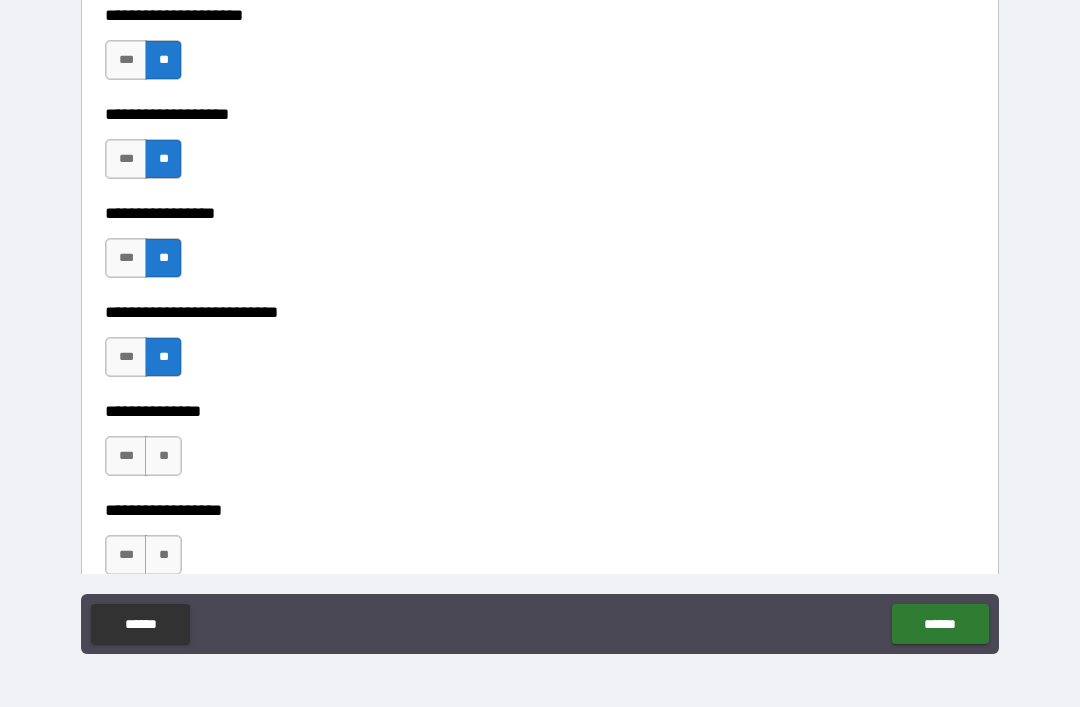 click on "**" at bounding box center (163, 456) 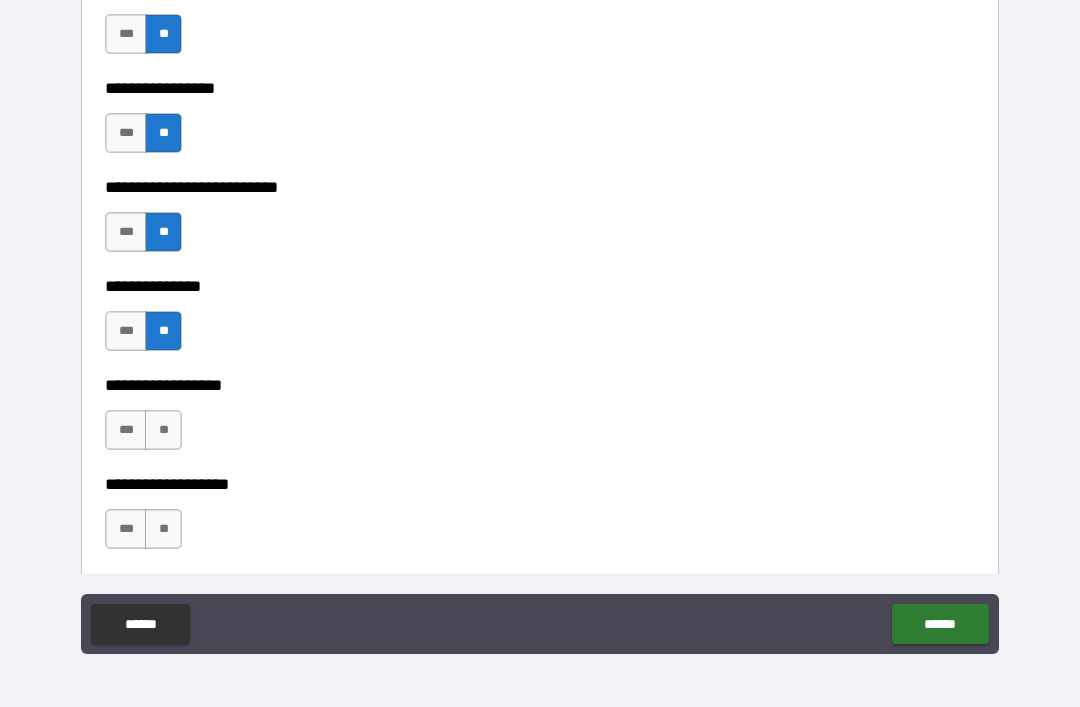 click on "**" at bounding box center (163, 430) 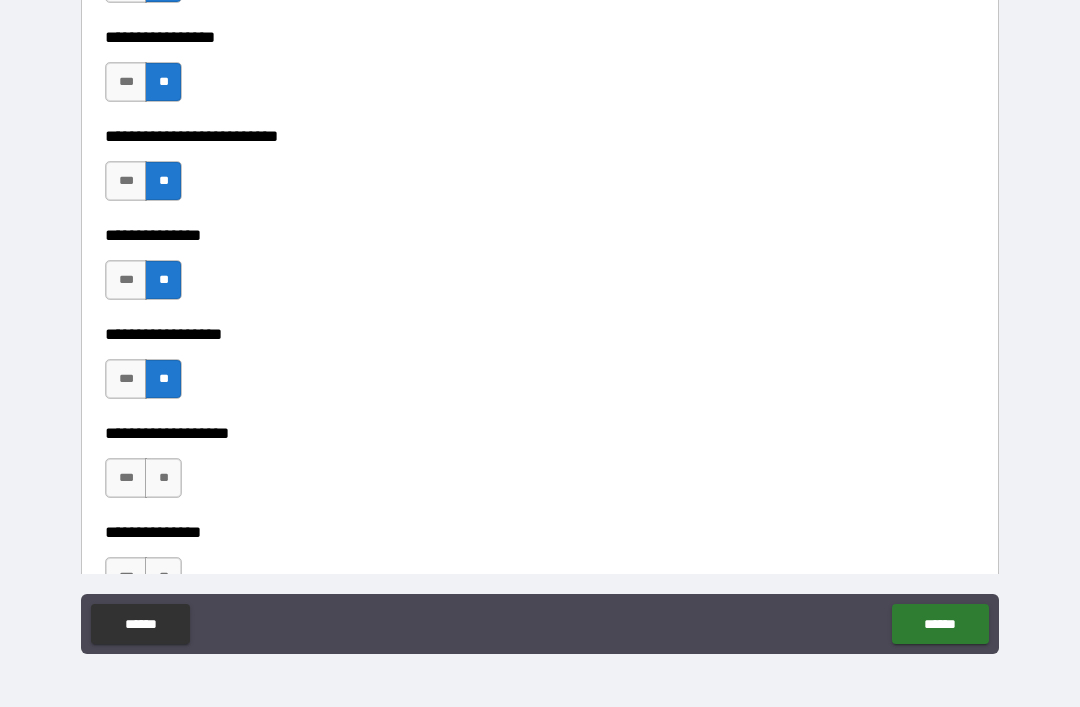 scroll, scrollTop: 5409, scrollLeft: 0, axis: vertical 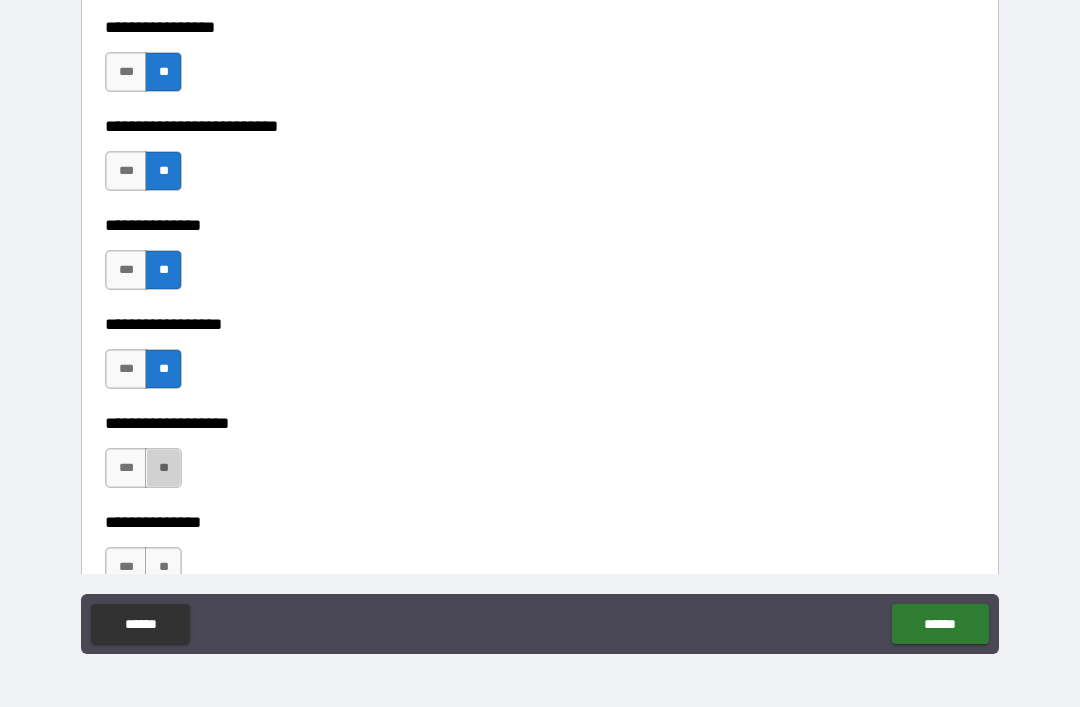 click on "**" at bounding box center [163, 468] 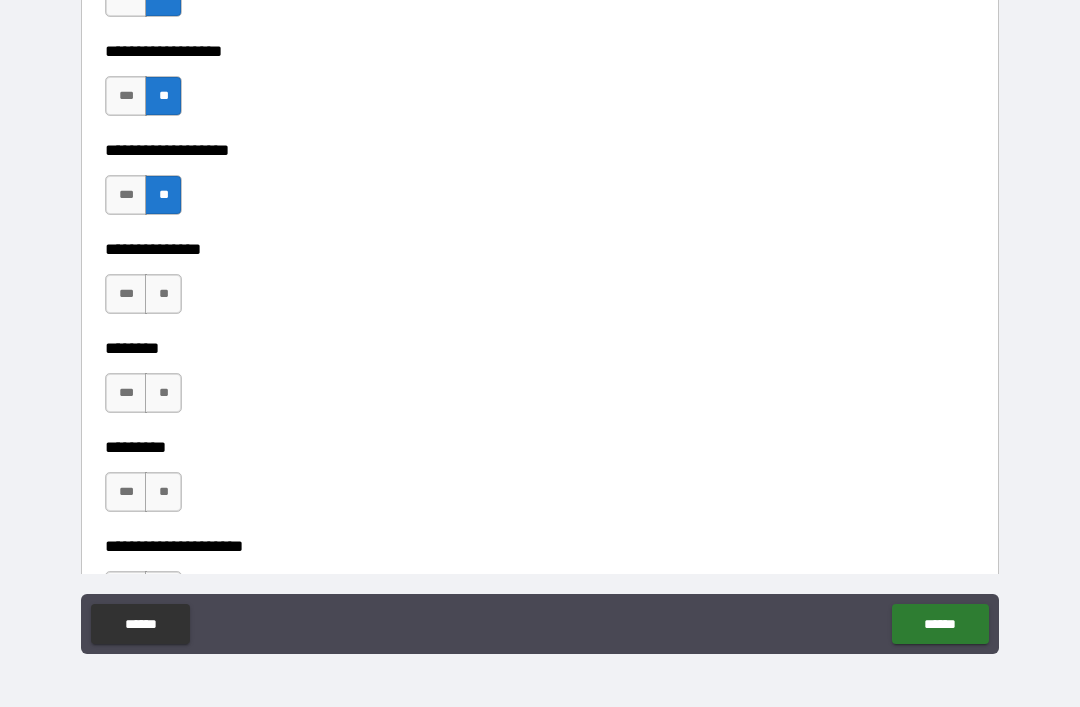 scroll, scrollTop: 5691, scrollLeft: 0, axis: vertical 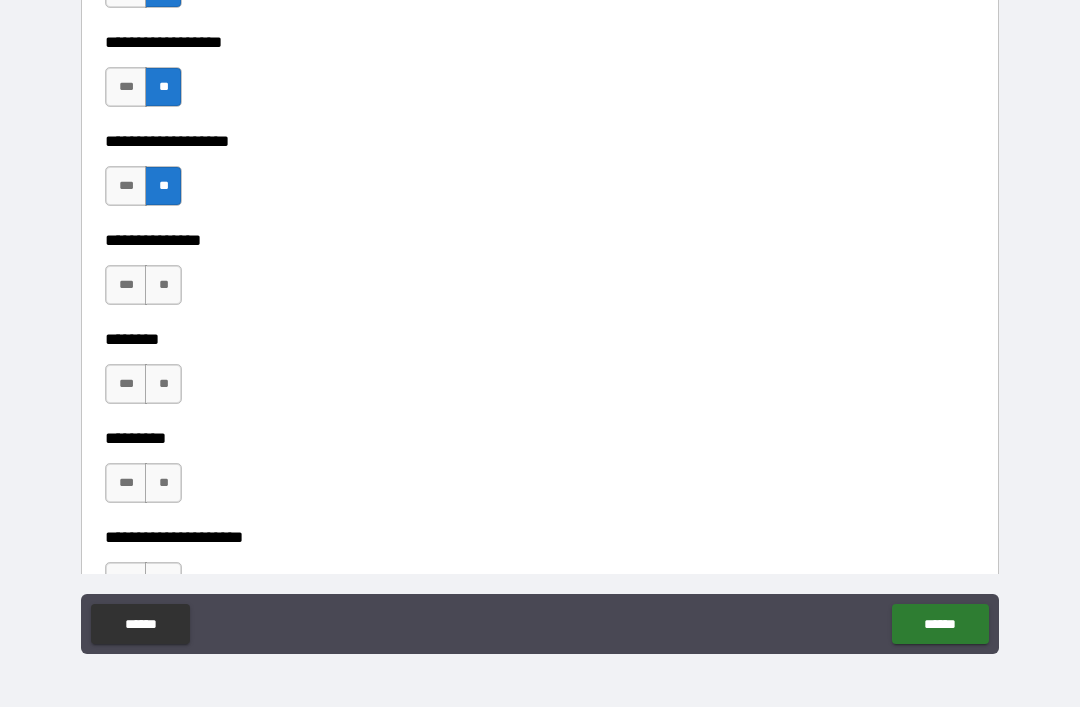 click on "**" at bounding box center (163, 285) 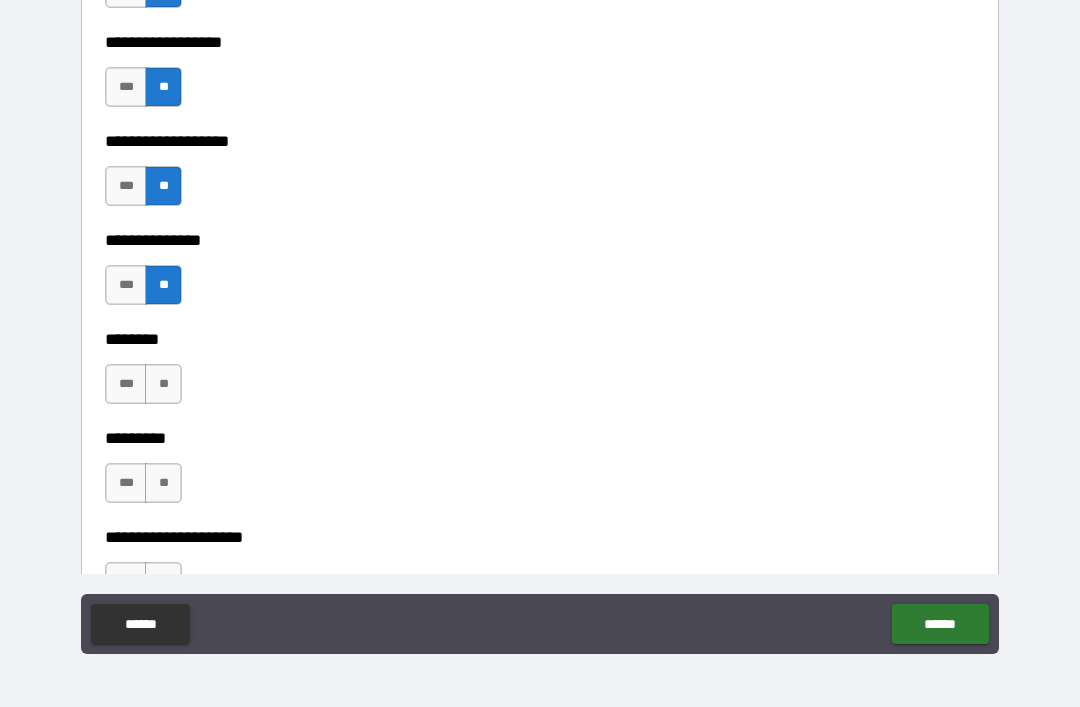 click on "**" at bounding box center (163, 384) 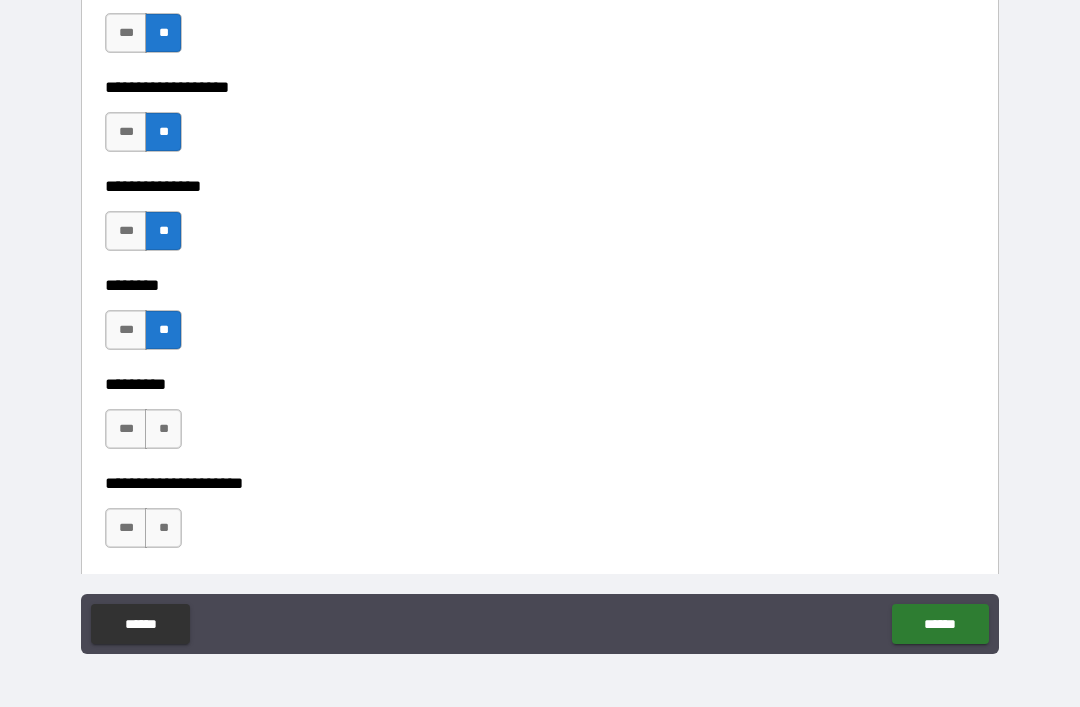 click on "**" at bounding box center (163, 429) 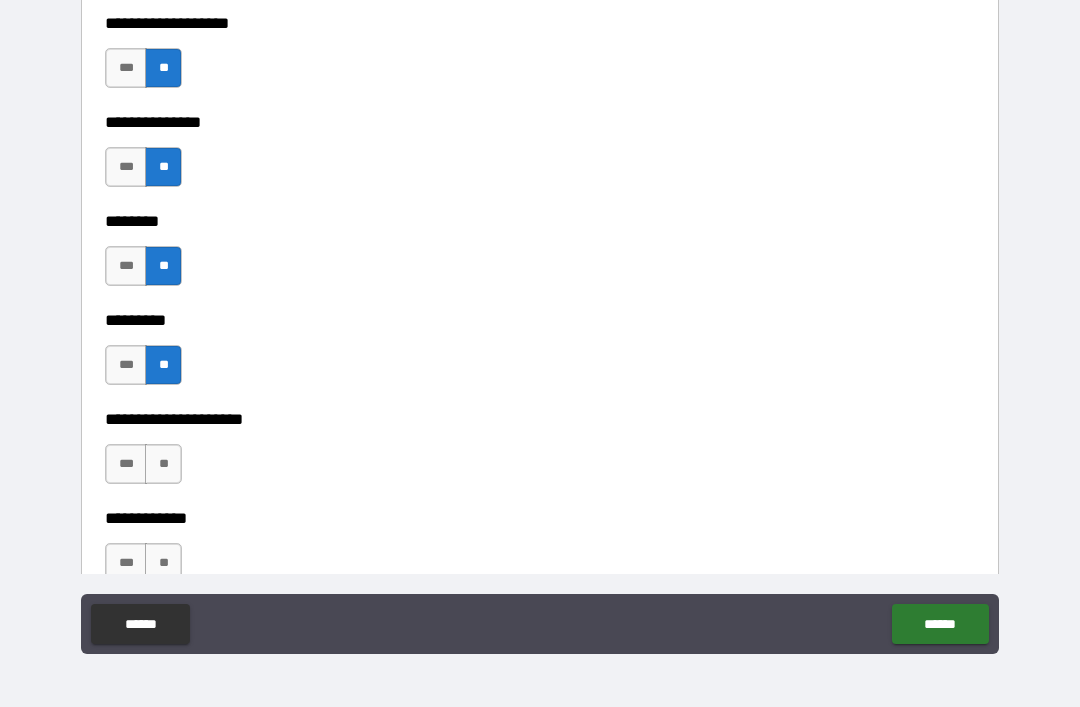 scroll, scrollTop: 5813, scrollLeft: 0, axis: vertical 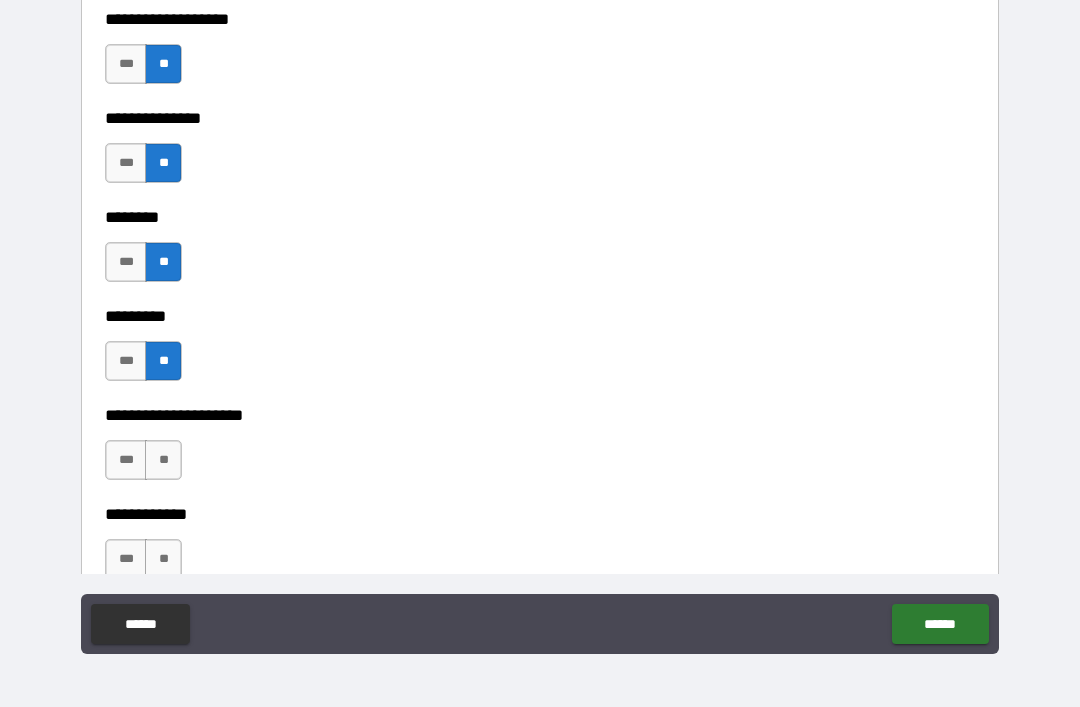 click on "**" at bounding box center [163, 460] 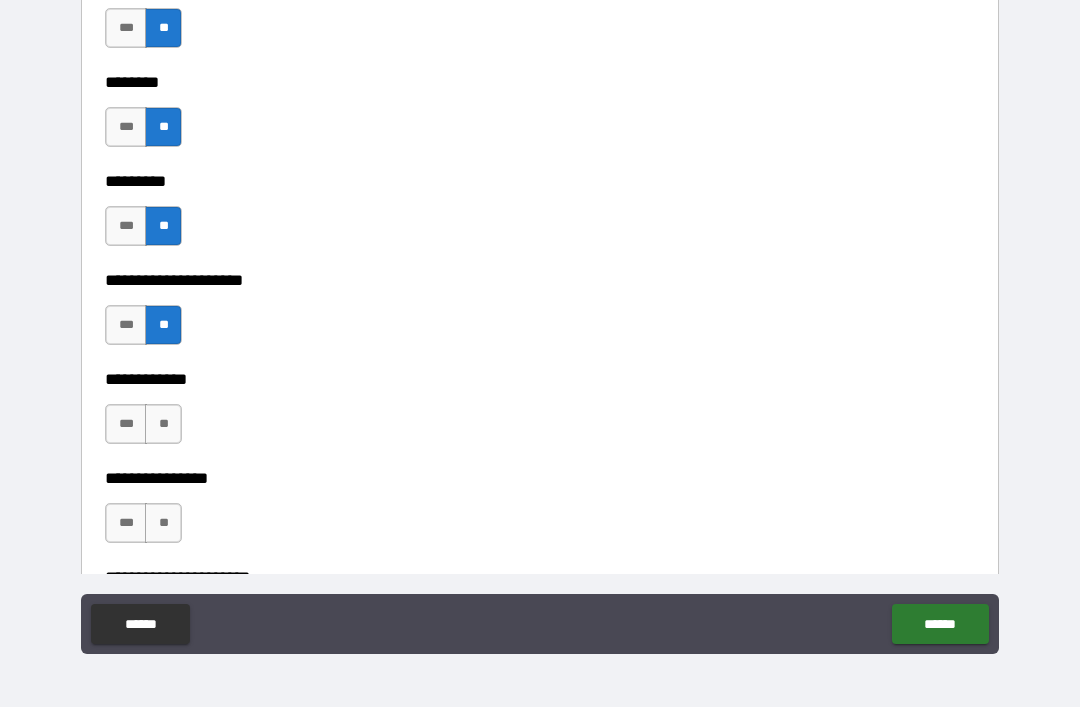scroll, scrollTop: 5963, scrollLeft: 0, axis: vertical 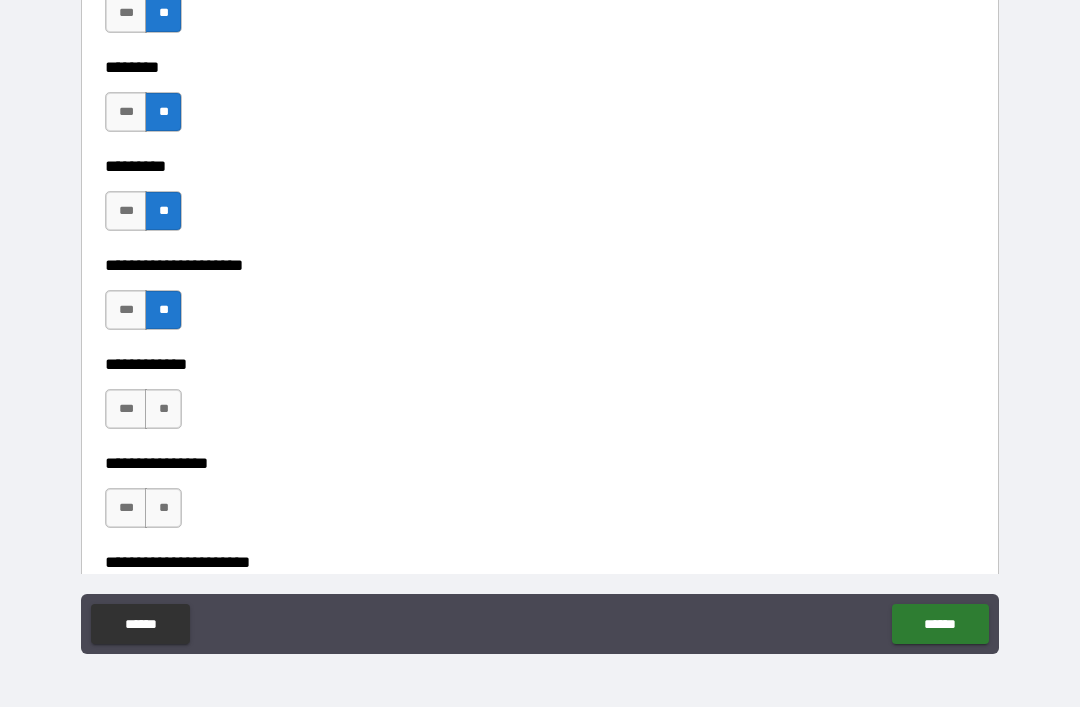 click on "**" at bounding box center [163, 409] 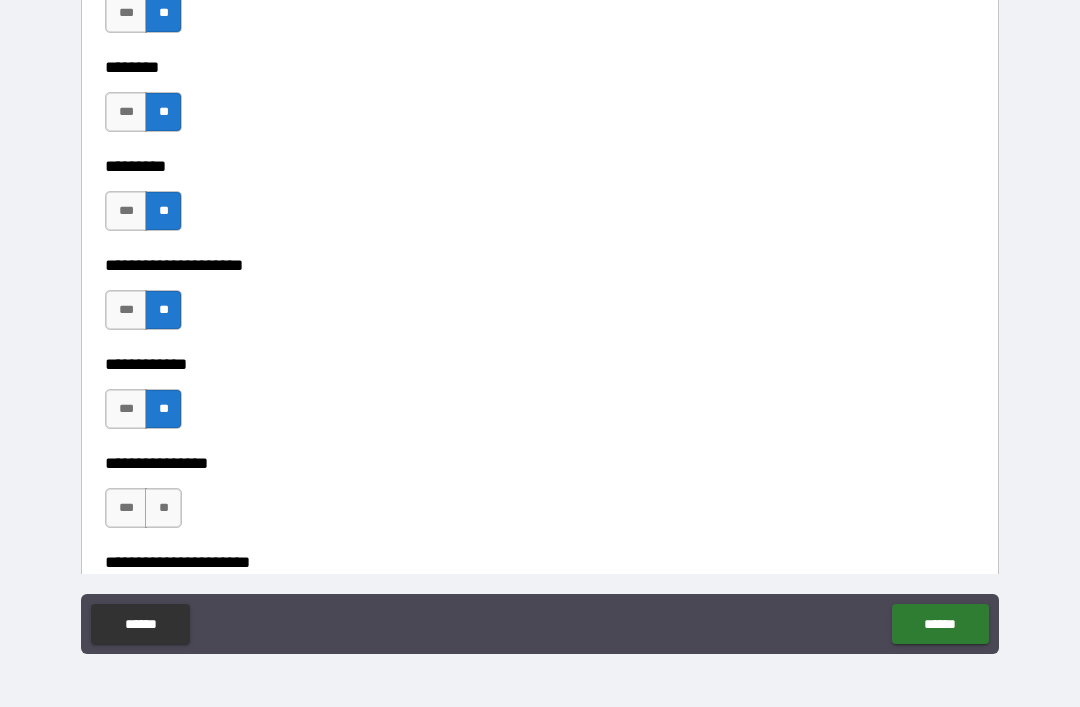 click on "**" at bounding box center (163, 508) 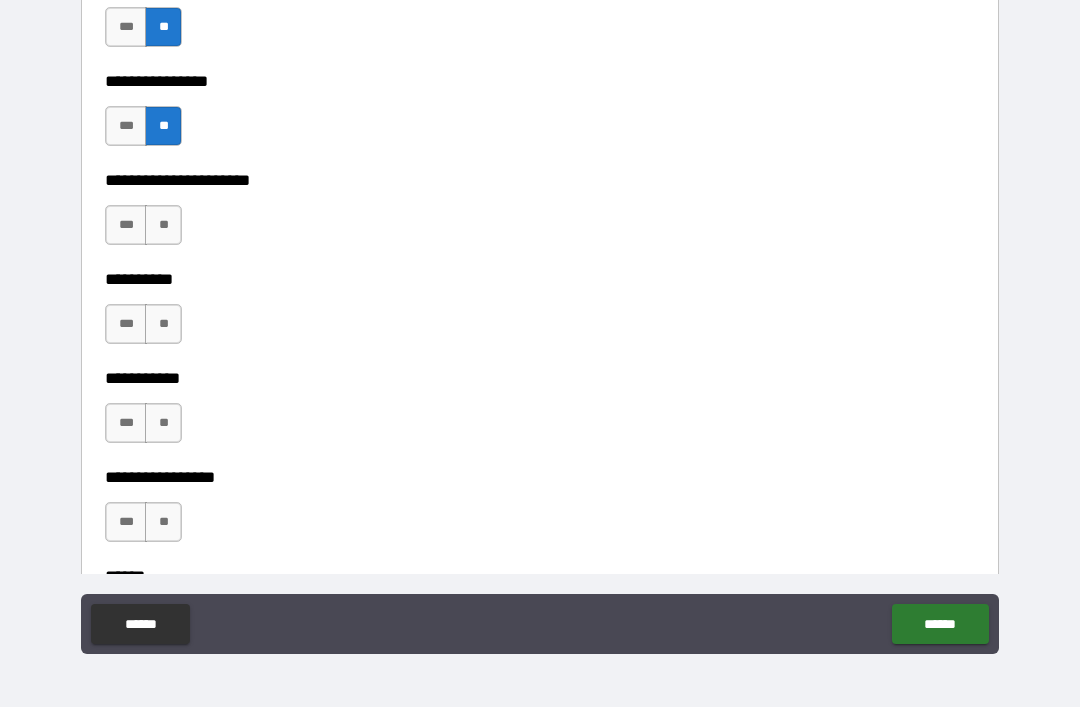 scroll, scrollTop: 6346, scrollLeft: 0, axis: vertical 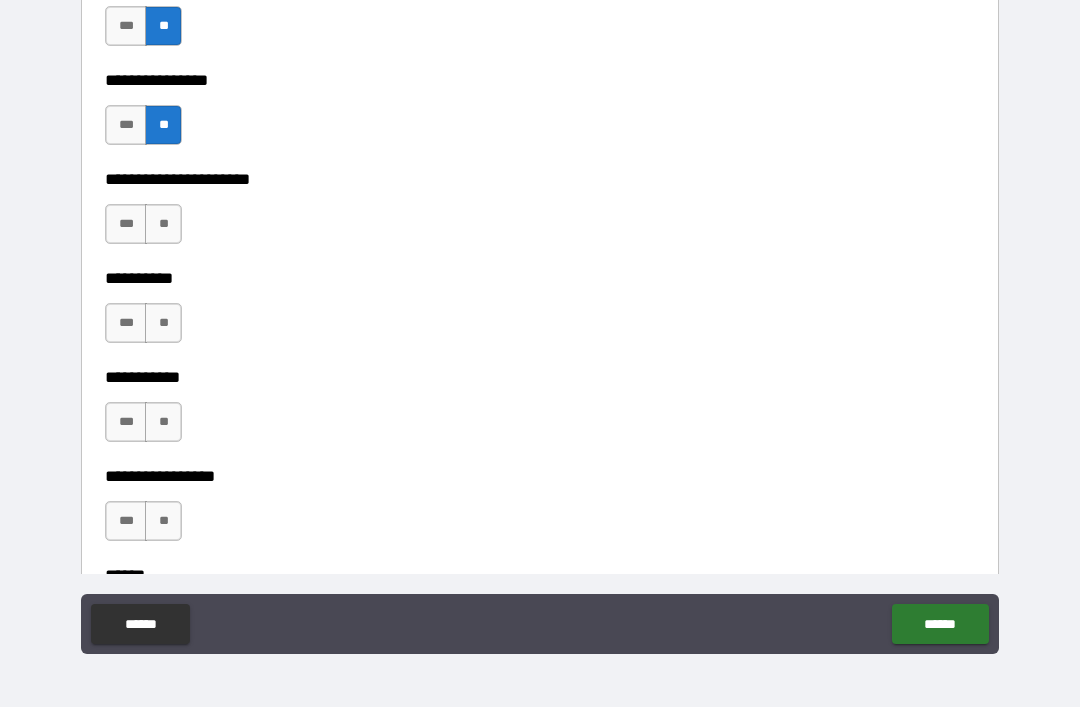click on "**" at bounding box center [163, 224] 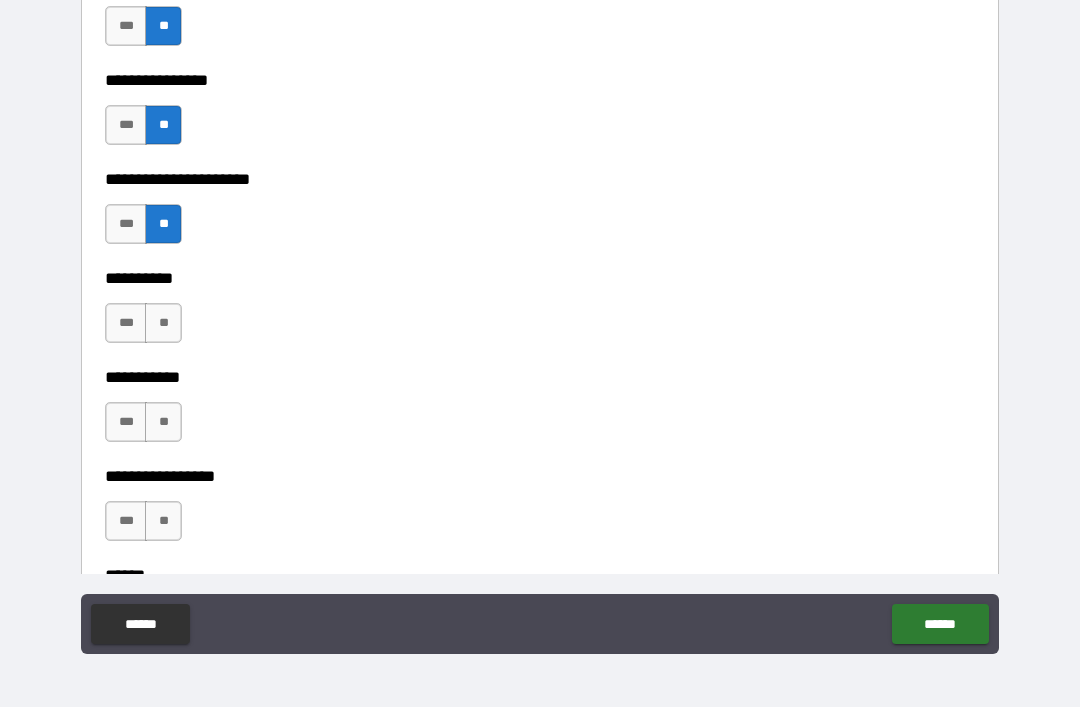 click on "**" at bounding box center (163, 323) 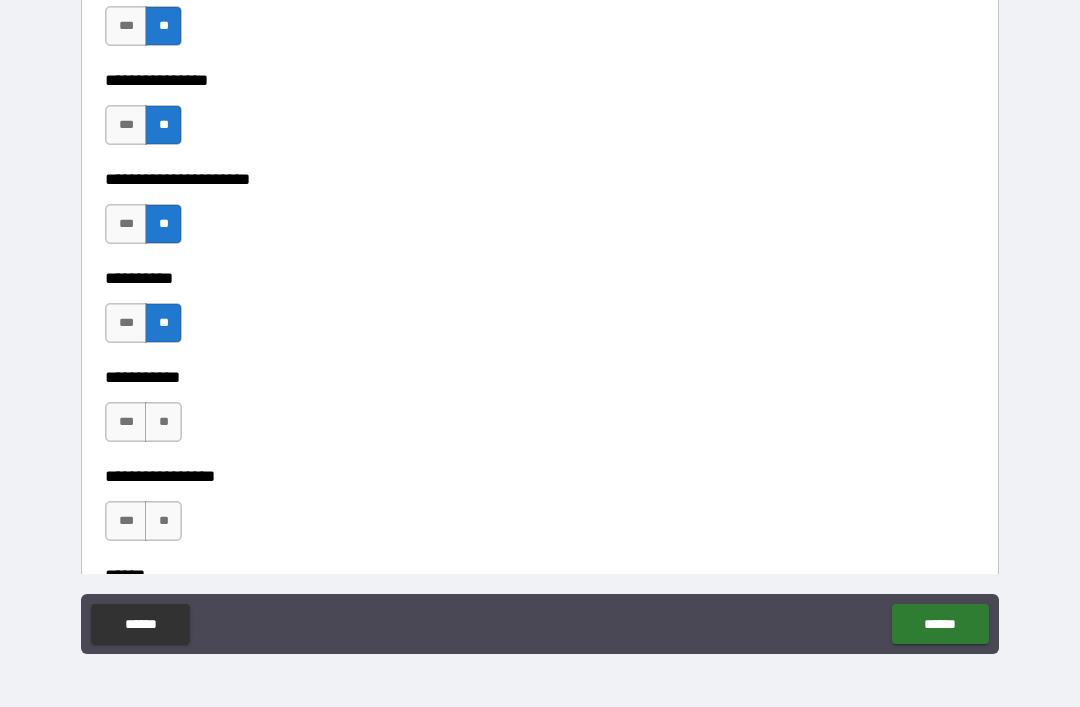 click on "**" at bounding box center [163, 422] 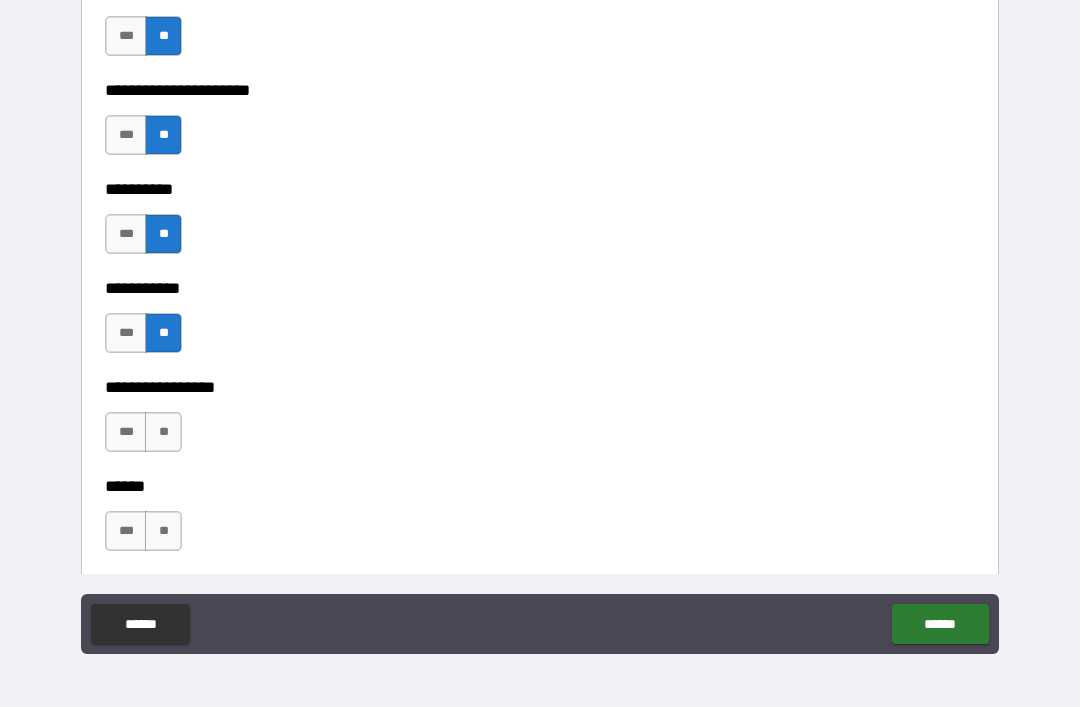 scroll, scrollTop: 6439, scrollLeft: 0, axis: vertical 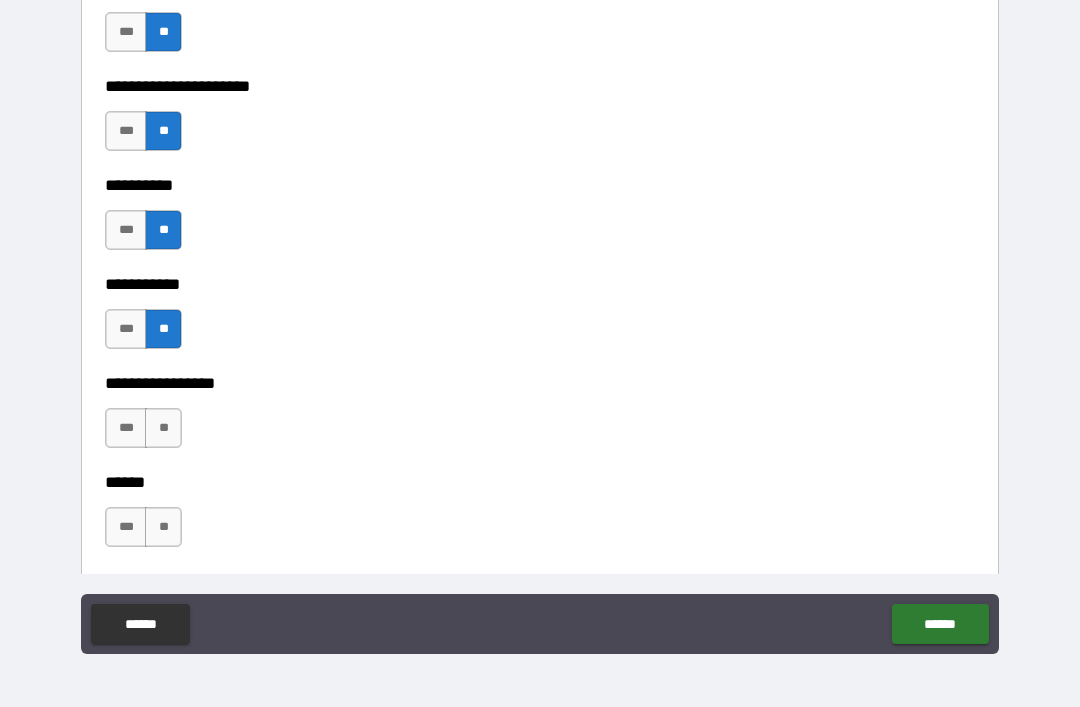 click on "**" at bounding box center [163, 428] 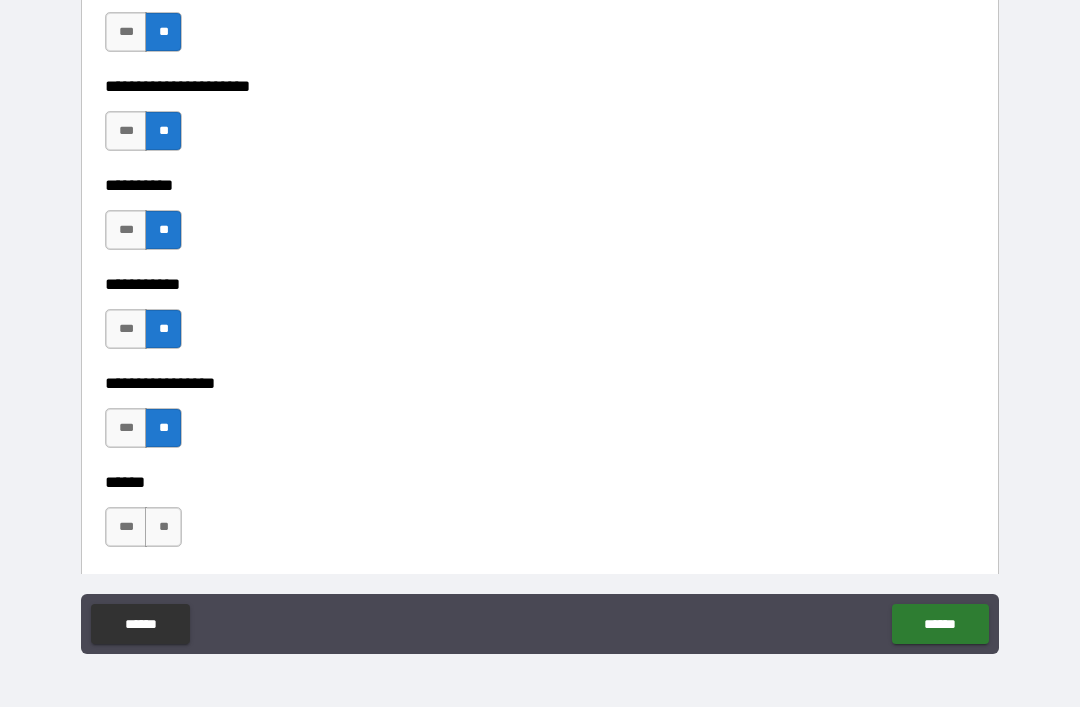 click on "**" at bounding box center (163, 527) 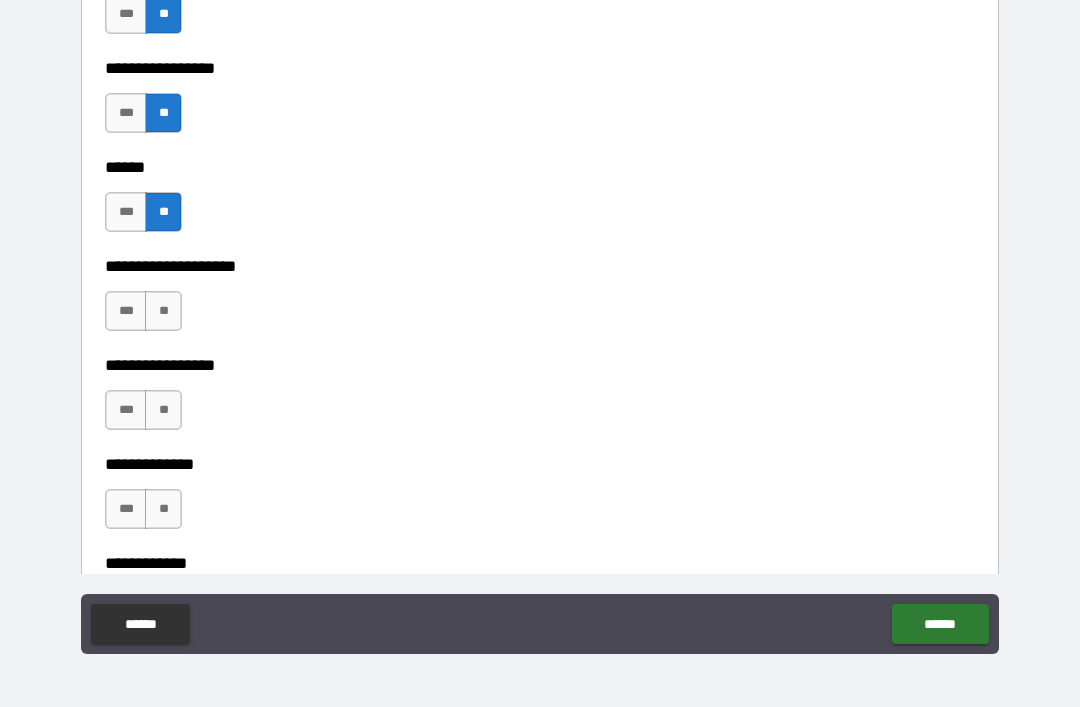 scroll, scrollTop: 6754, scrollLeft: 0, axis: vertical 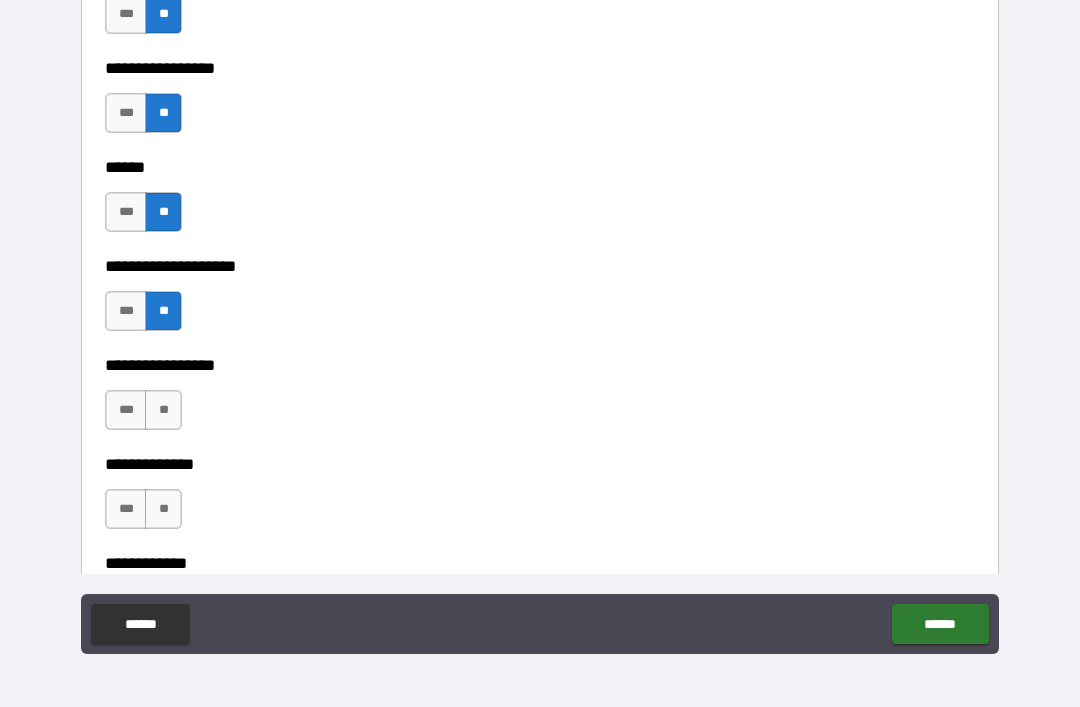 click on "***" at bounding box center [126, 410] 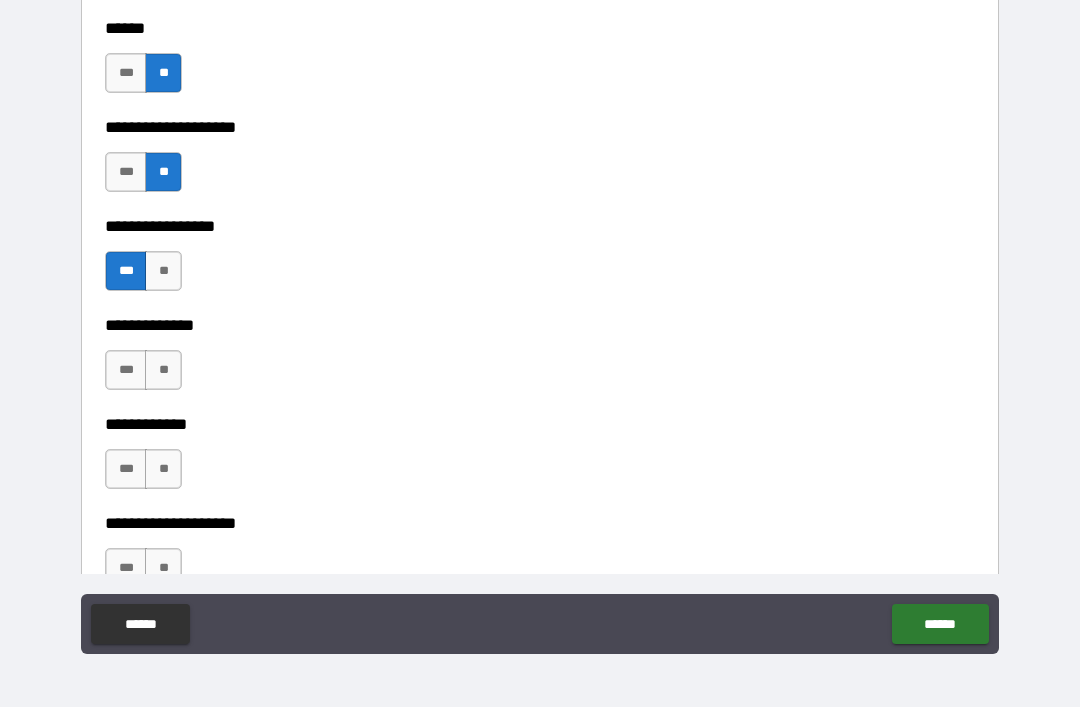 scroll, scrollTop: 6898, scrollLeft: 0, axis: vertical 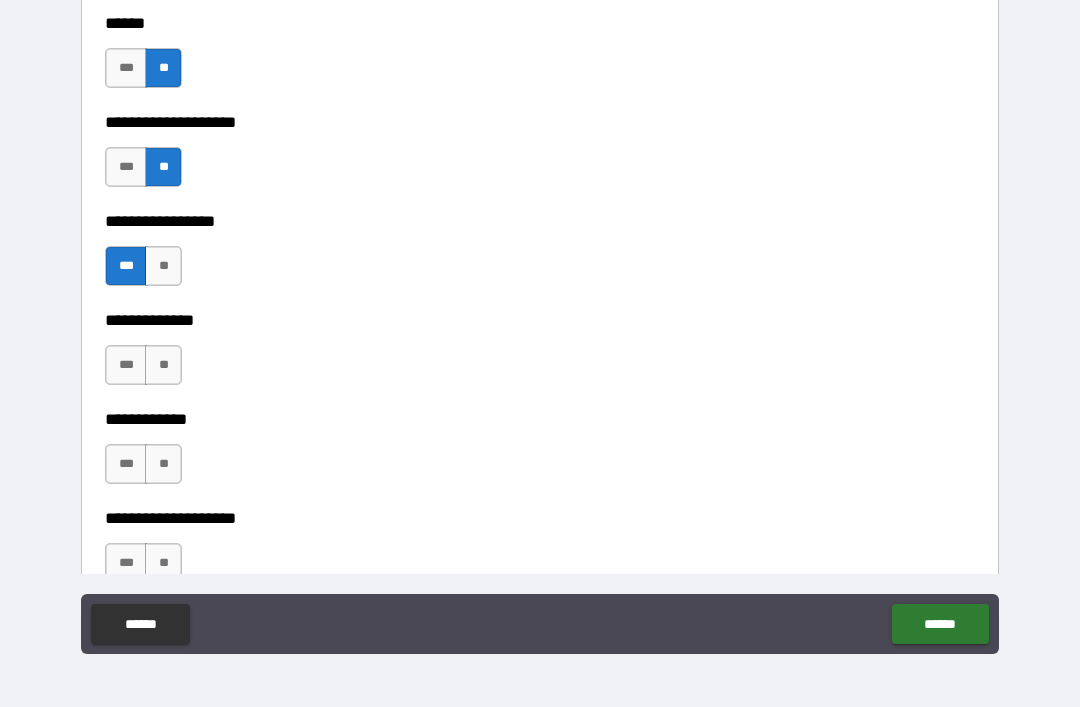 click on "**" at bounding box center (163, 365) 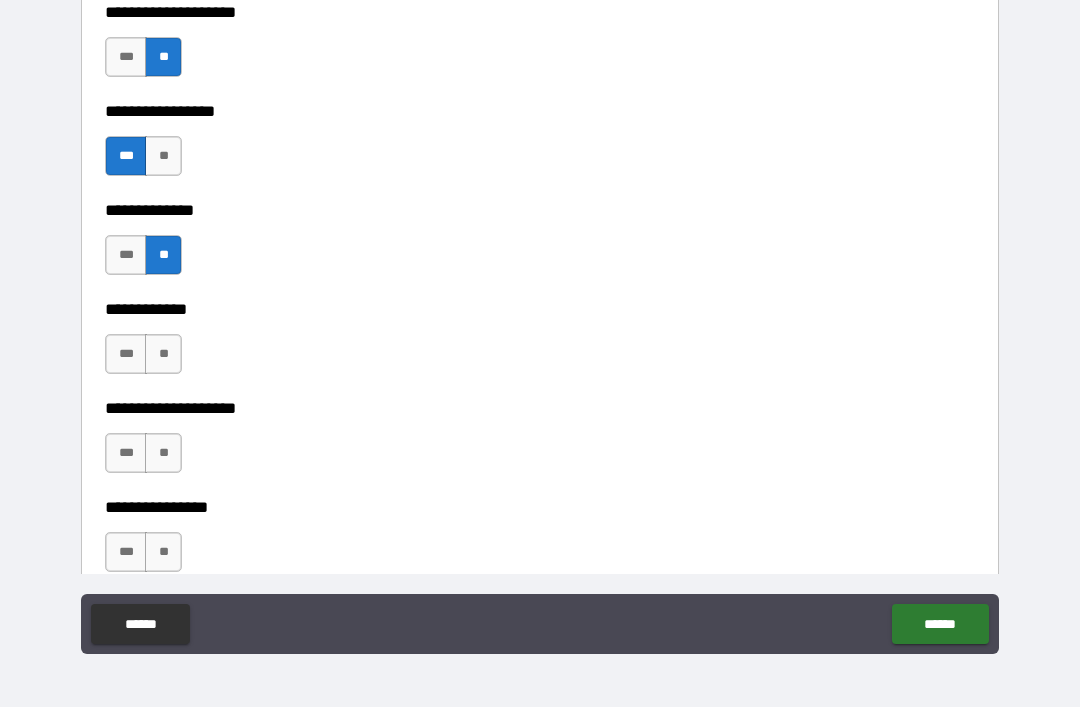 scroll, scrollTop: 7018, scrollLeft: 0, axis: vertical 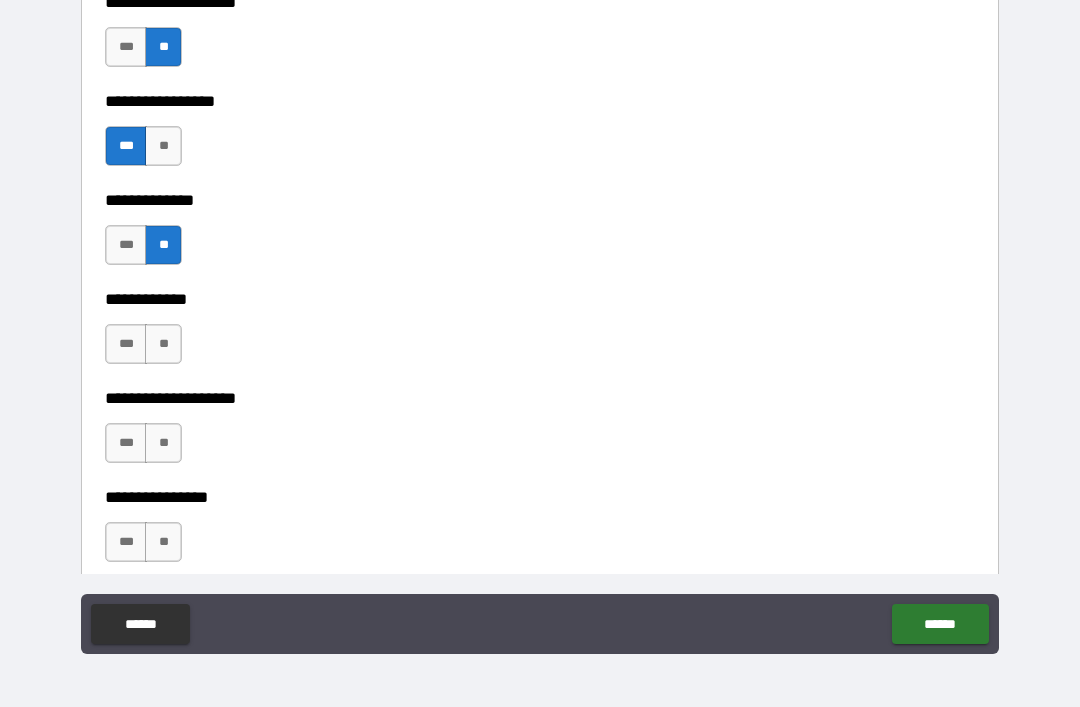 click on "**" at bounding box center (163, 344) 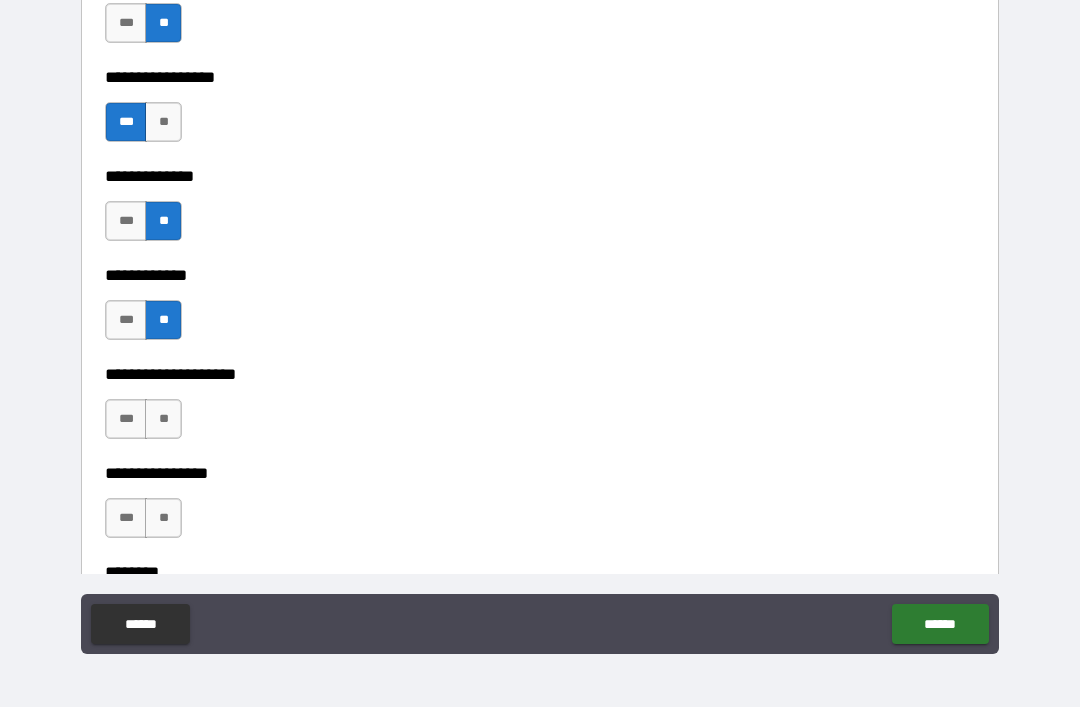 scroll, scrollTop: 7048, scrollLeft: 0, axis: vertical 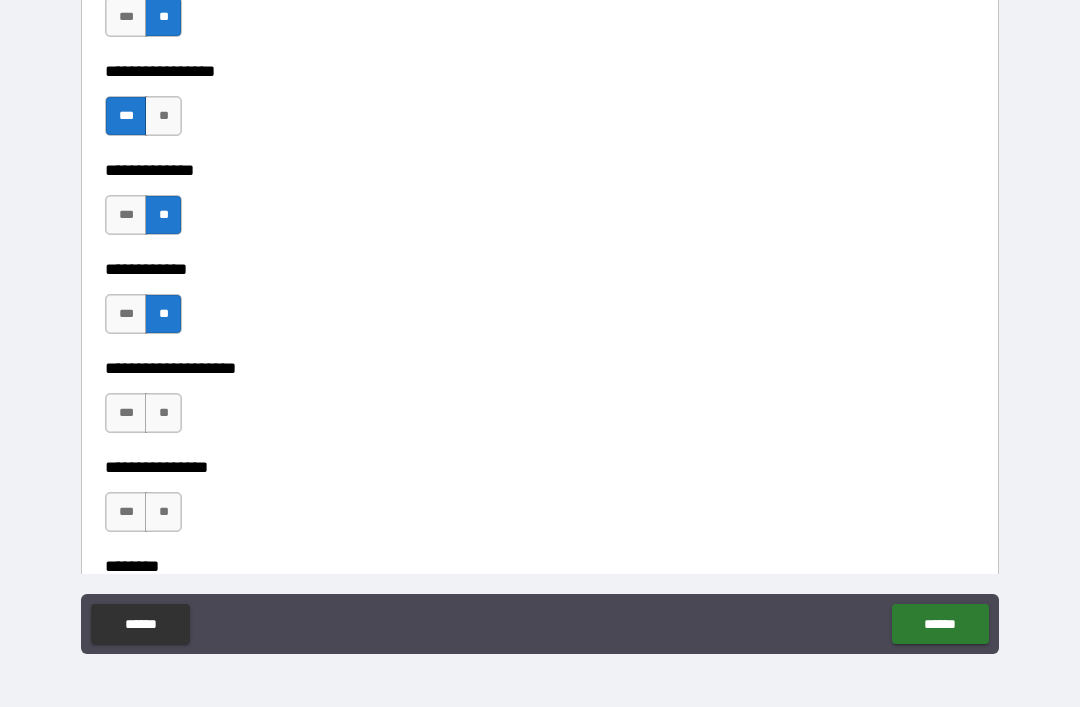 click on "**********" at bounding box center (540, 368) 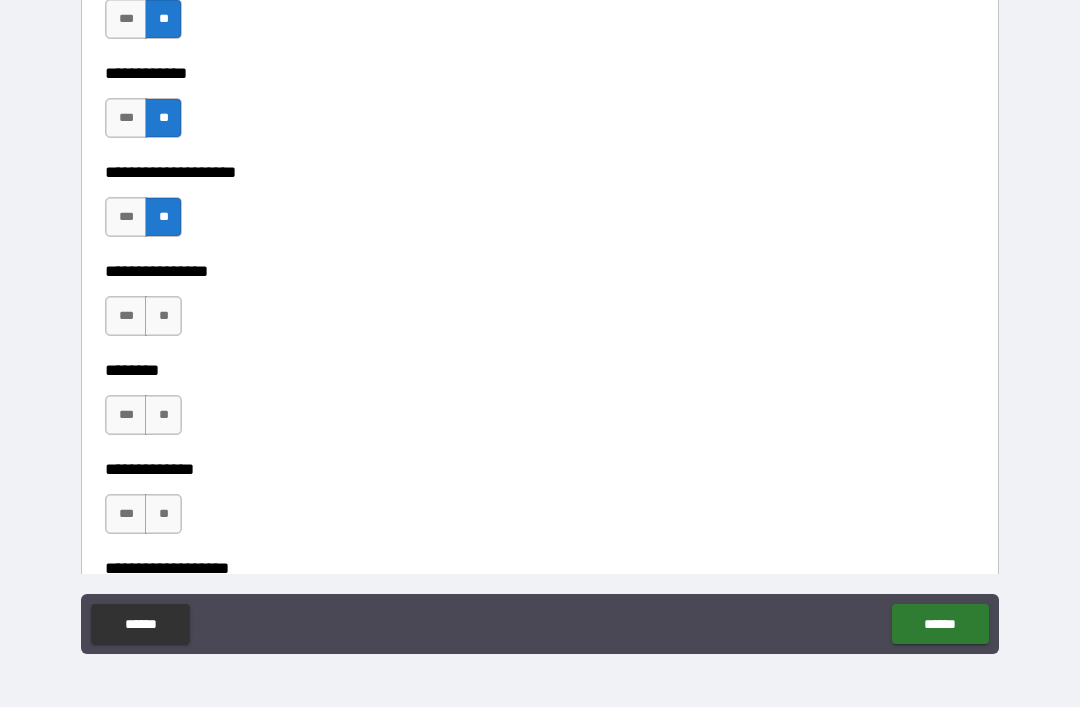 scroll, scrollTop: 7250, scrollLeft: 0, axis: vertical 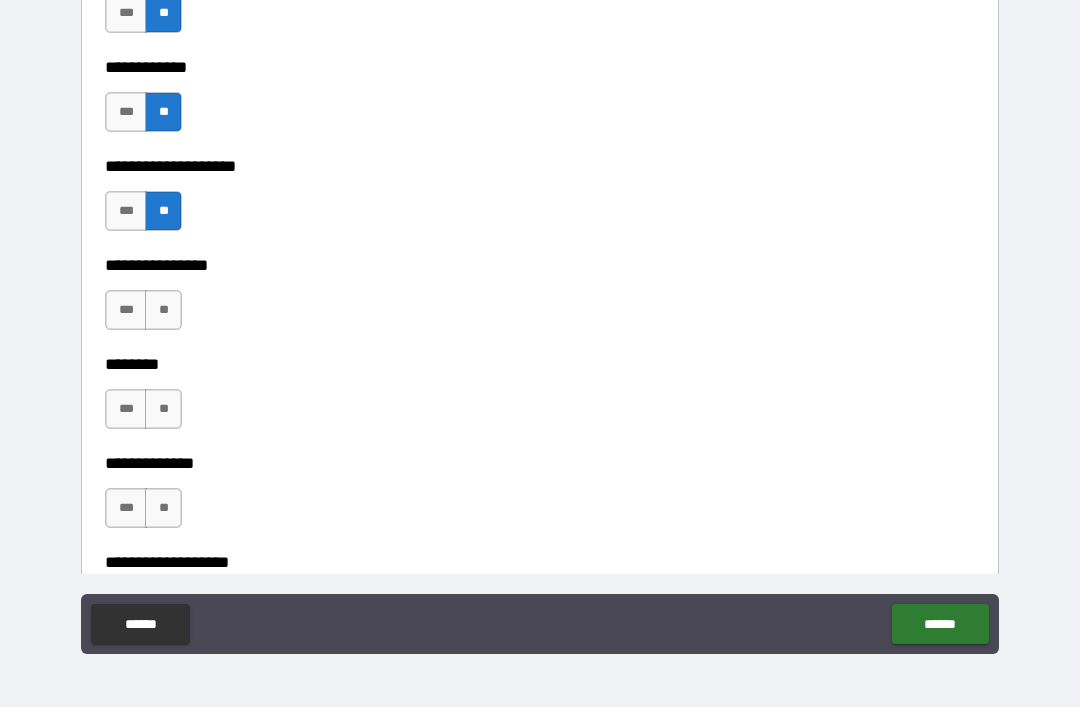 click on "**" at bounding box center [163, 310] 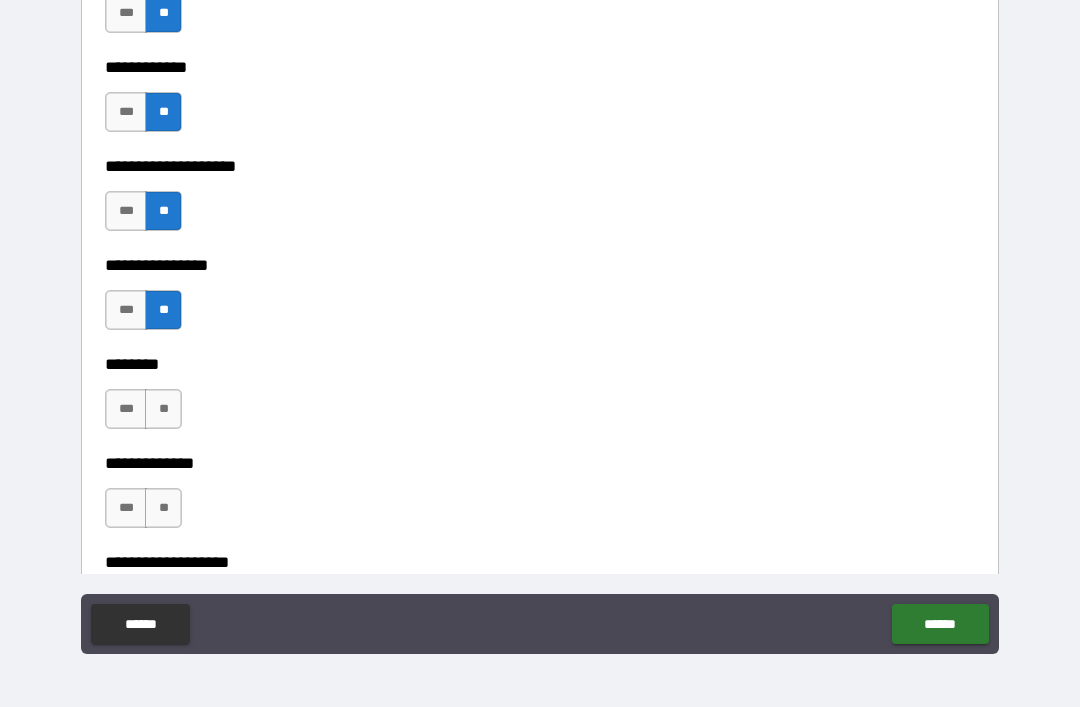 click on "**********" at bounding box center (540, 449) 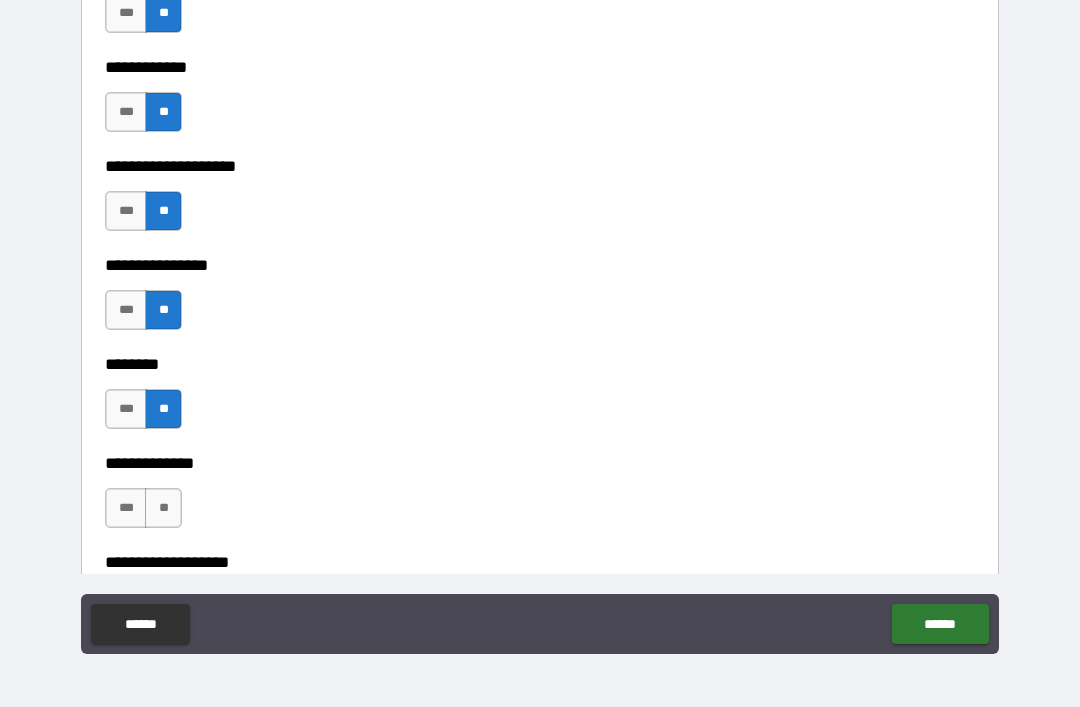 scroll, scrollTop: 7315, scrollLeft: 0, axis: vertical 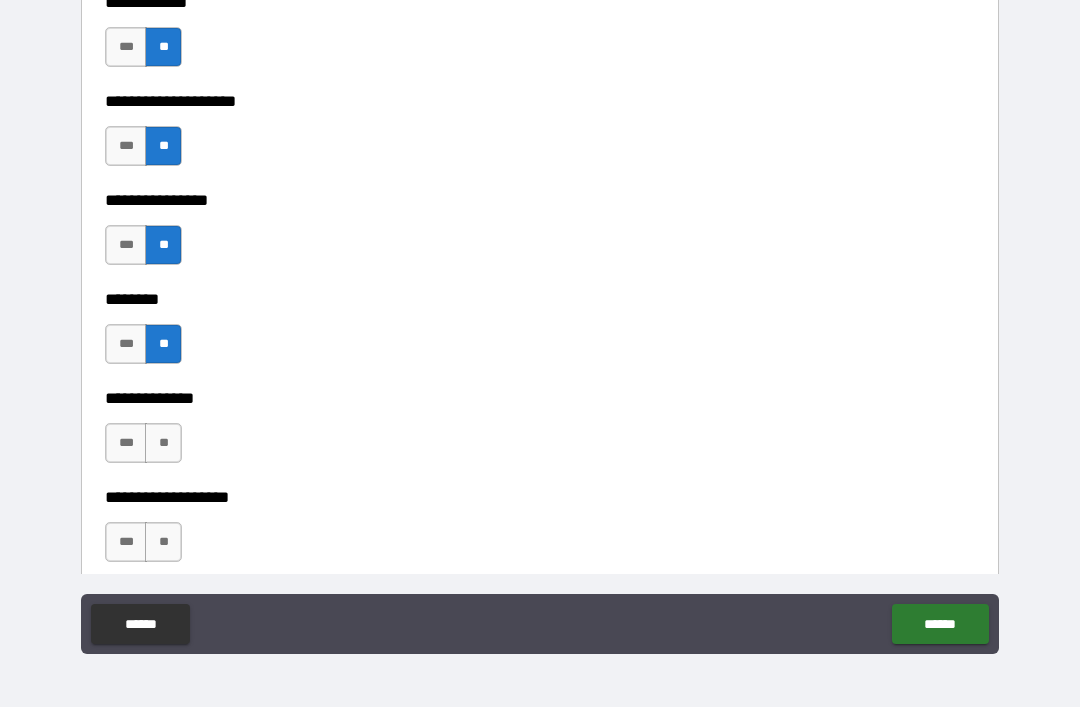 click on "**" at bounding box center [163, 443] 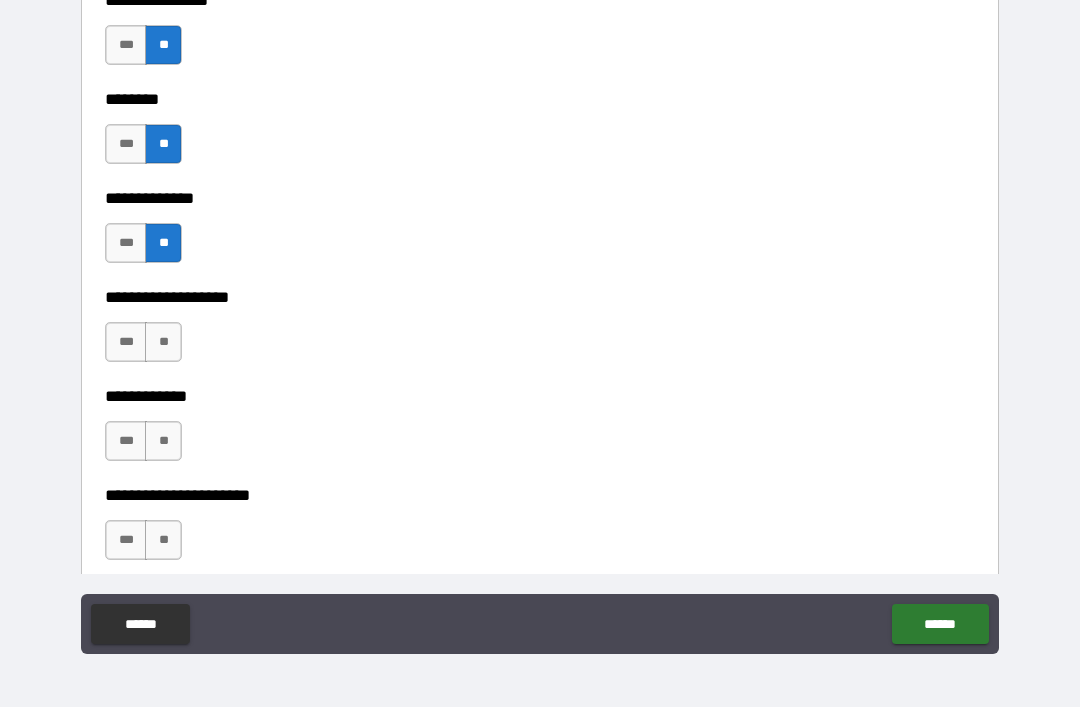 scroll, scrollTop: 7515, scrollLeft: 0, axis: vertical 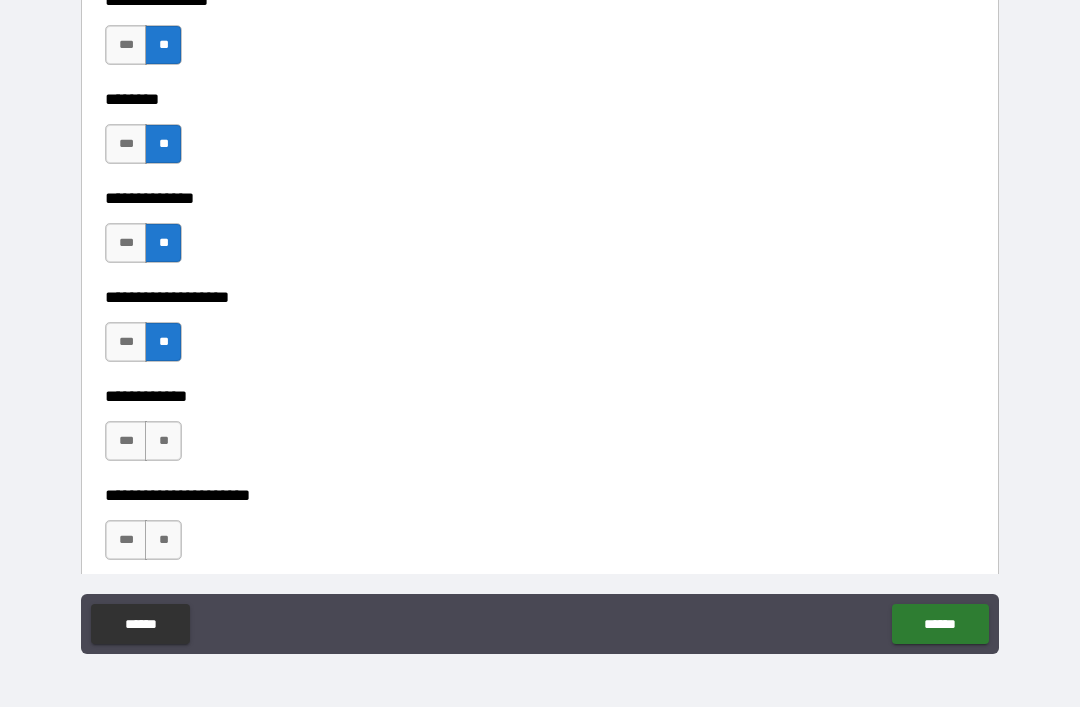 click on "**********" at bounding box center (540, 382) 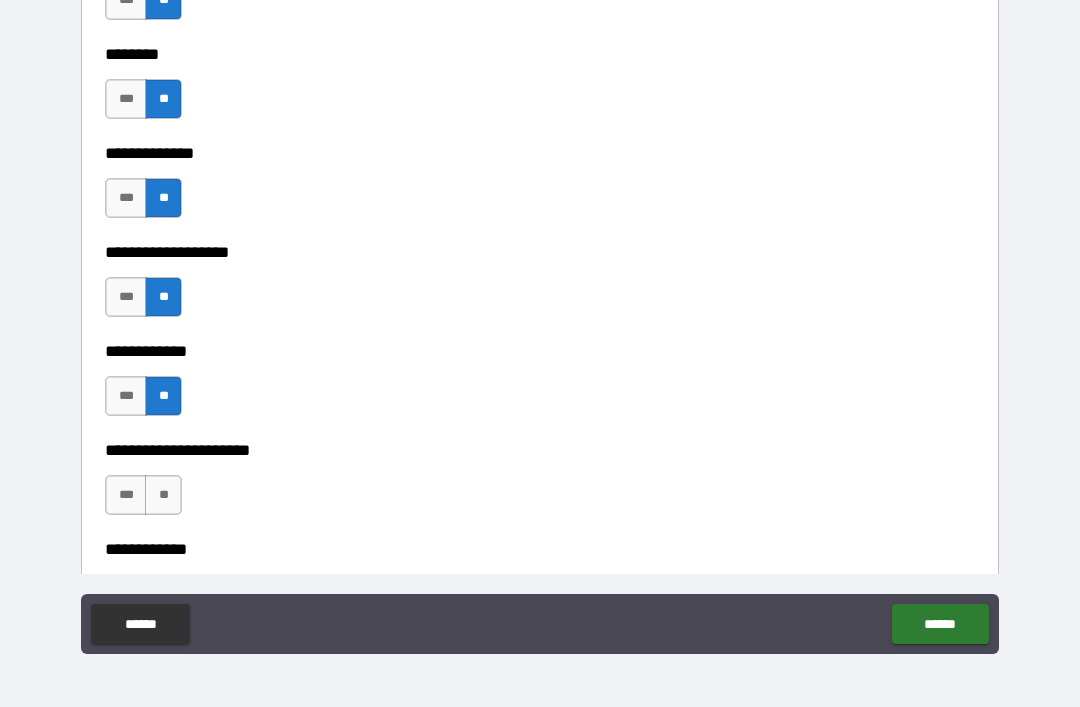 scroll, scrollTop: 7584, scrollLeft: 0, axis: vertical 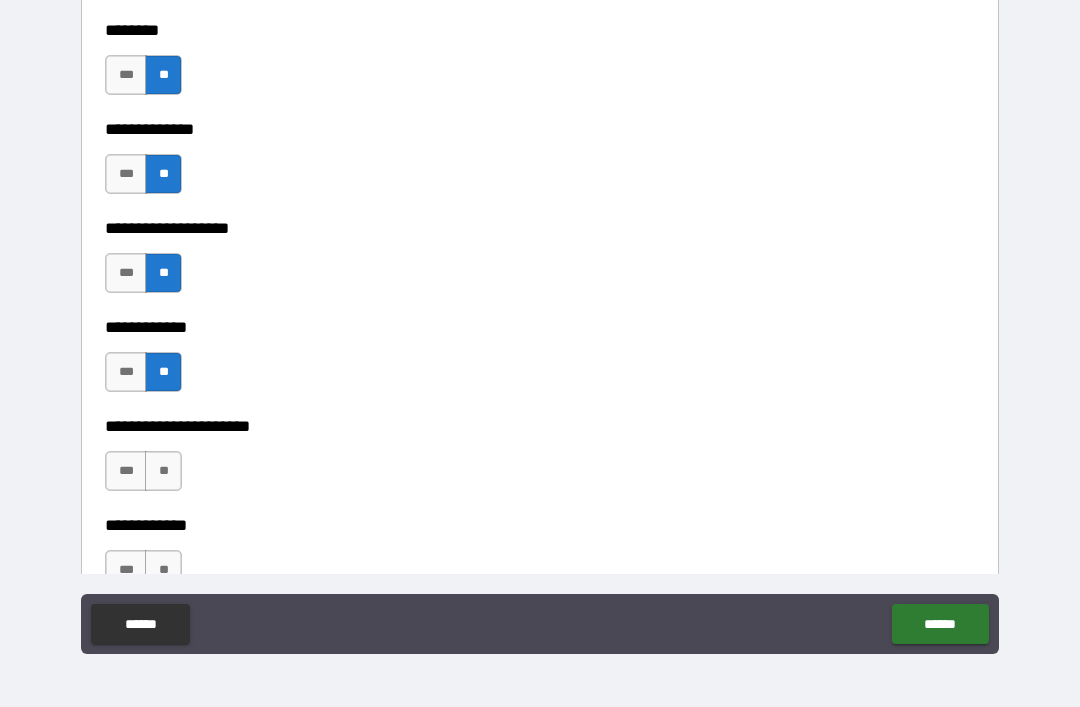 click on "**" at bounding box center [163, 471] 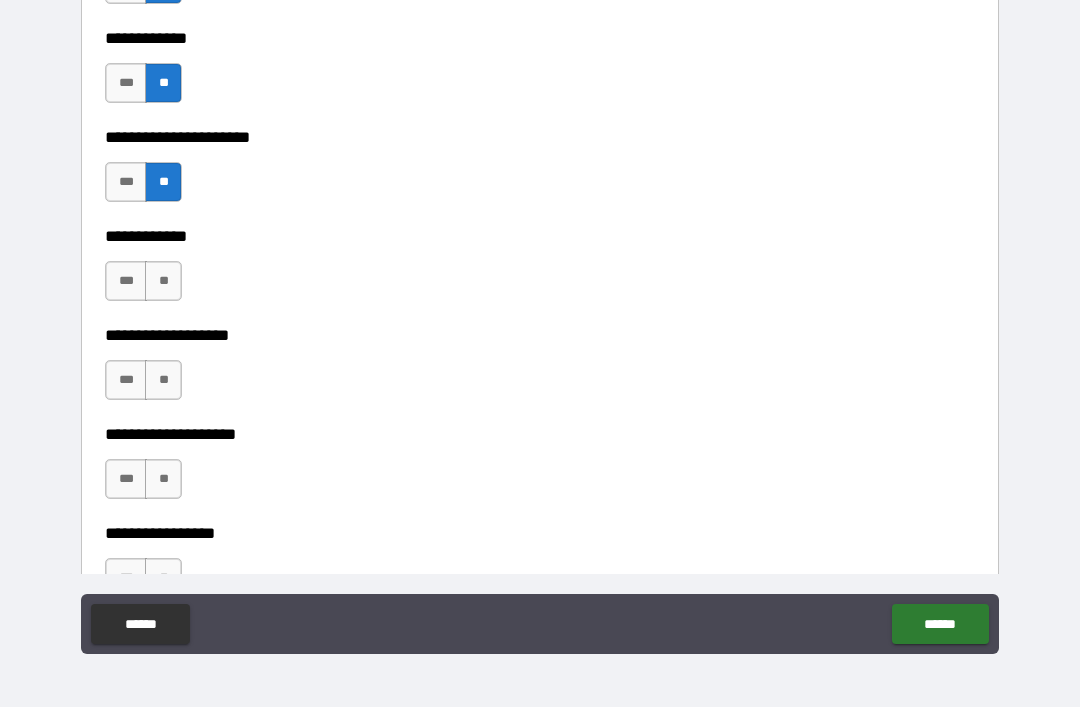 scroll, scrollTop: 7875, scrollLeft: 0, axis: vertical 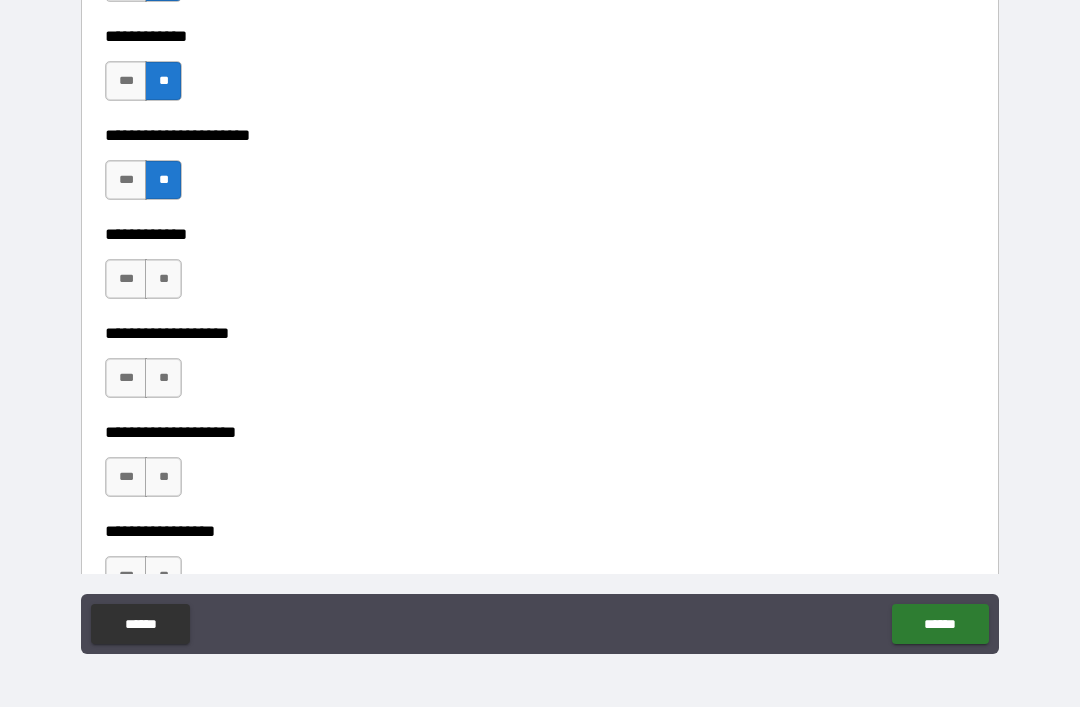 click on "**" at bounding box center [163, 279] 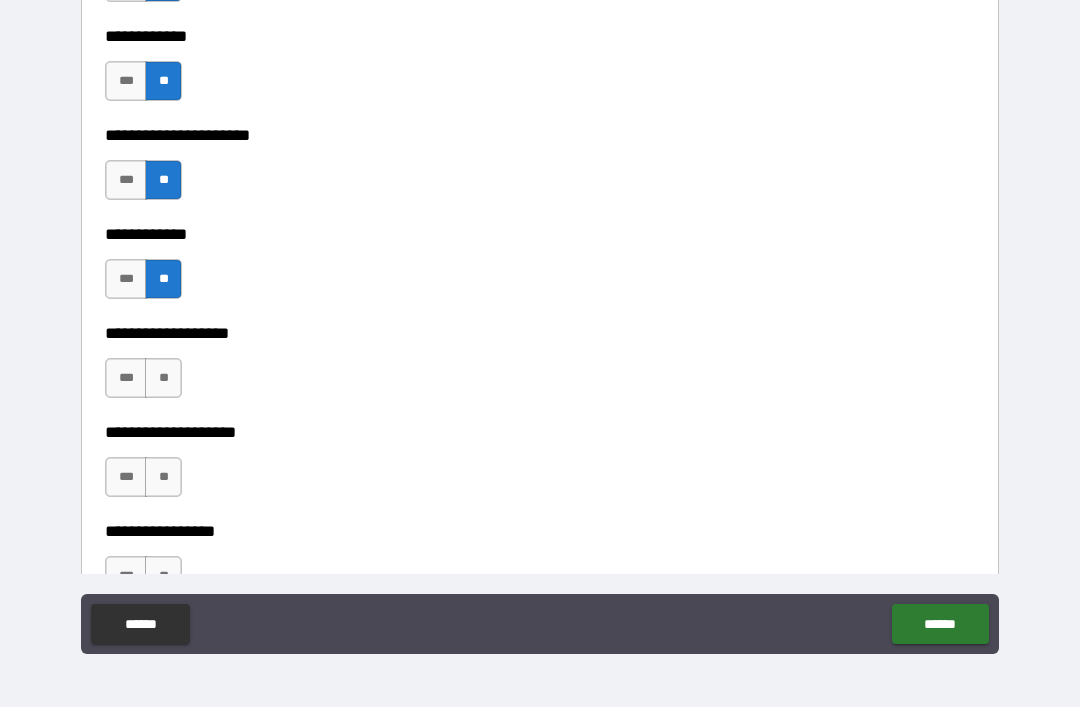 click on "**" at bounding box center [163, 378] 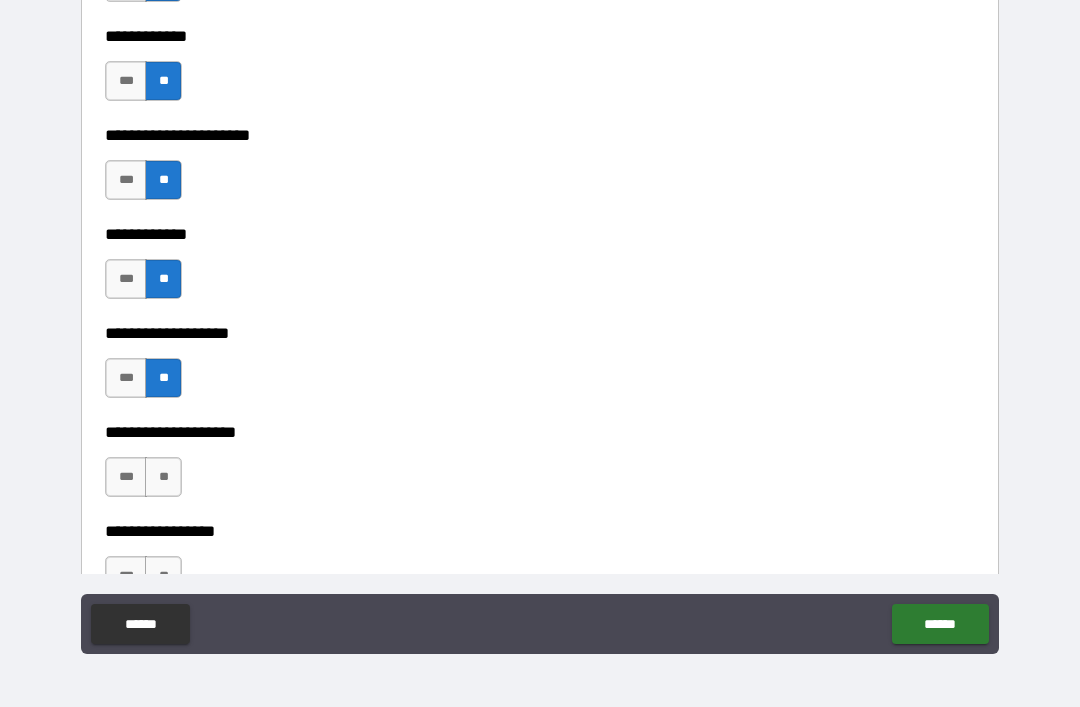 click on "**" at bounding box center [163, 477] 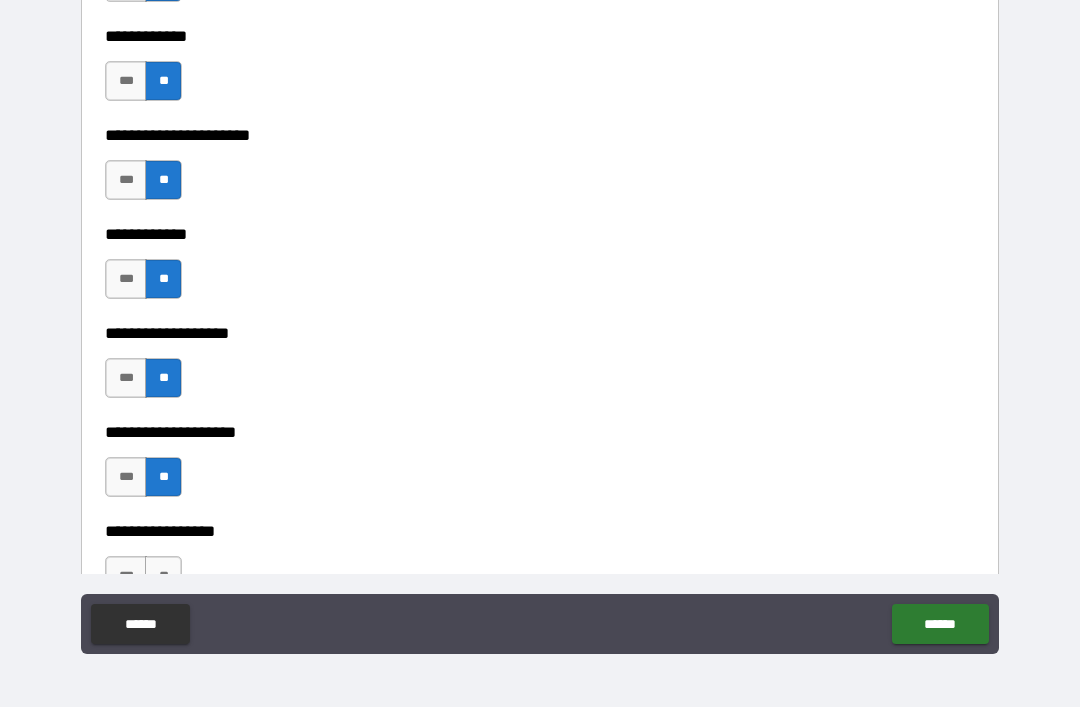 scroll, scrollTop: 7942, scrollLeft: 0, axis: vertical 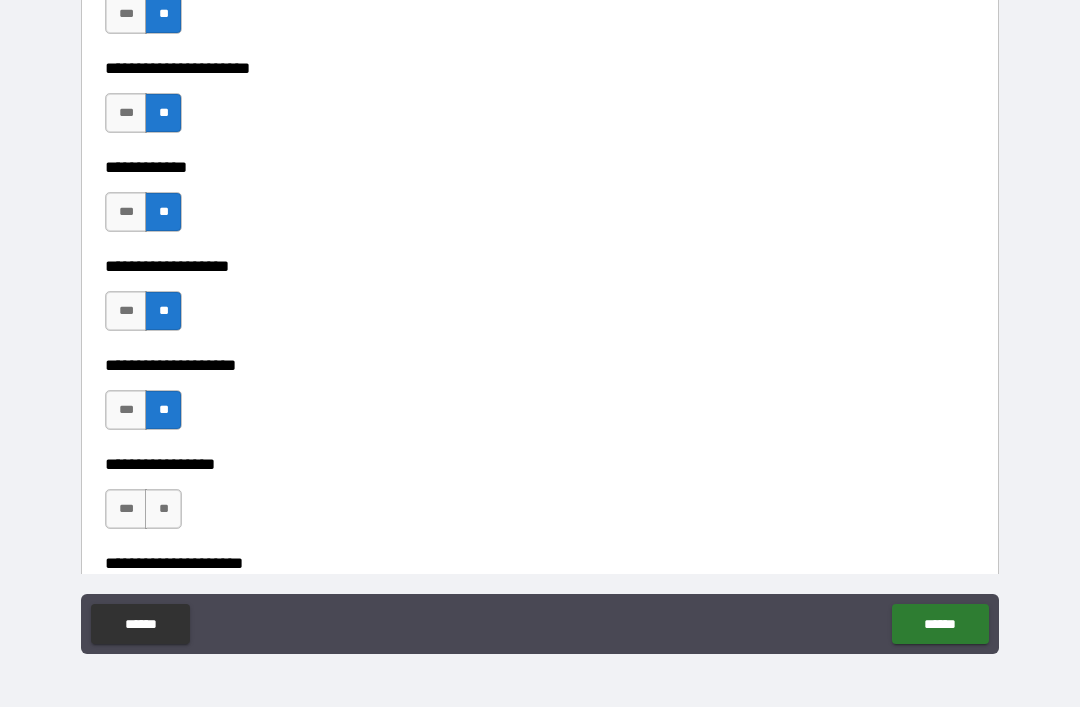 click on "**" at bounding box center [163, 509] 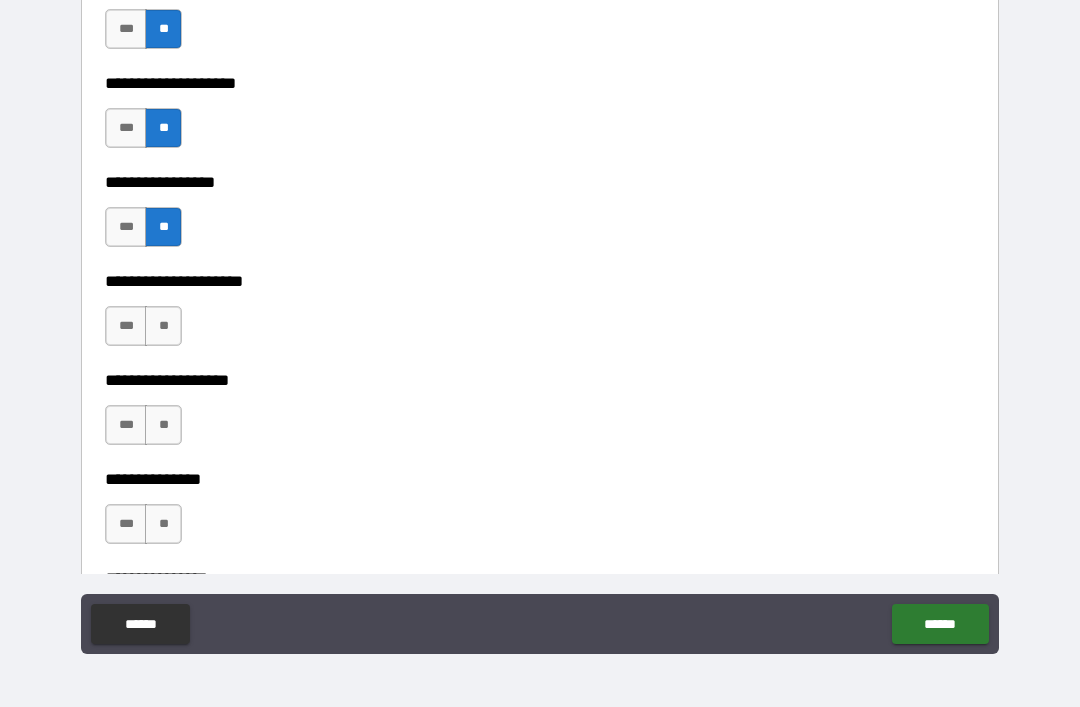 scroll, scrollTop: 8236, scrollLeft: 0, axis: vertical 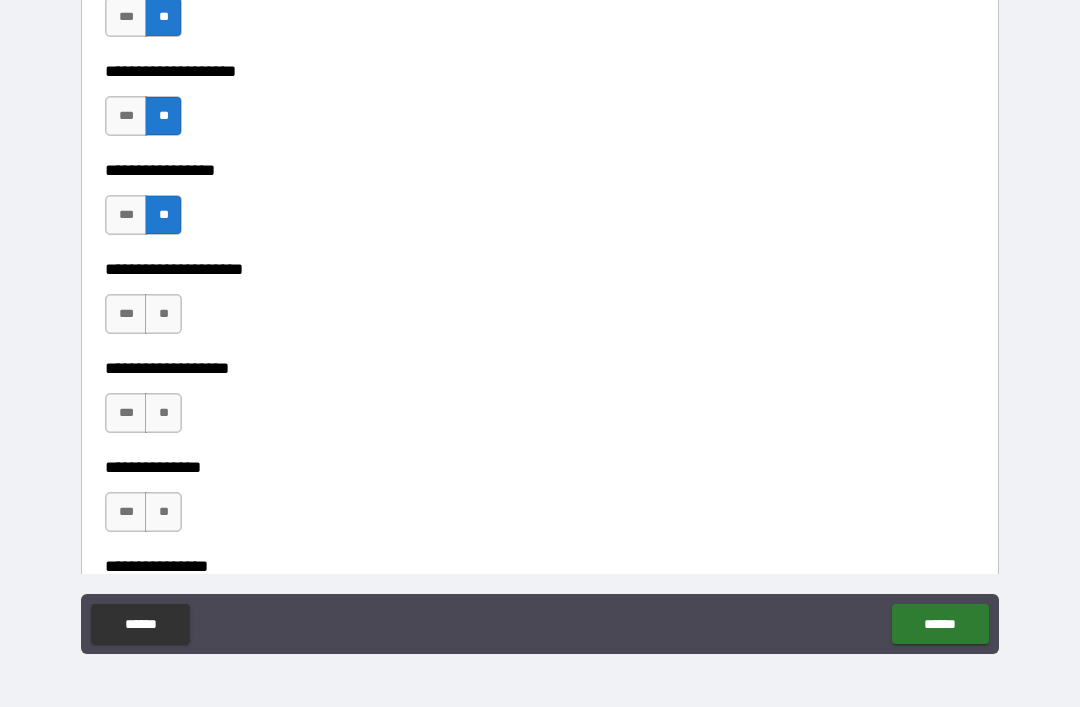 click on "**" at bounding box center (163, 314) 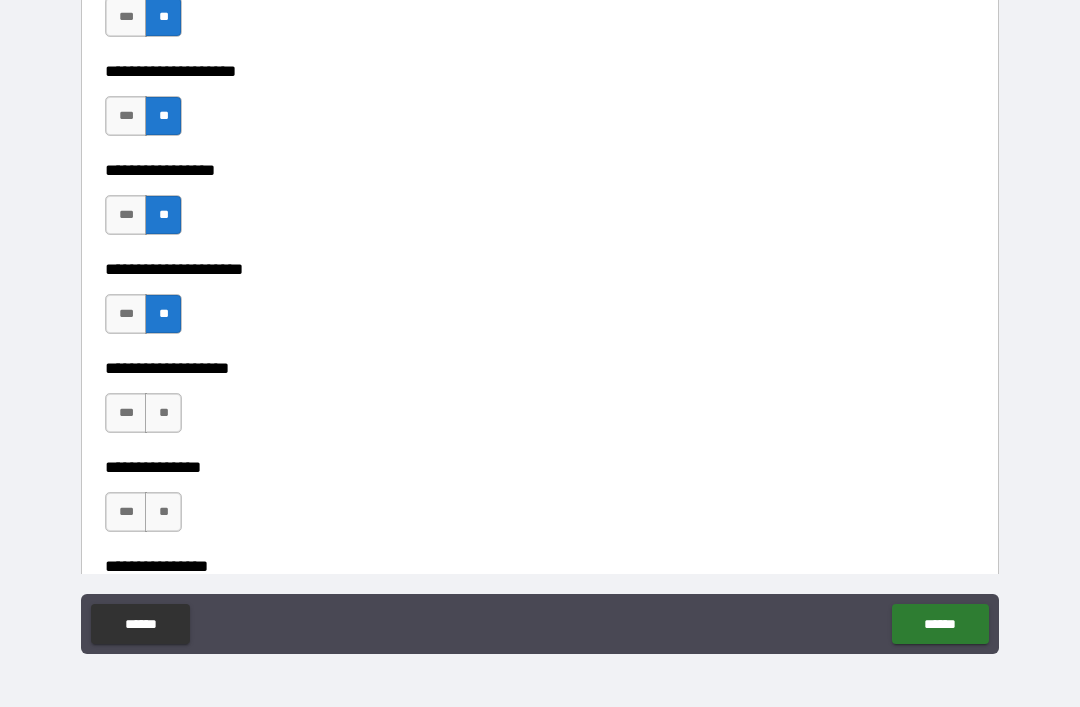 click on "**" at bounding box center [163, 413] 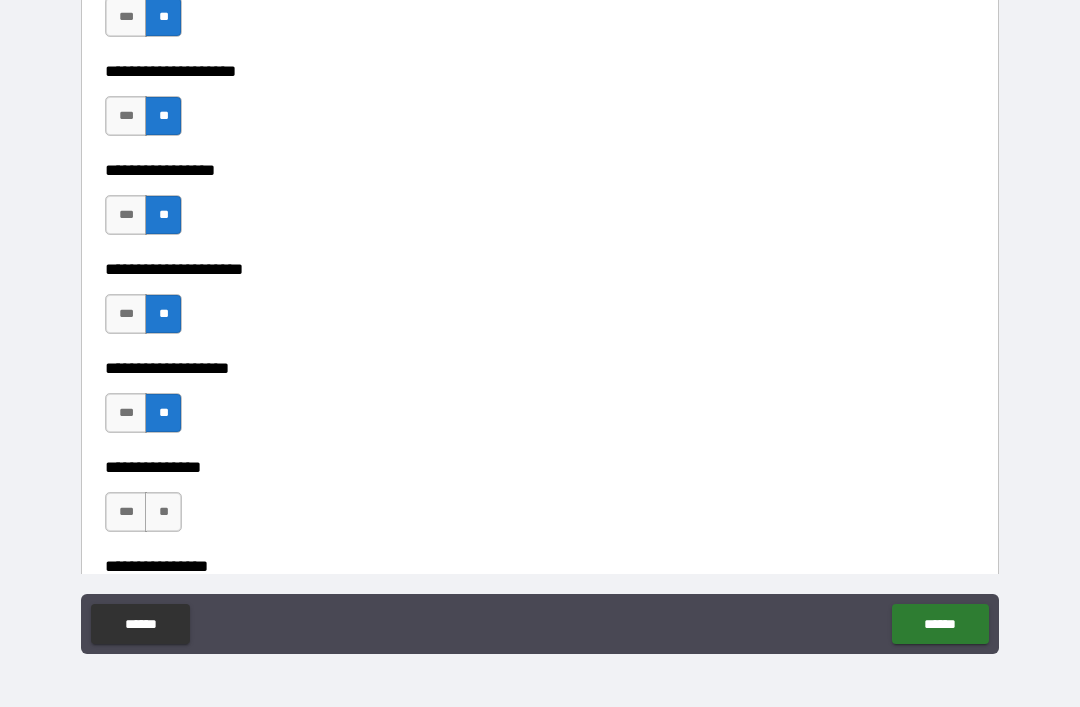 scroll, scrollTop: 8278, scrollLeft: 0, axis: vertical 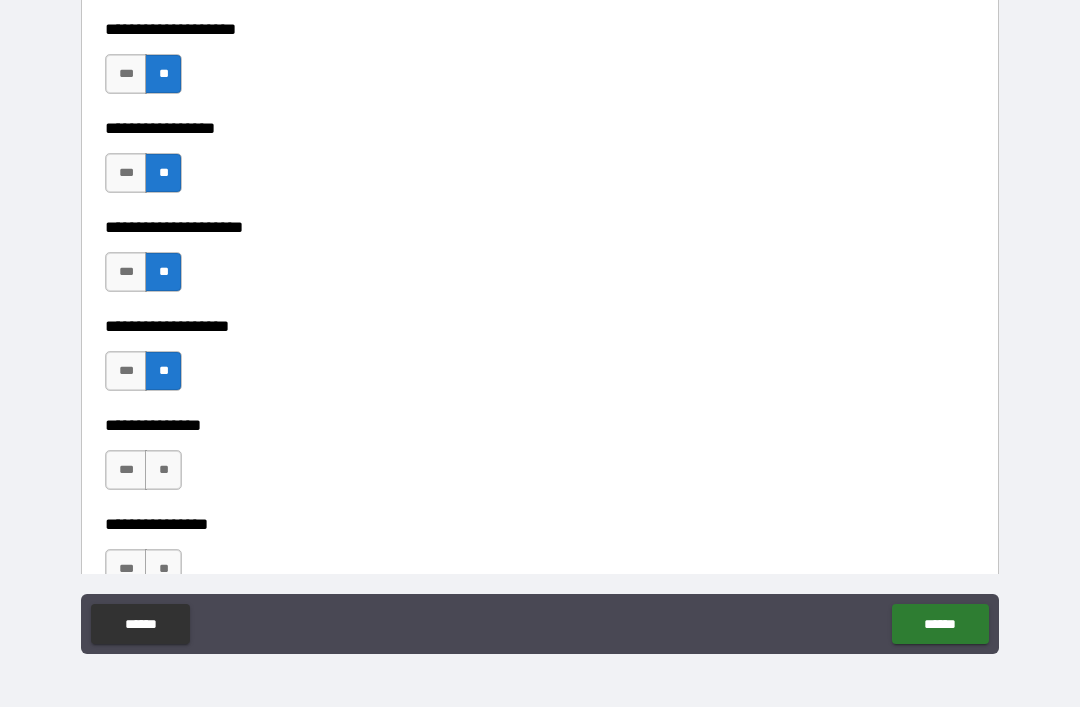 click on "**" at bounding box center [163, 470] 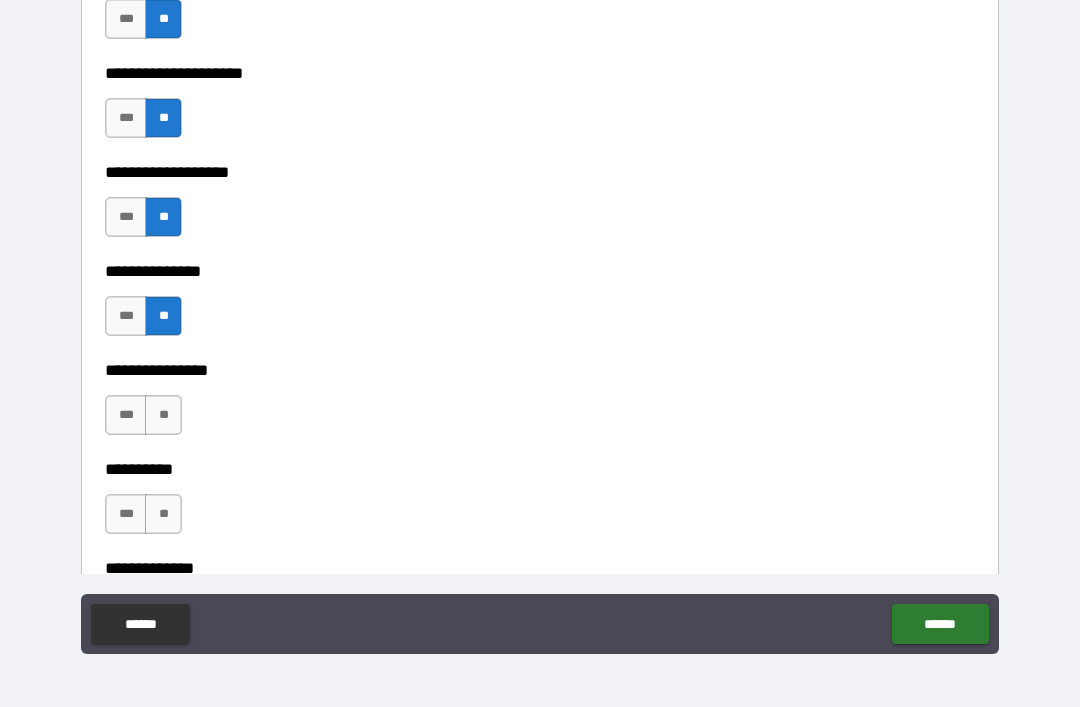 scroll, scrollTop: 8450, scrollLeft: 0, axis: vertical 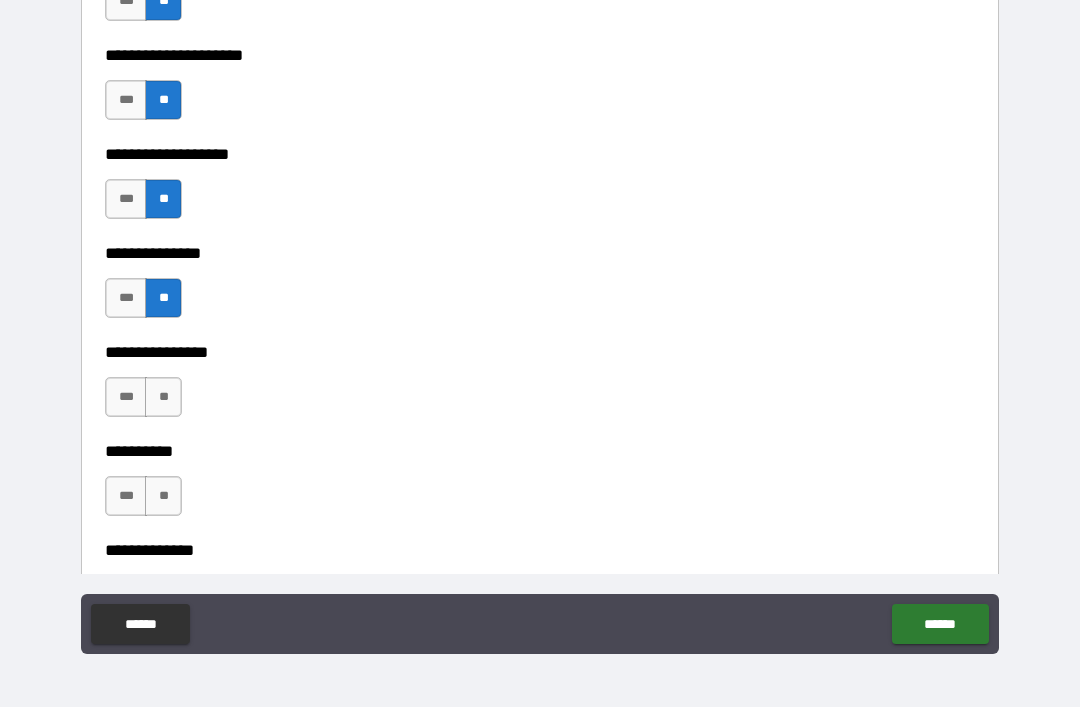 click on "**" at bounding box center (163, 397) 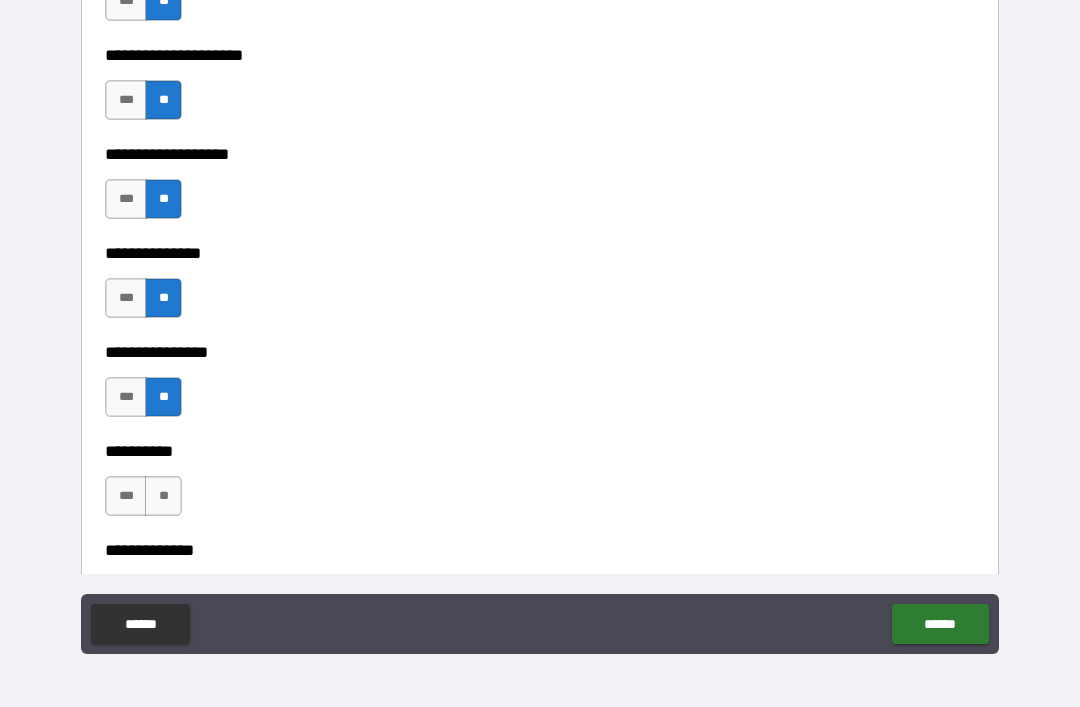 click on "**" at bounding box center (163, 496) 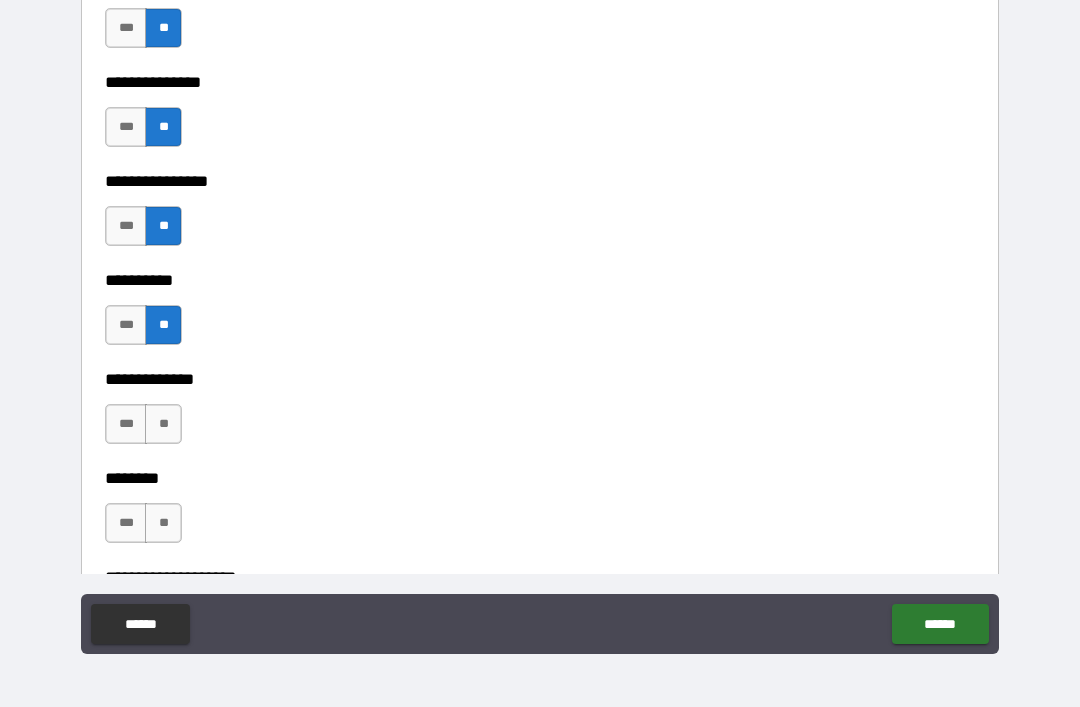 scroll, scrollTop: 8635, scrollLeft: 0, axis: vertical 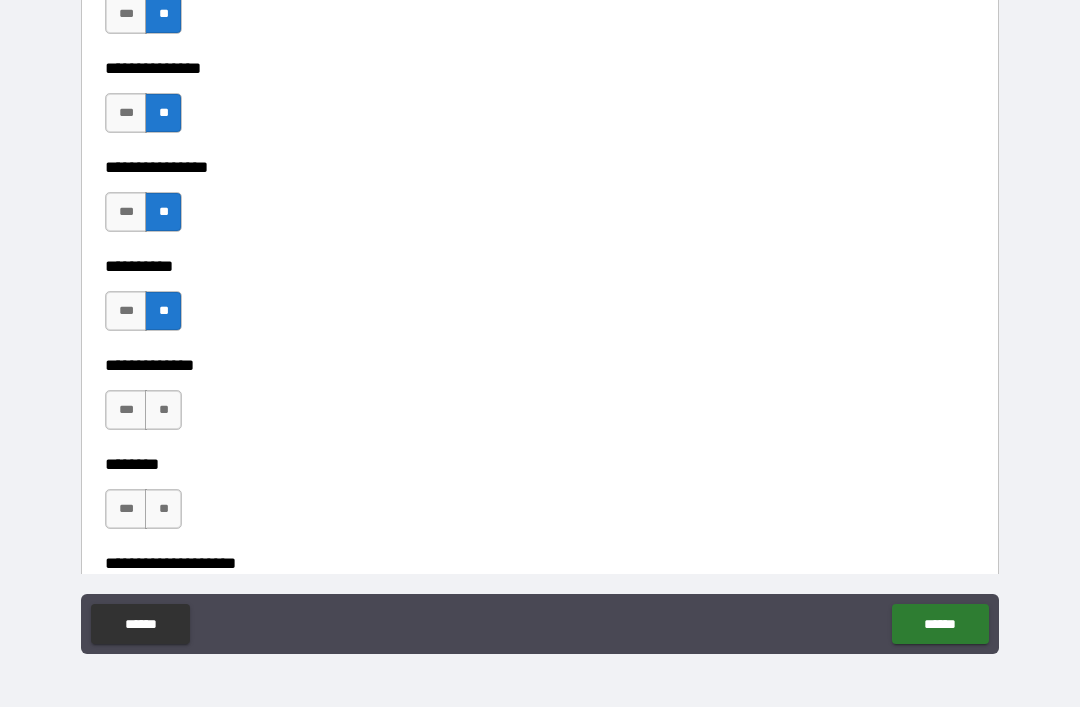 click on "**" at bounding box center [163, 410] 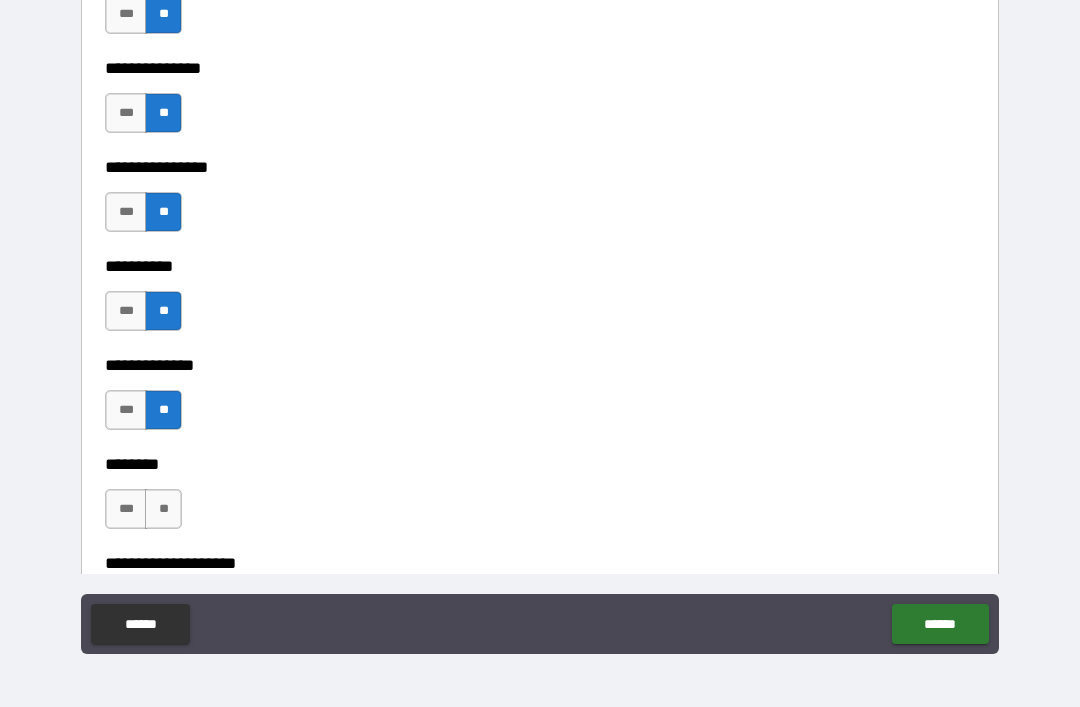 click on "**" at bounding box center (163, 509) 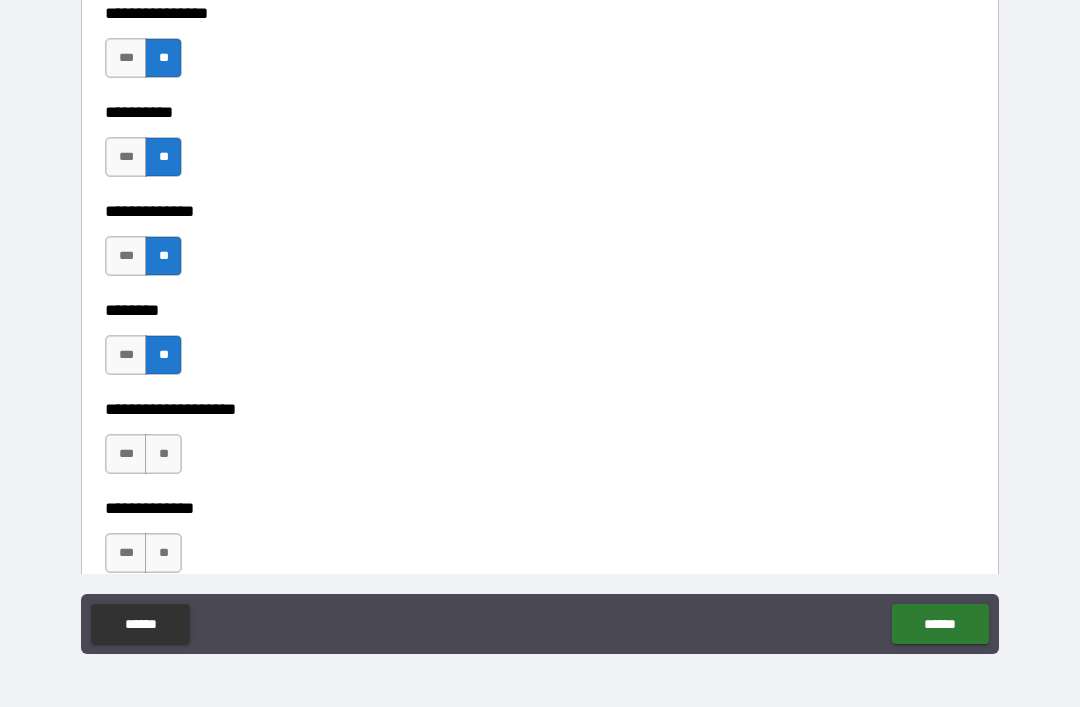 scroll, scrollTop: 8799, scrollLeft: 0, axis: vertical 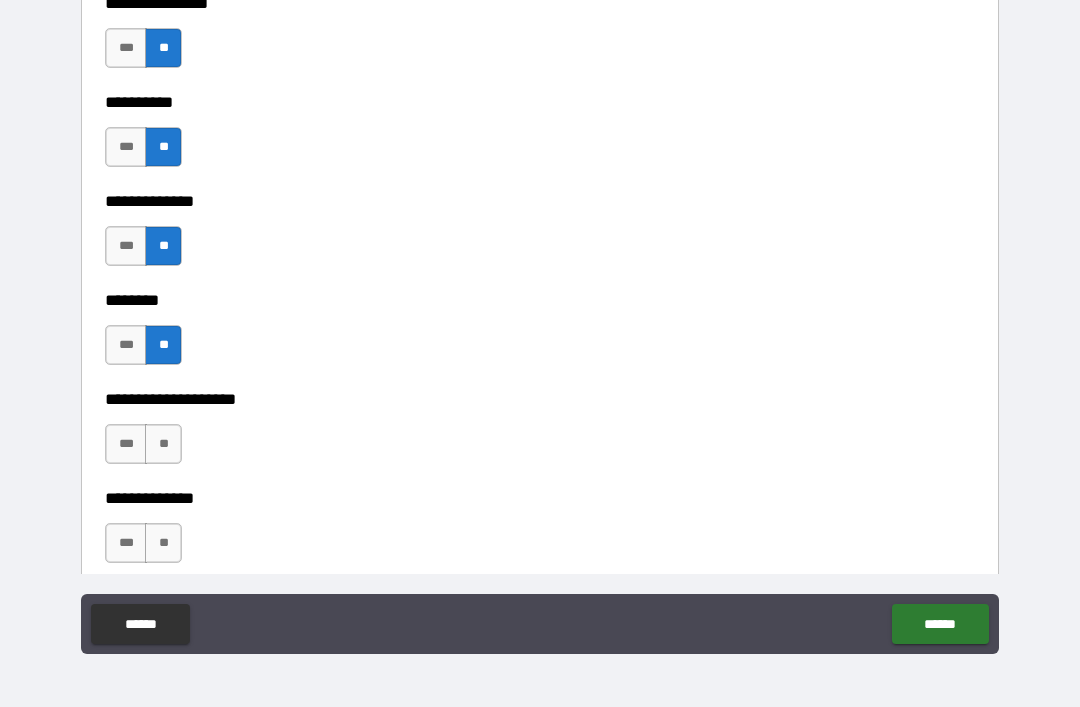 click on "**" at bounding box center [163, 444] 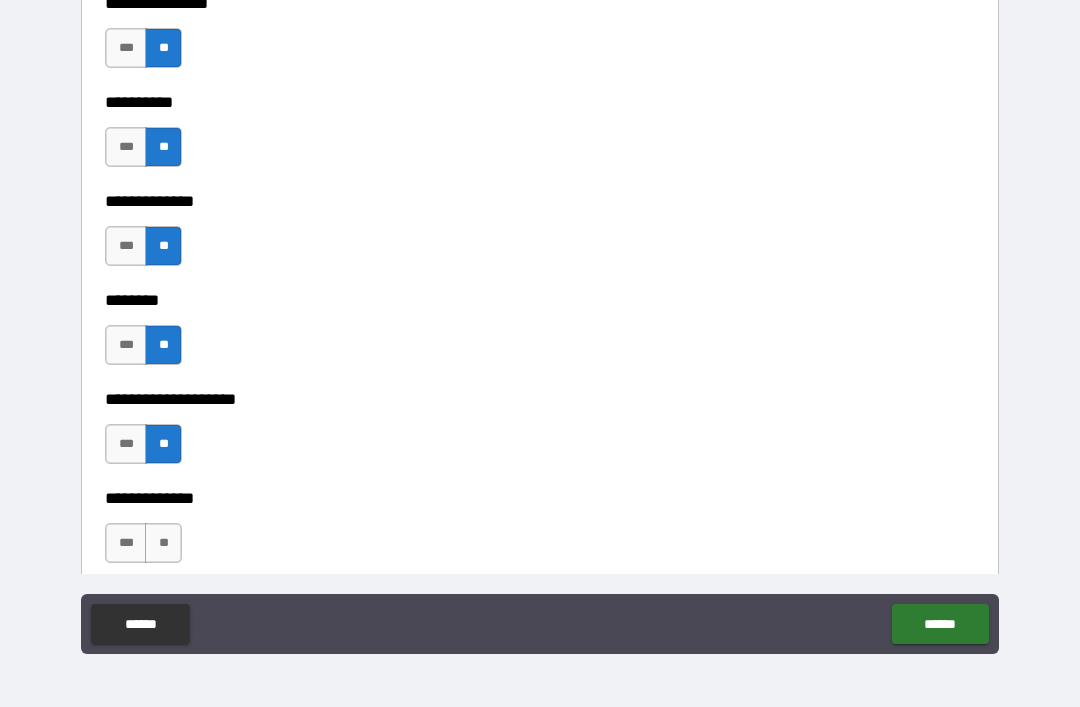click on "**********" at bounding box center [540, 484] 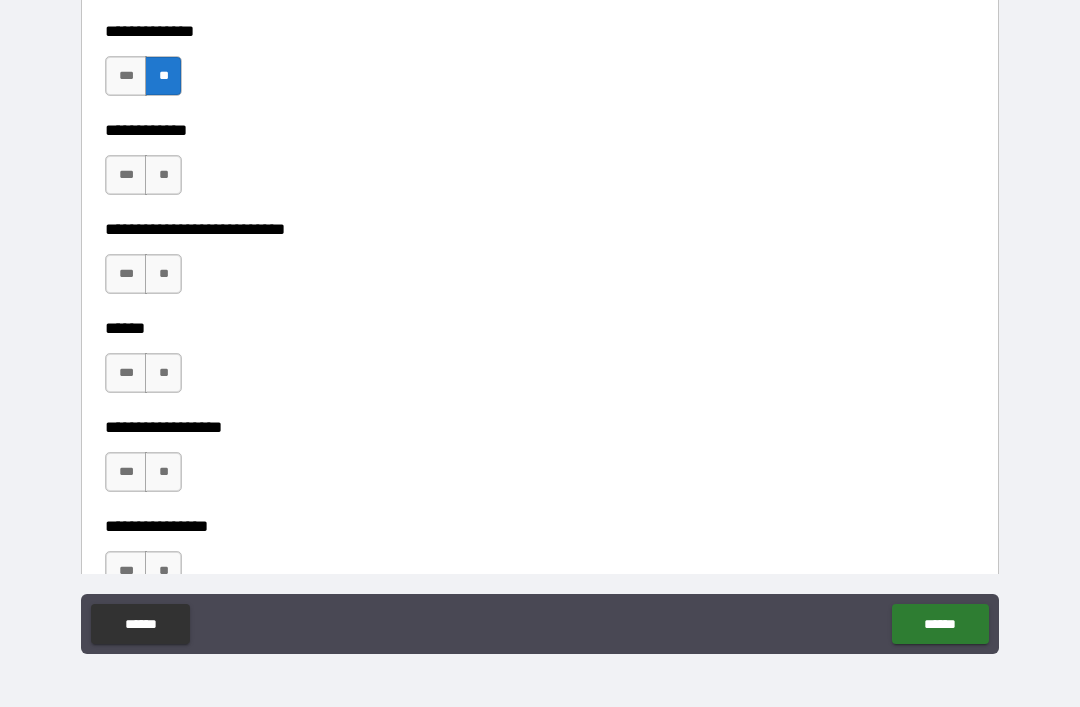 scroll, scrollTop: 9266, scrollLeft: 0, axis: vertical 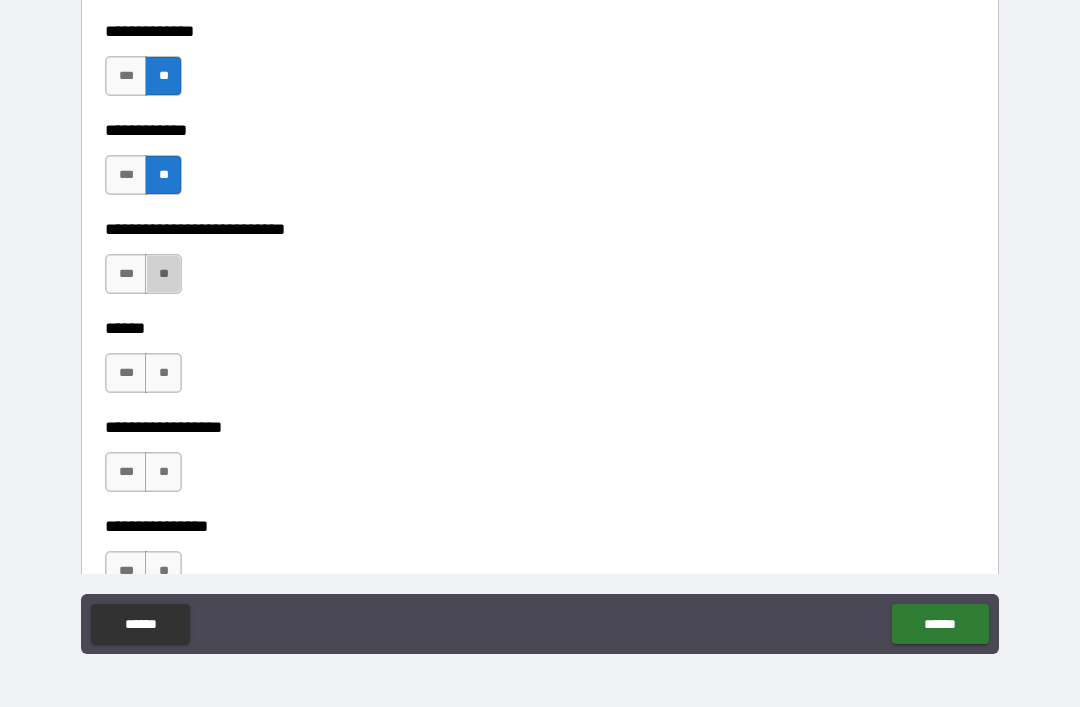 click on "**" at bounding box center [163, 274] 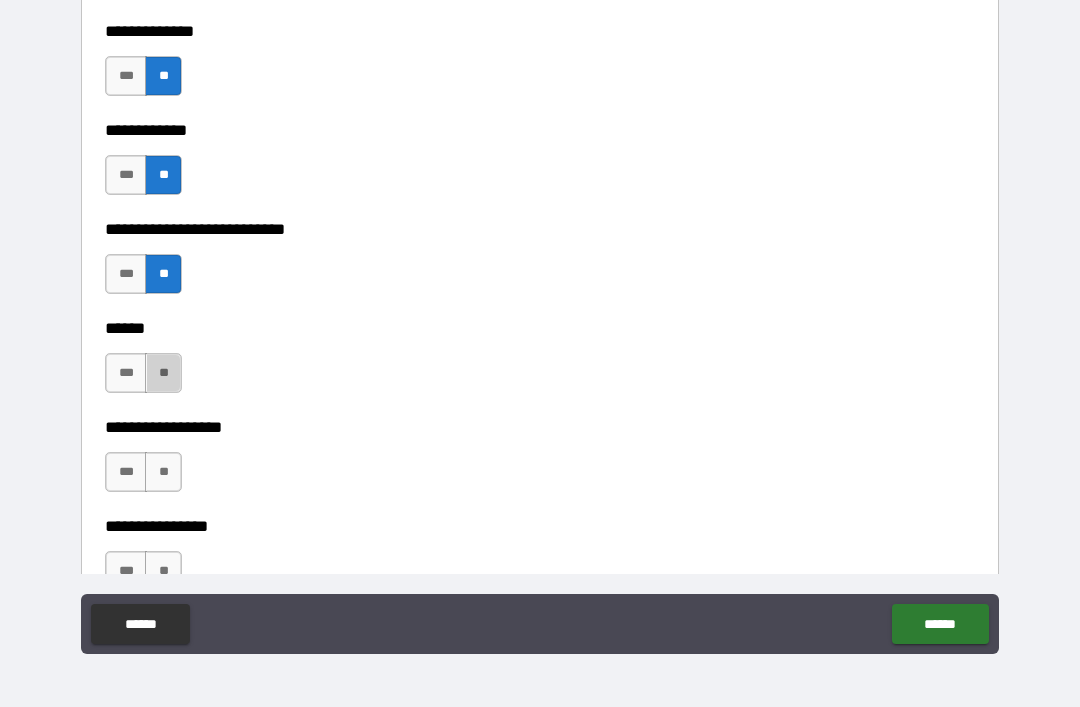 click on "**" at bounding box center [163, 373] 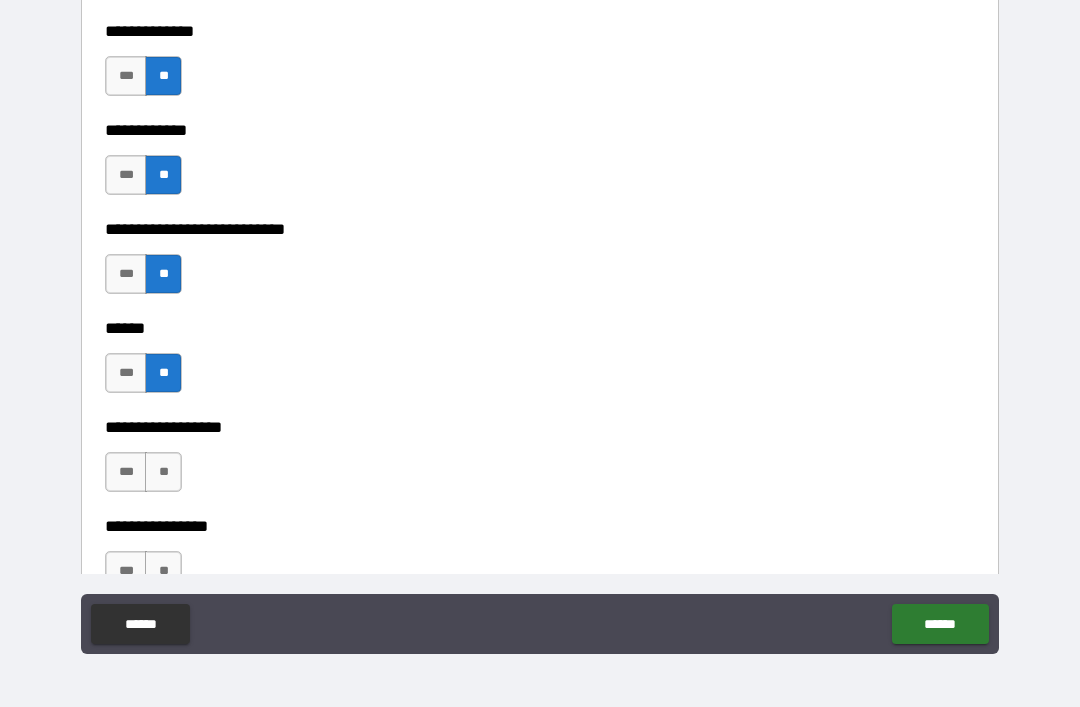 click on "**********" at bounding box center [540, 413] 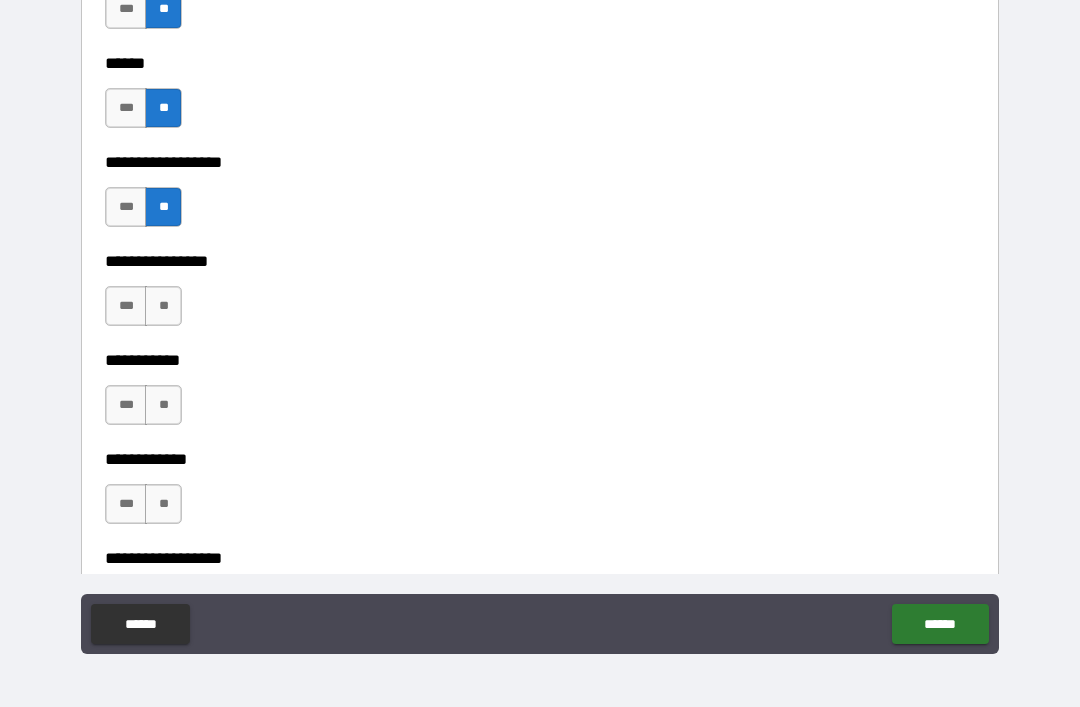scroll, scrollTop: 9532, scrollLeft: 0, axis: vertical 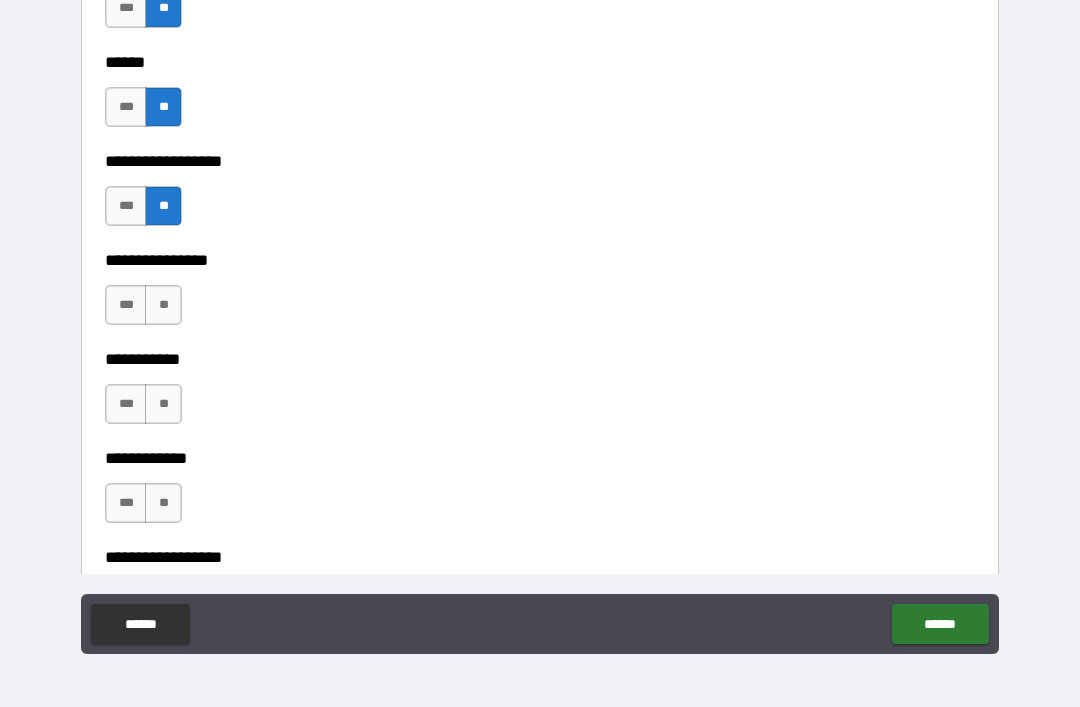click on "**" at bounding box center [163, 305] 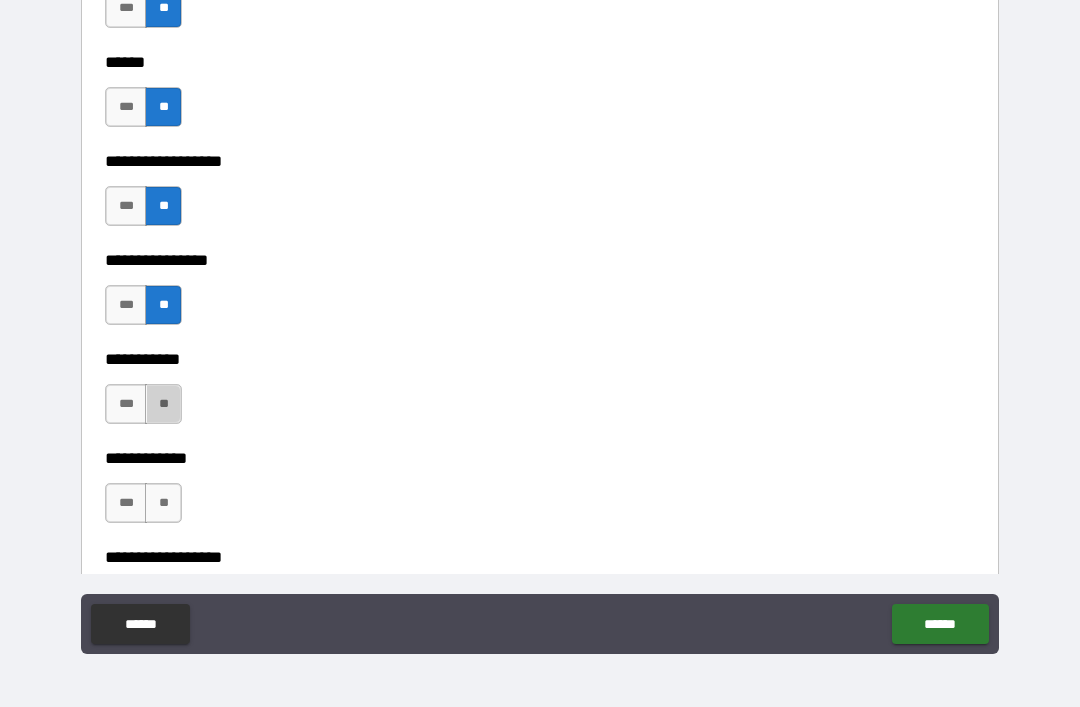 click on "**" at bounding box center (163, 404) 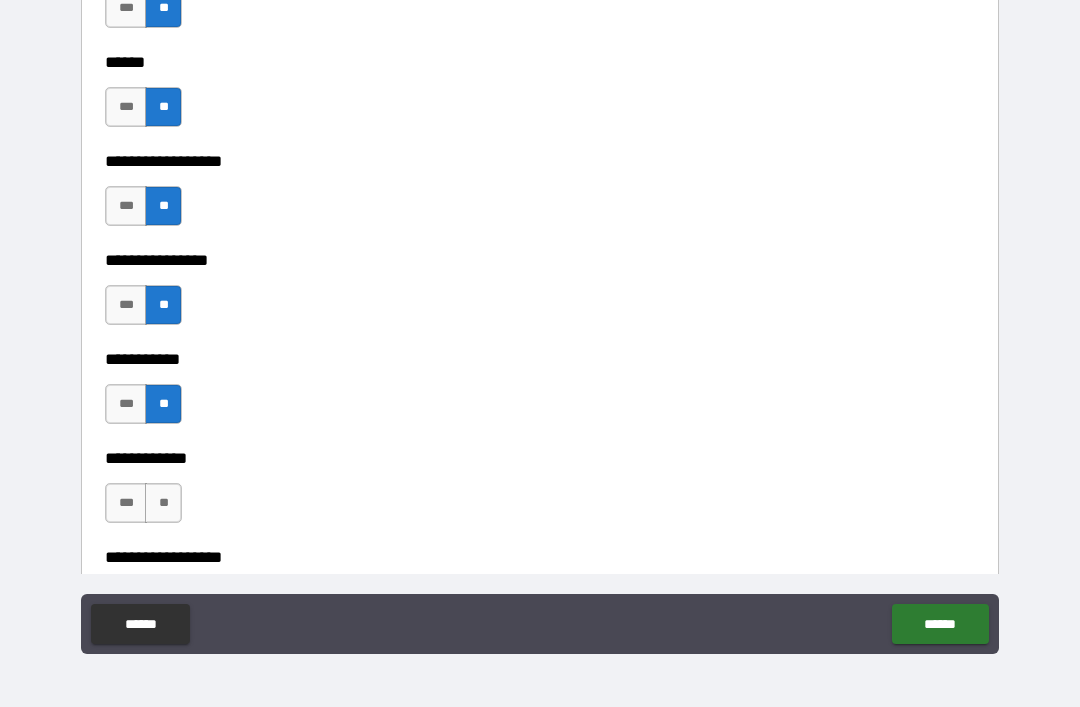 click on "**" at bounding box center [163, 503] 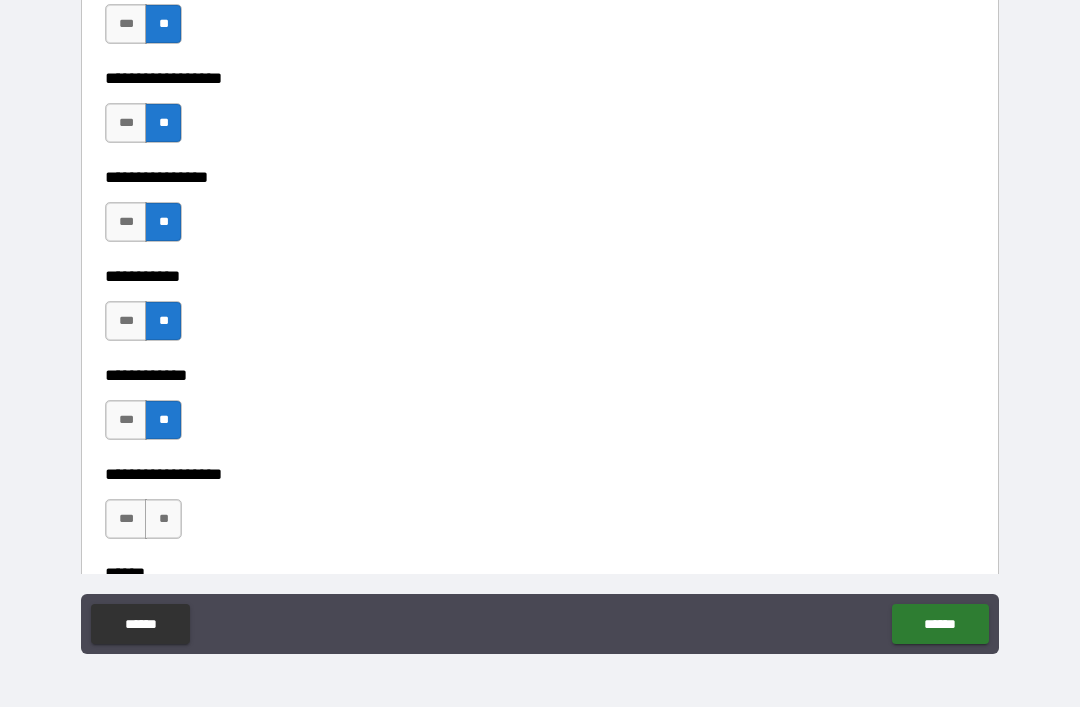 scroll, scrollTop: 9694, scrollLeft: 0, axis: vertical 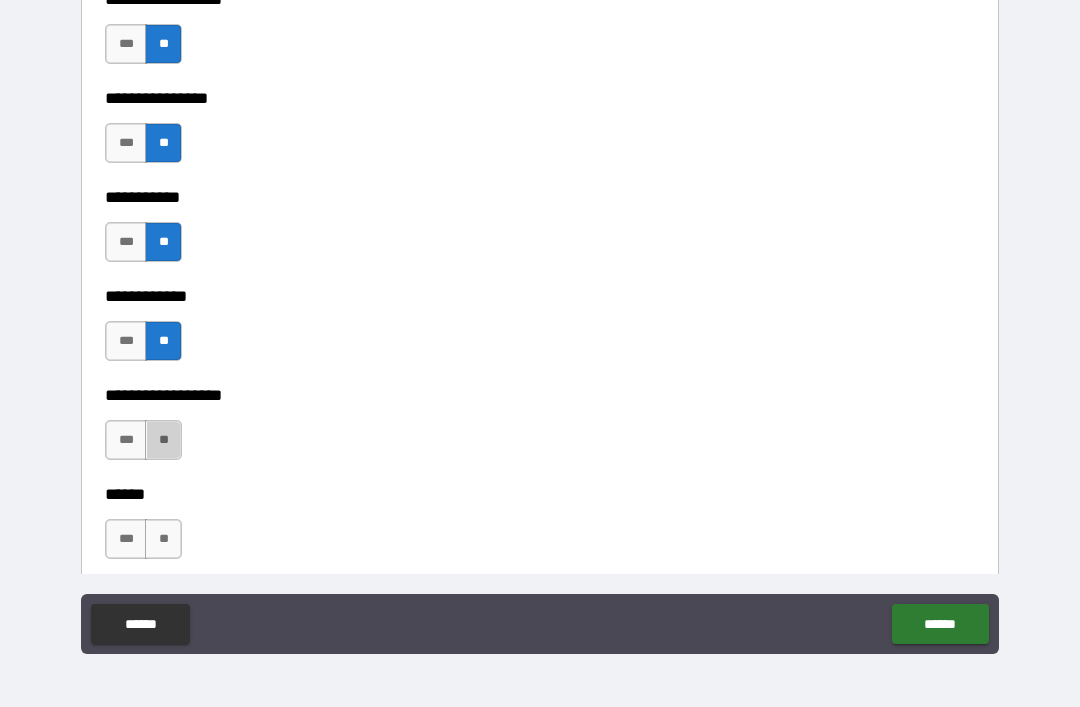 click on "**" at bounding box center (163, 440) 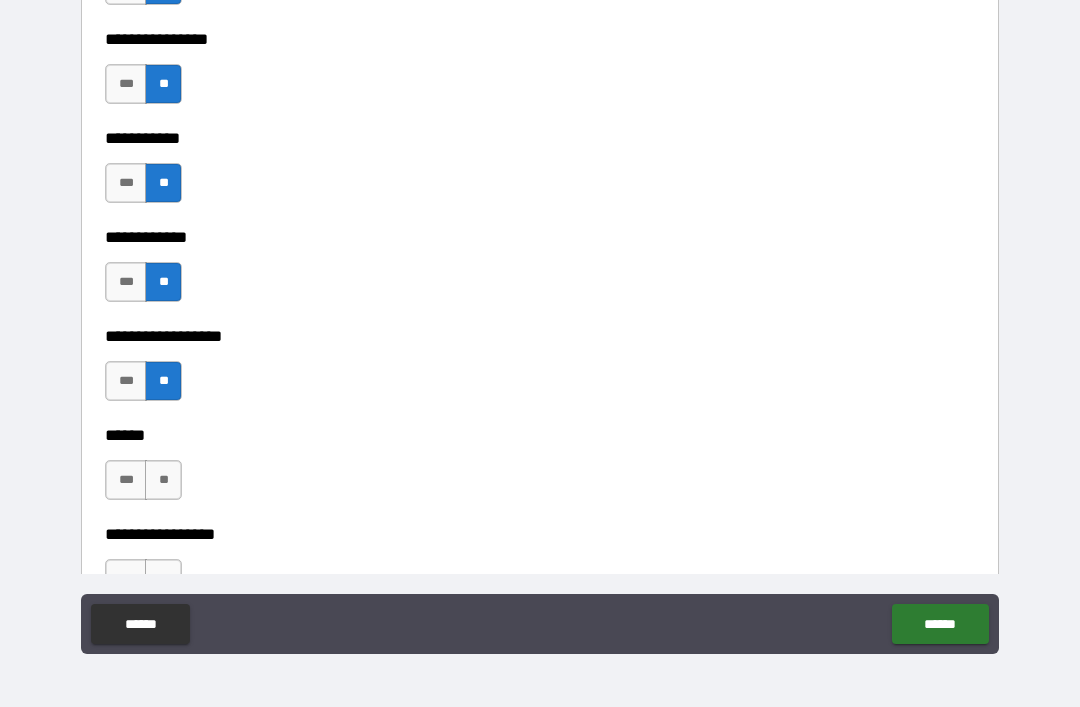 scroll, scrollTop: 9757, scrollLeft: 0, axis: vertical 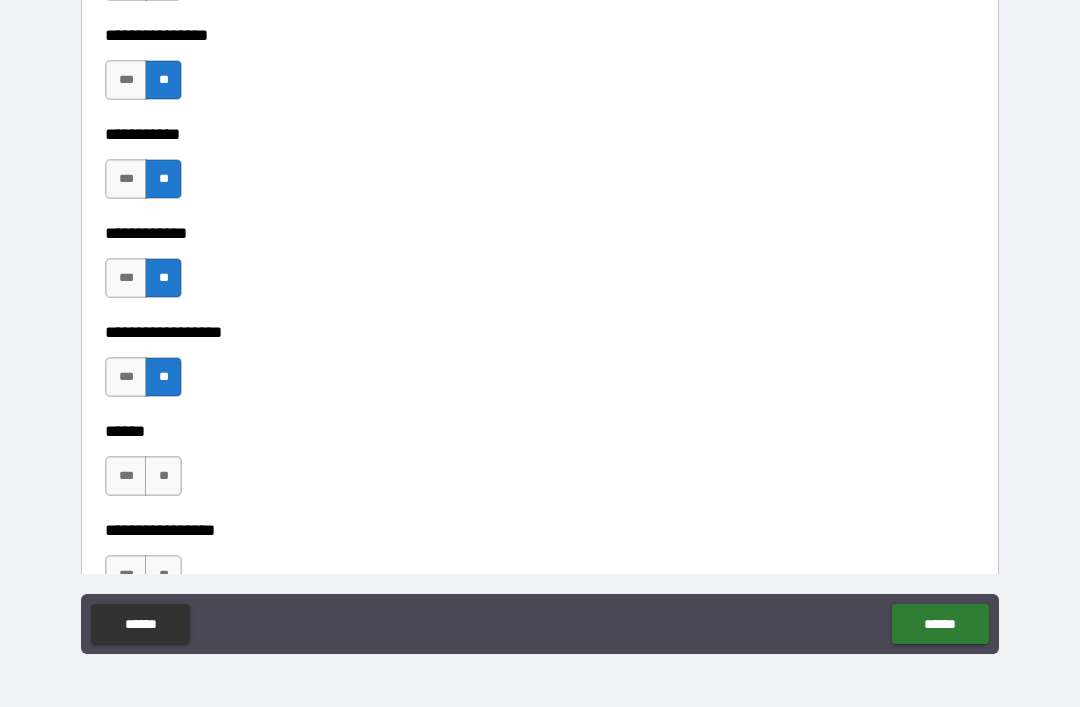 click on "**" at bounding box center [163, 476] 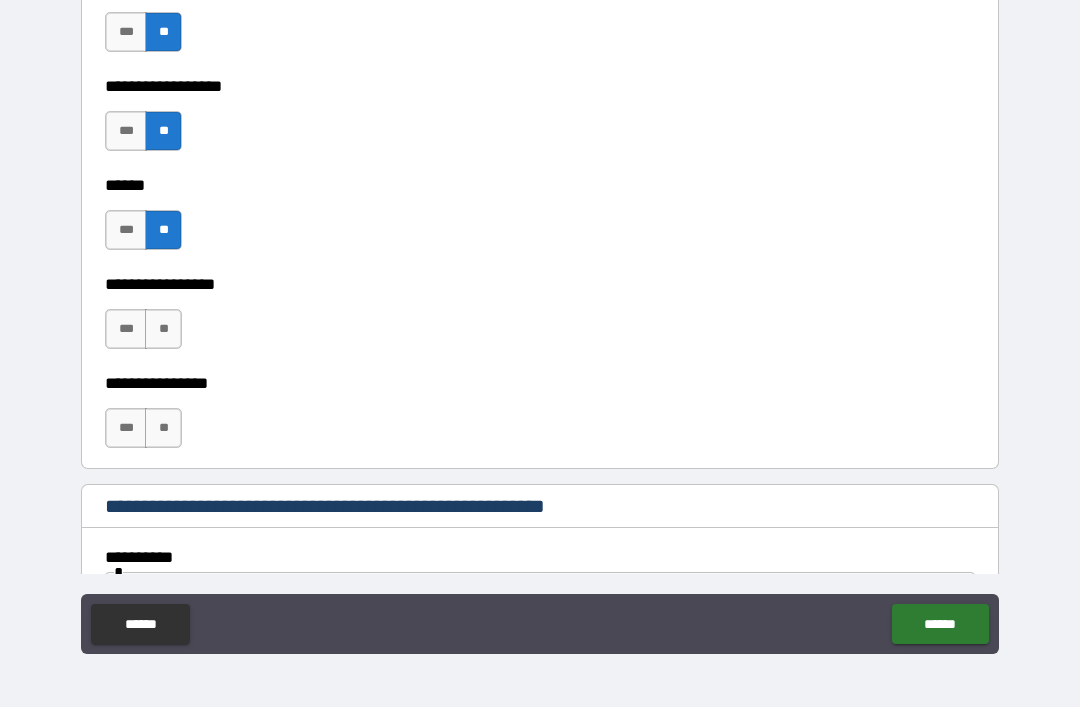 scroll, scrollTop: 10003, scrollLeft: 0, axis: vertical 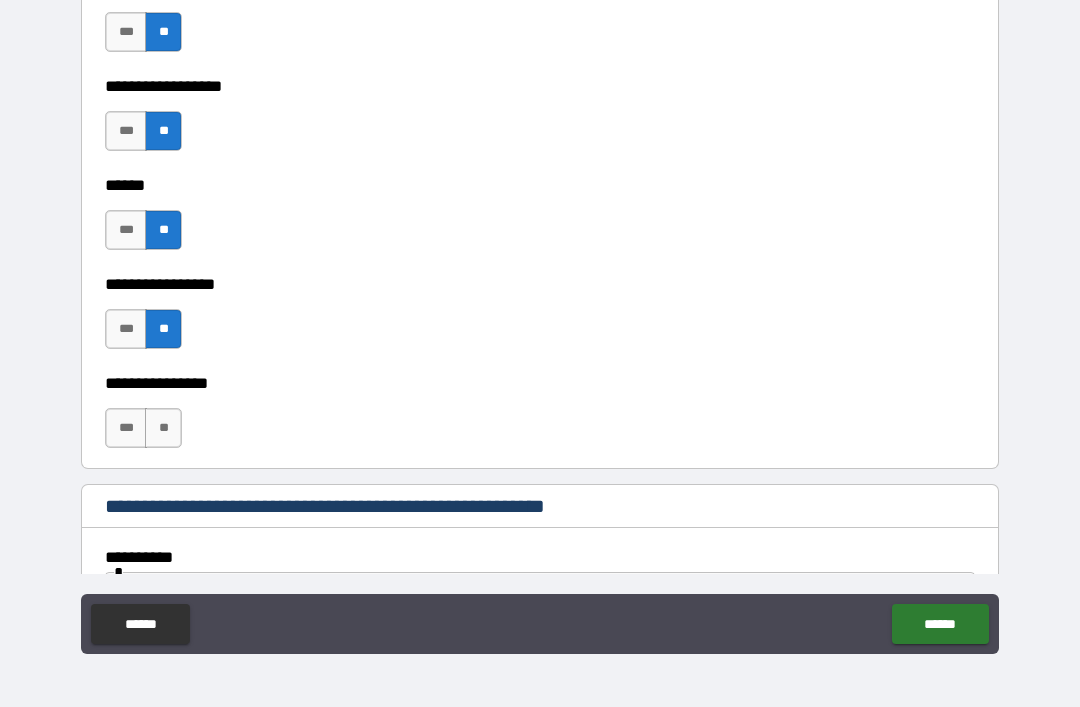 click on "**" at bounding box center [163, 428] 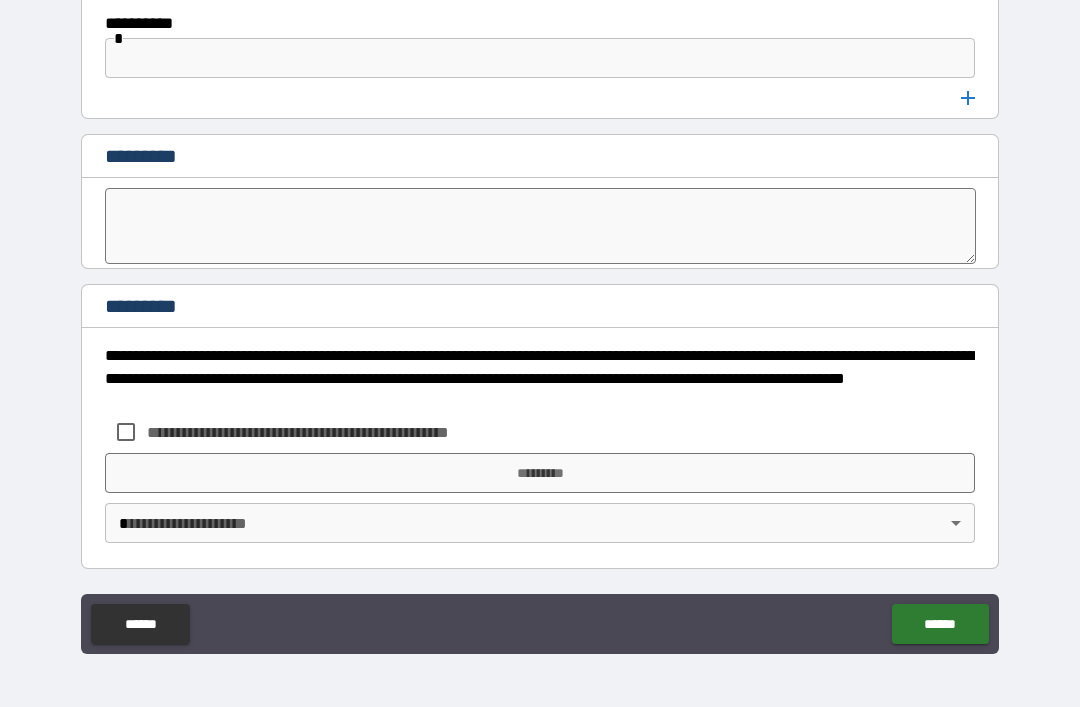 scroll, scrollTop: 10537, scrollLeft: 0, axis: vertical 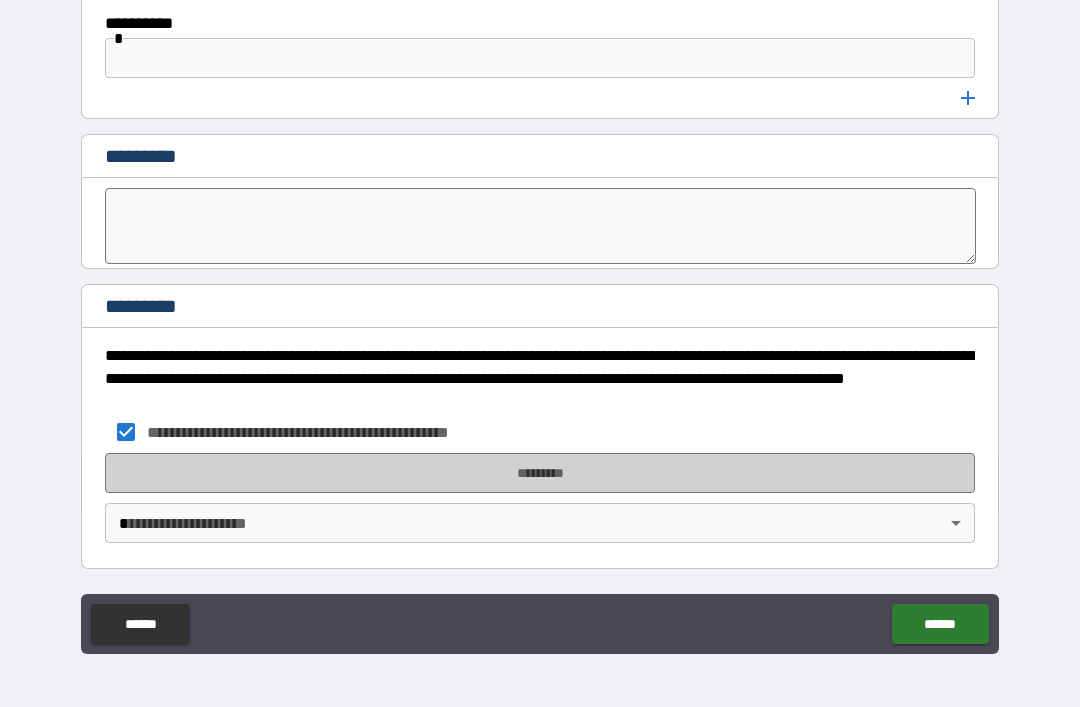 click on "*********" at bounding box center (540, 473) 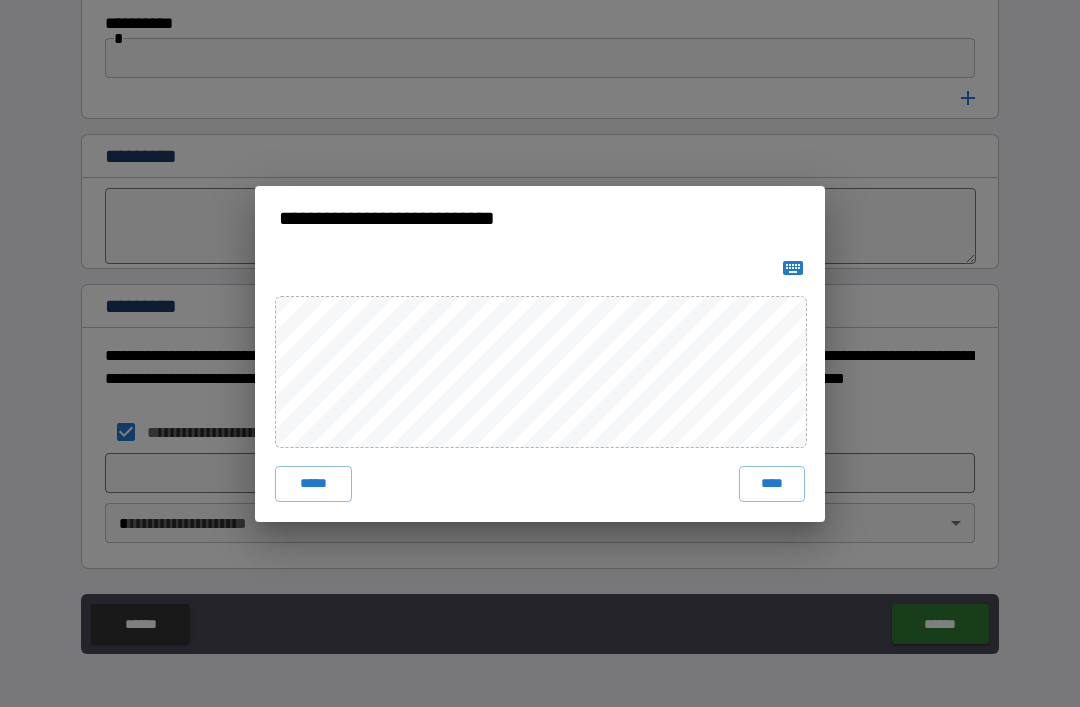 click on "****" at bounding box center (772, 484) 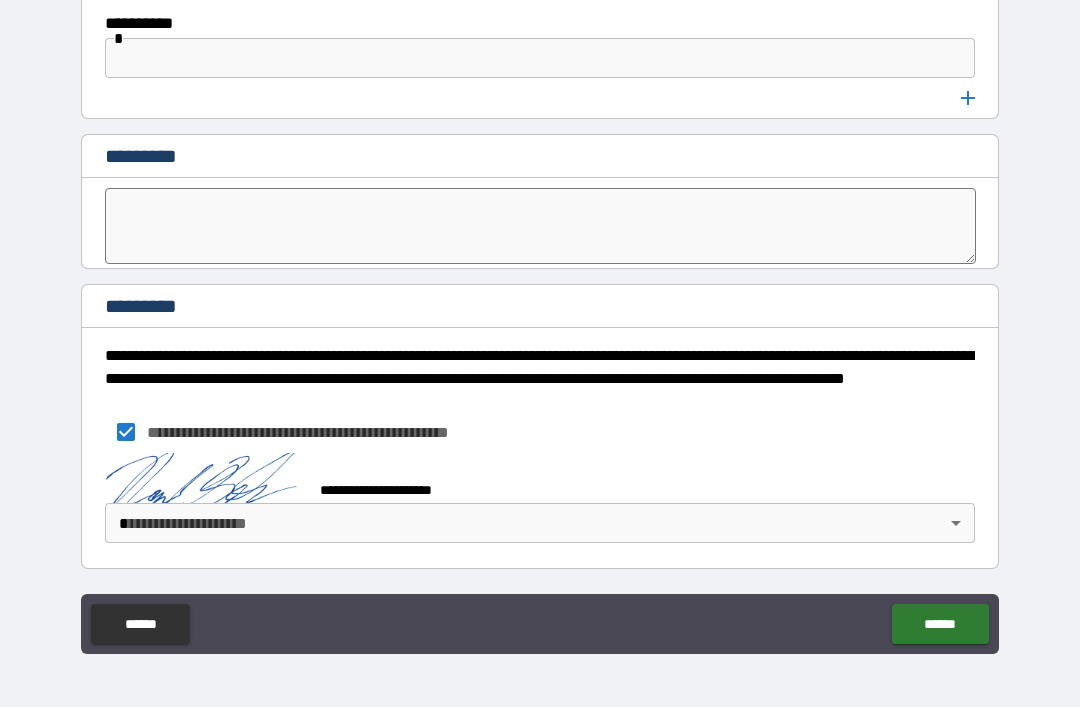 scroll, scrollTop: 10527, scrollLeft: 0, axis: vertical 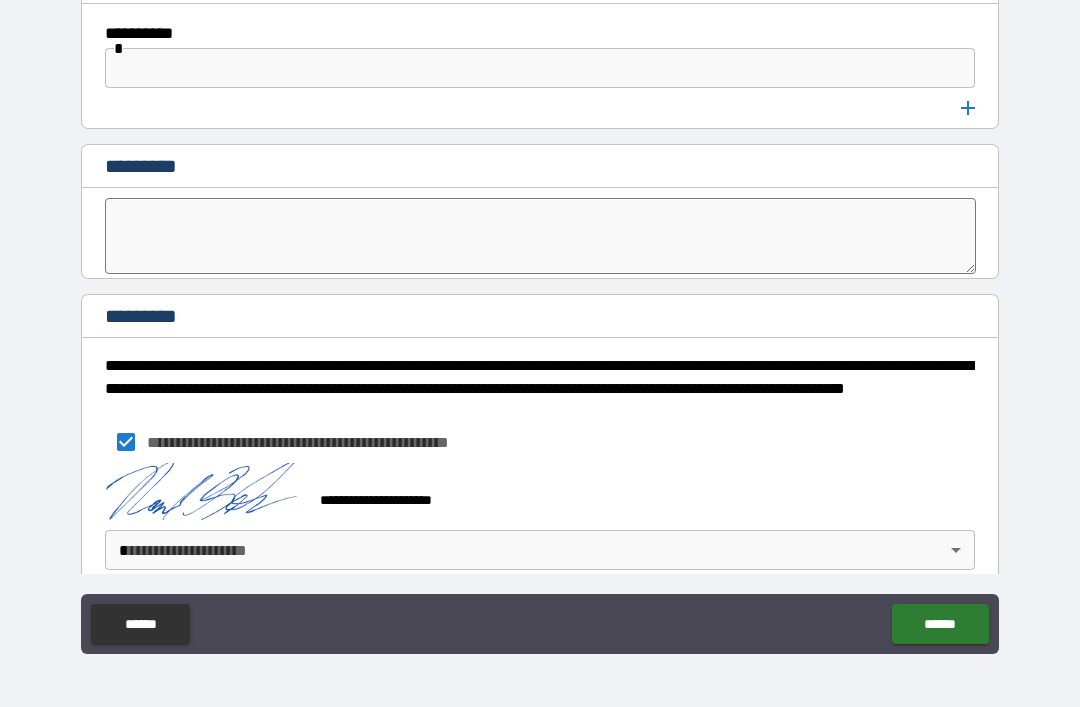 click on "**********" at bounding box center [540, 321] 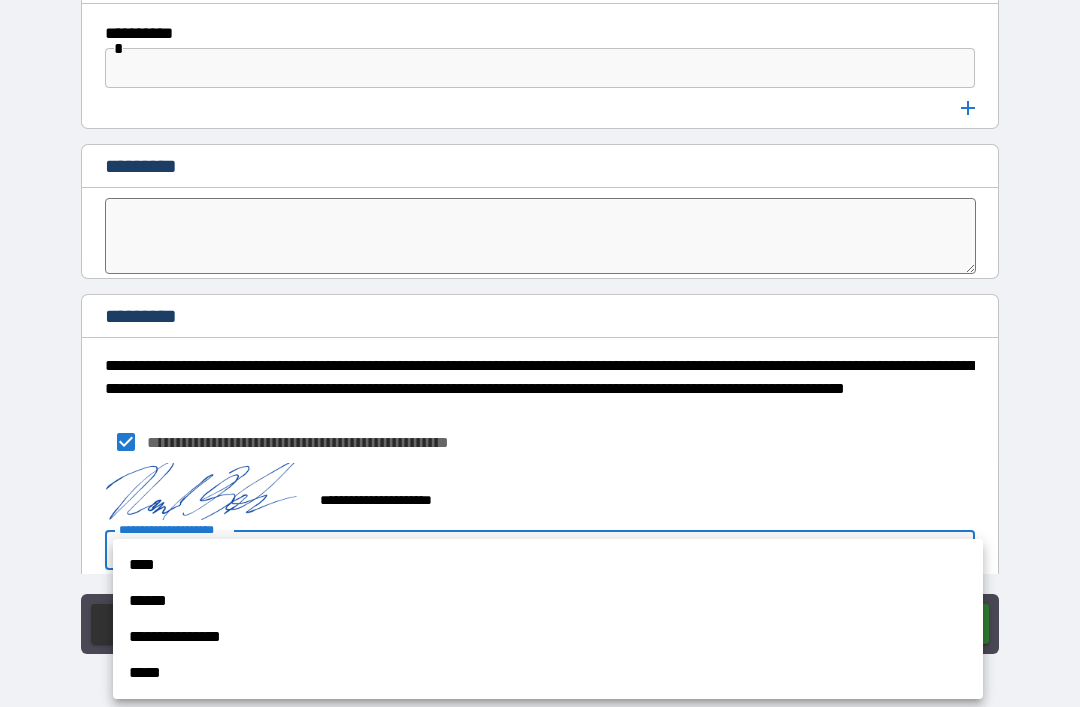 click on "****" at bounding box center (548, 565) 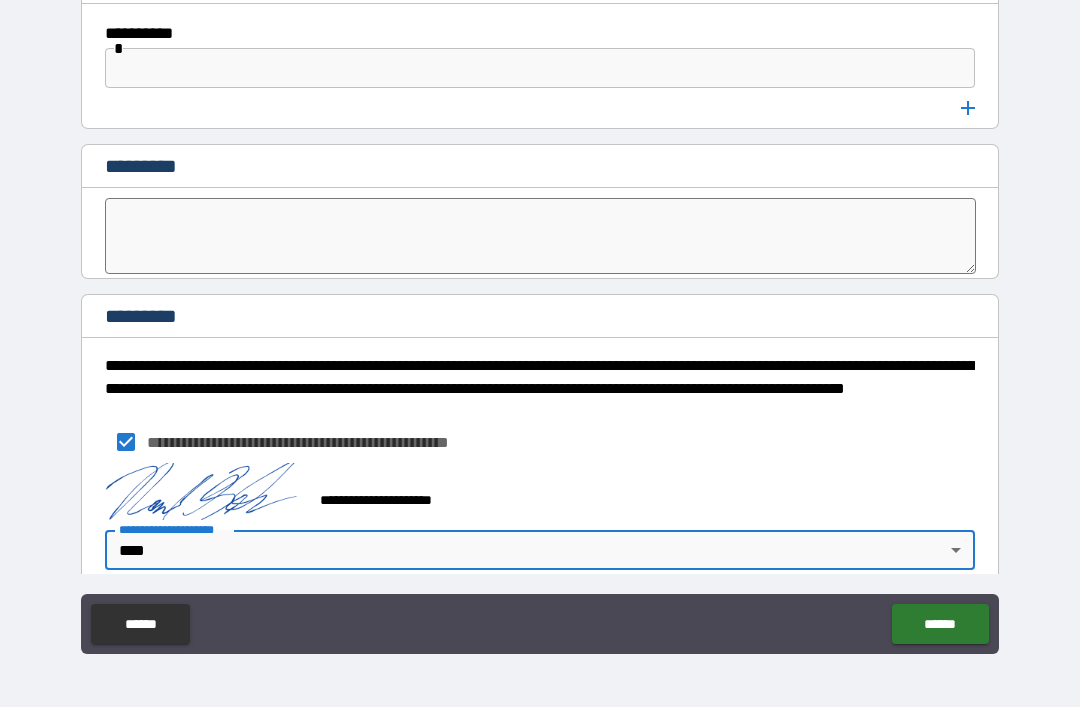 click on "******" at bounding box center (940, 624) 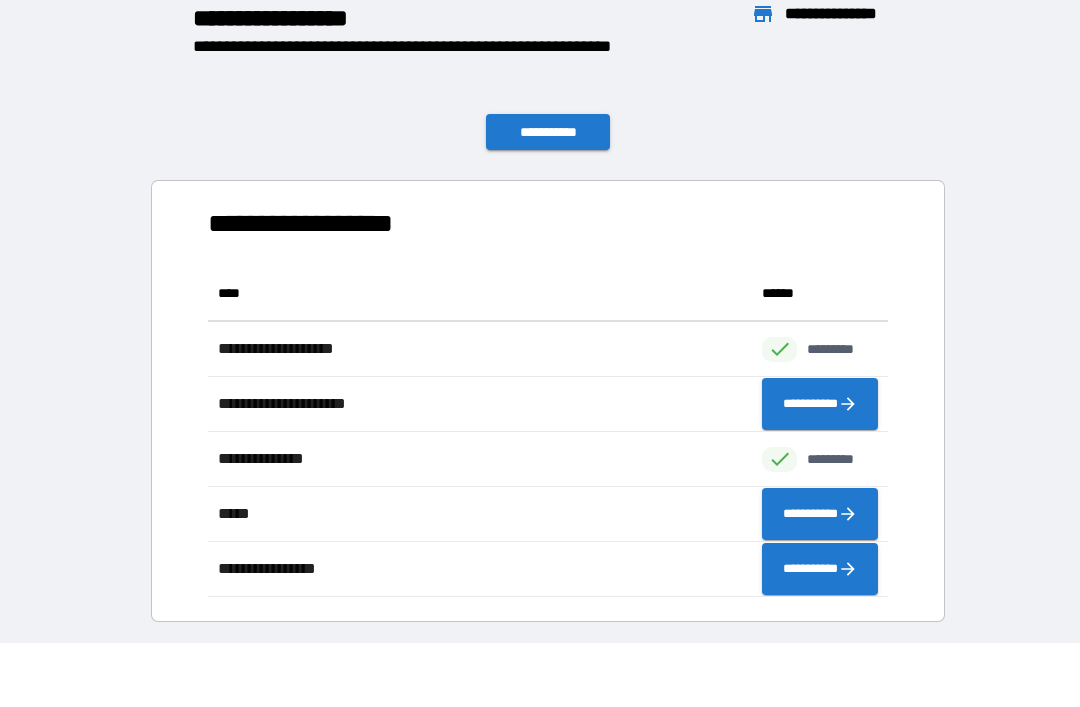scroll, scrollTop: 331, scrollLeft: 680, axis: both 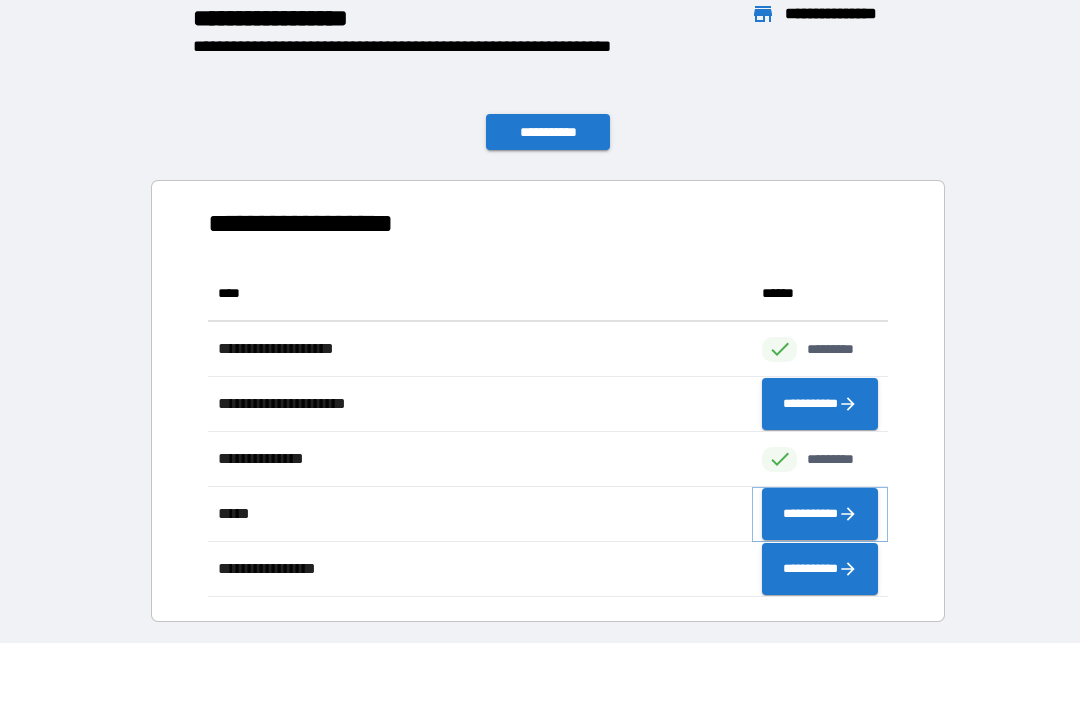 click on "**********" at bounding box center [820, 514] 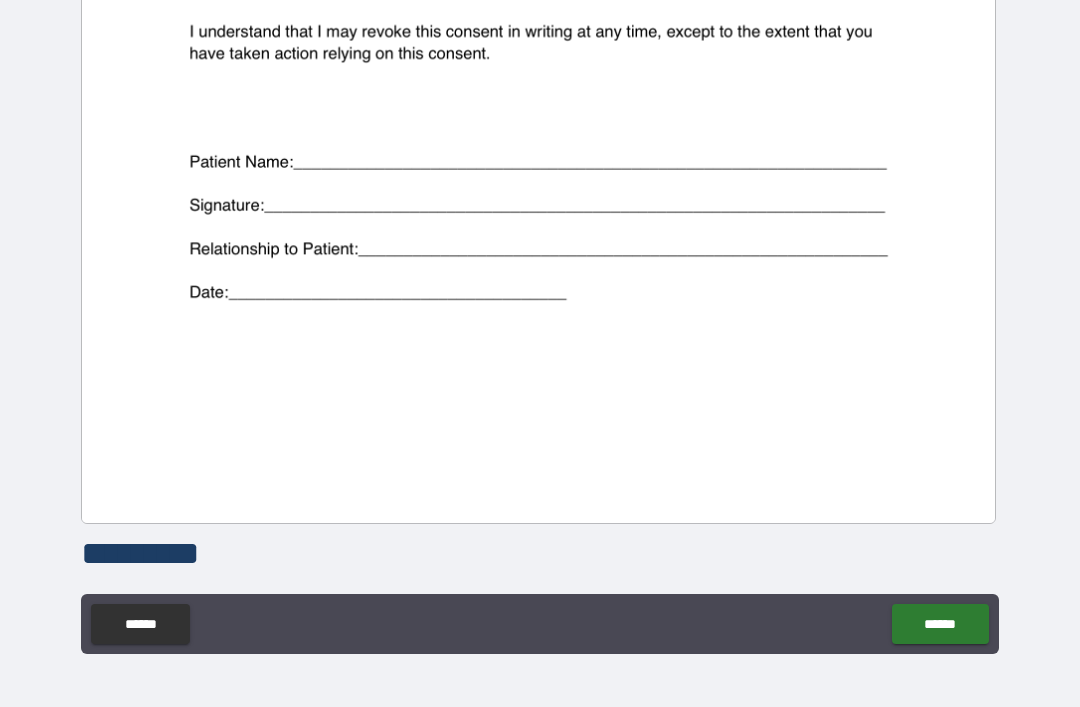 scroll, scrollTop: 624, scrollLeft: 0, axis: vertical 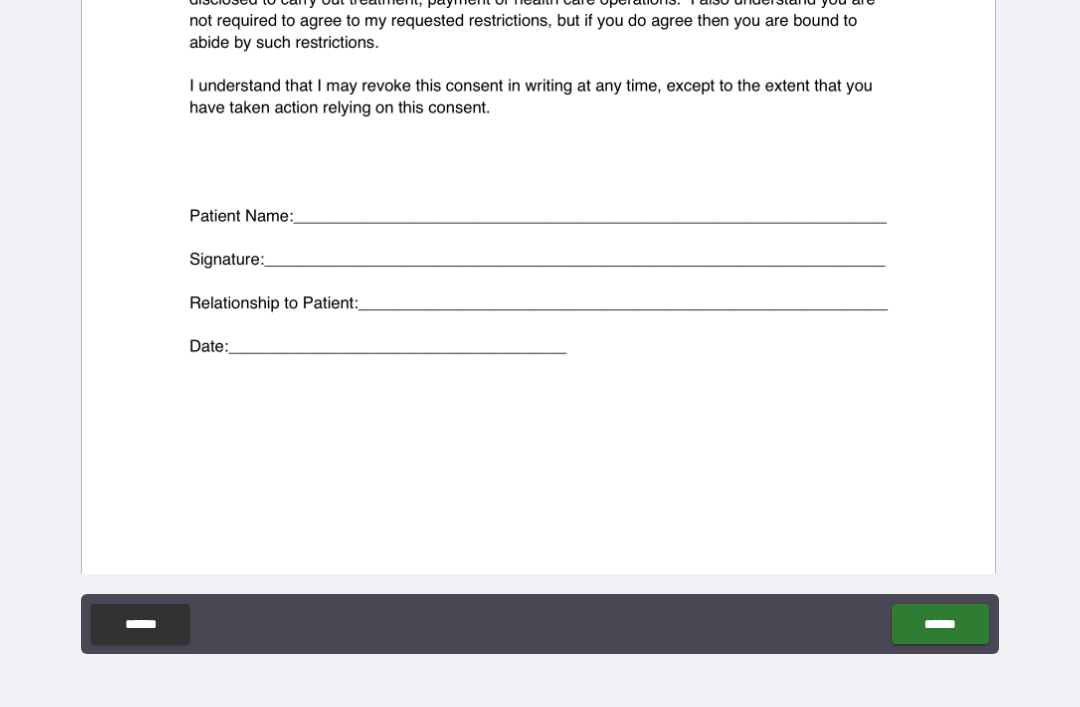 click at bounding box center (538, -14) 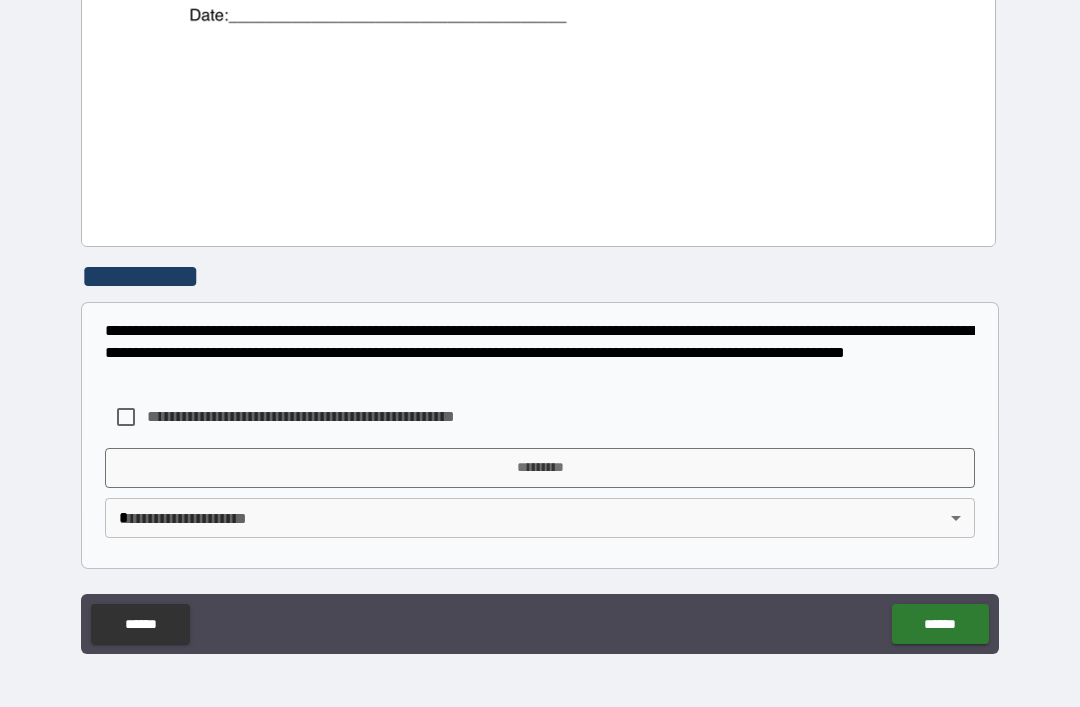 scroll, scrollTop: 955, scrollLeft: 0, axis: vertical 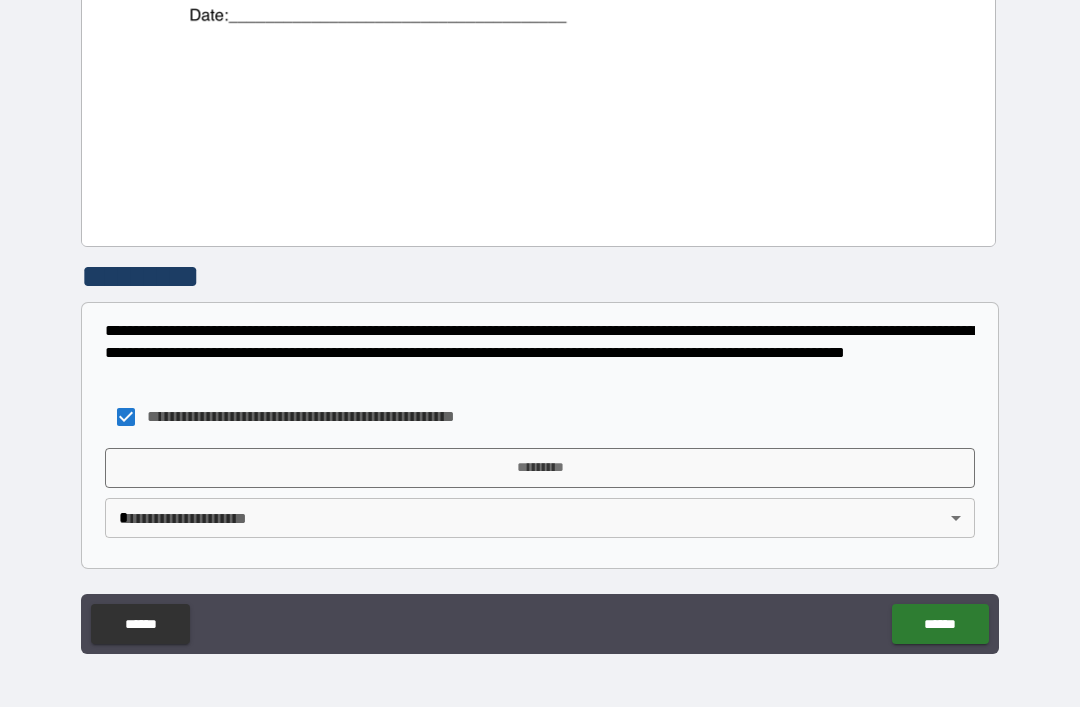 click on "*********" at bounding box center [540, 468] 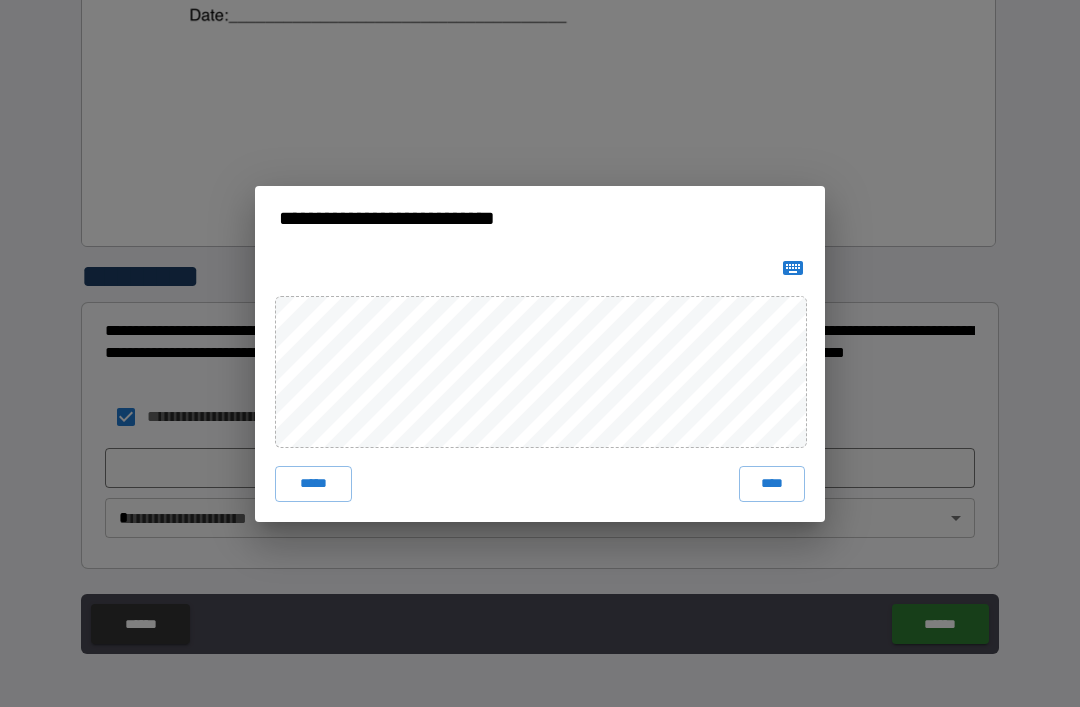 click on "****" at bounding box center (772, 484) 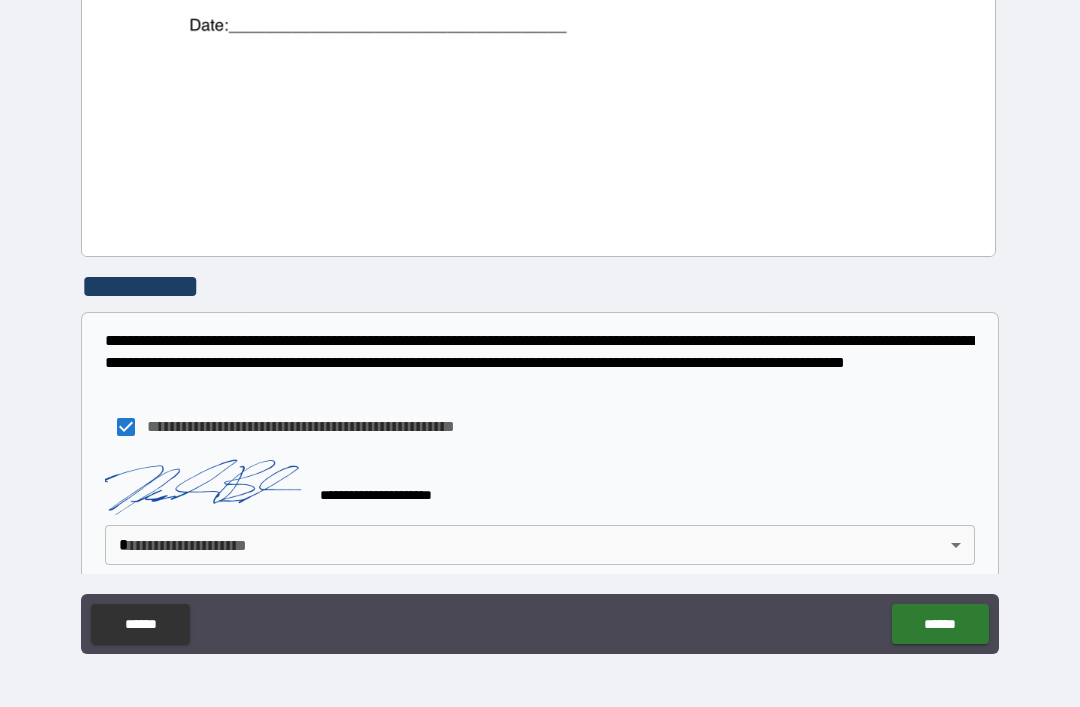 click on "**********" at bounding box center [540, 321] 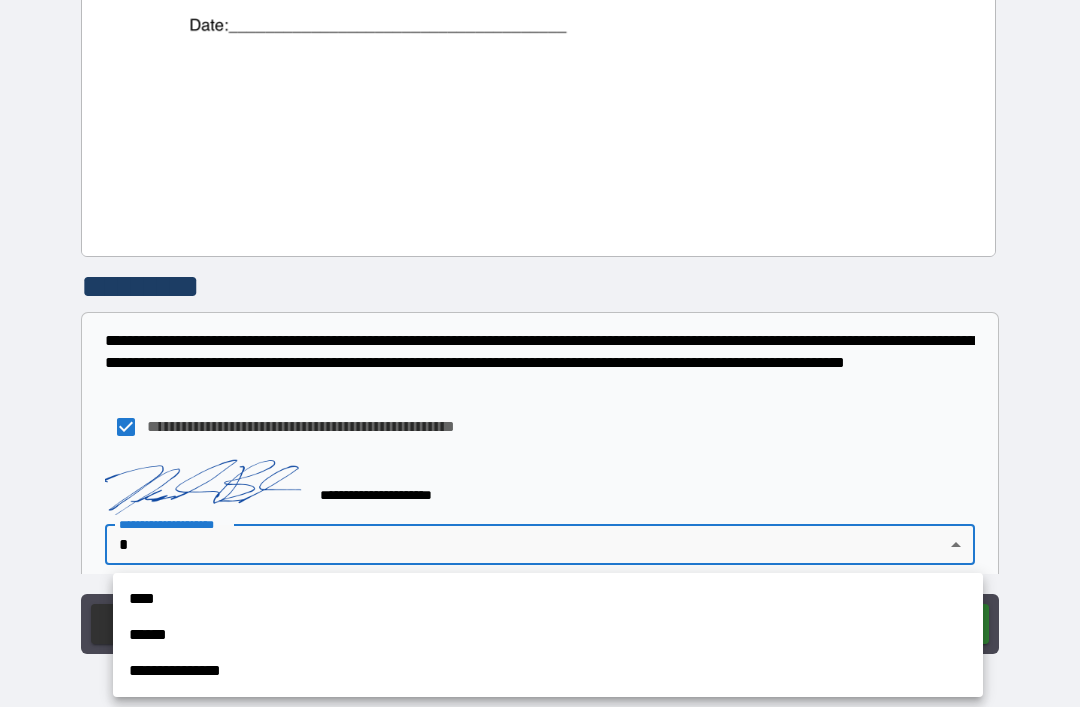 click on "****" at bounding box center (548, 599) 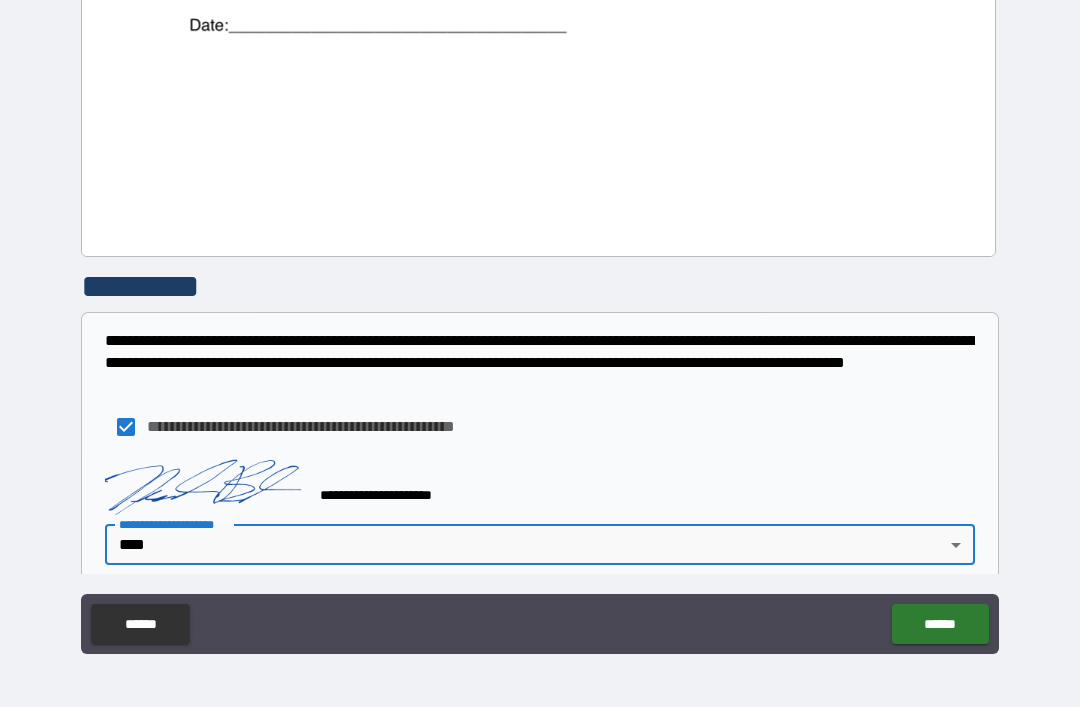 click on "******" at bounding box center (940, 624) 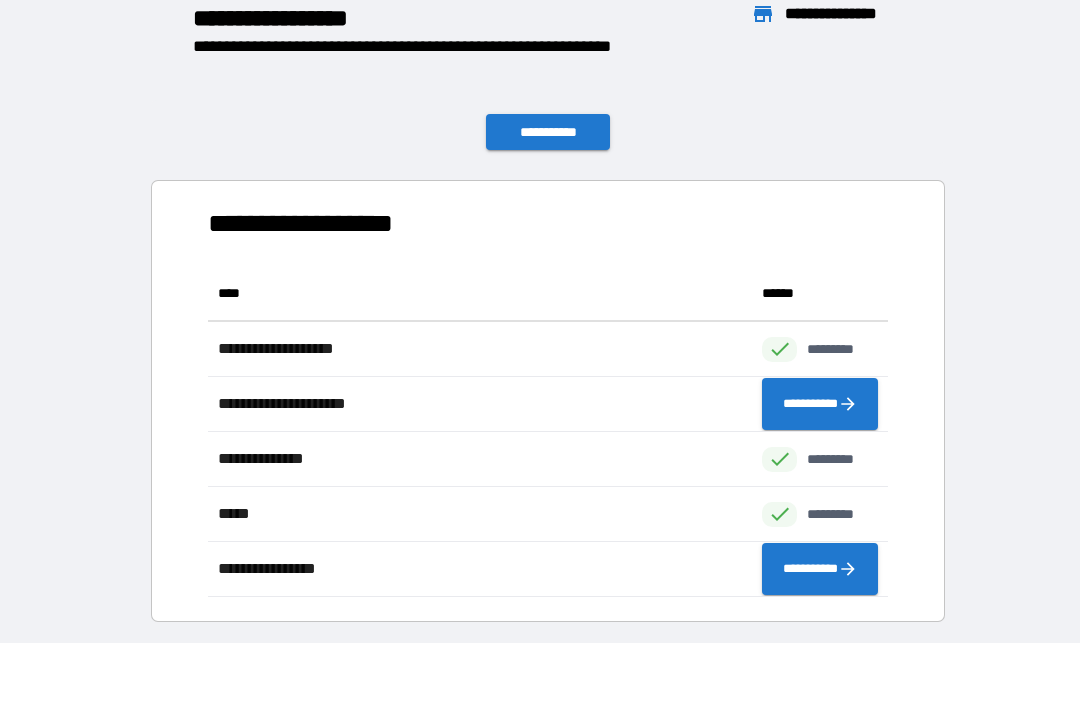 scroll, scrollTop: 1, scrollLeft: 1, axis: both 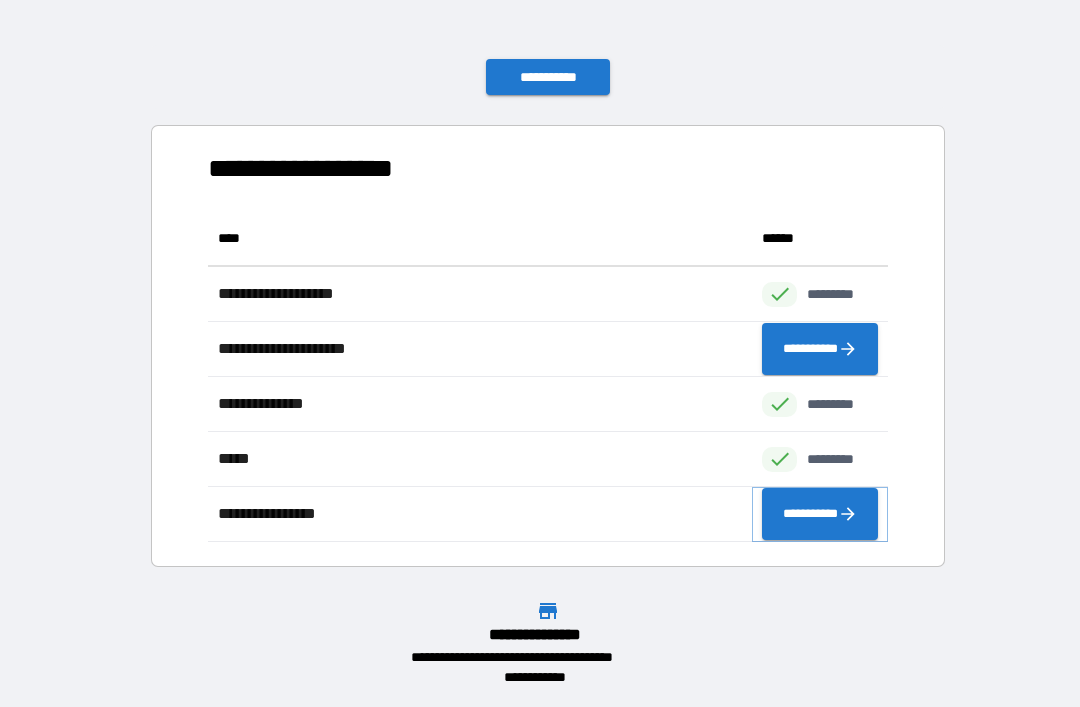 click 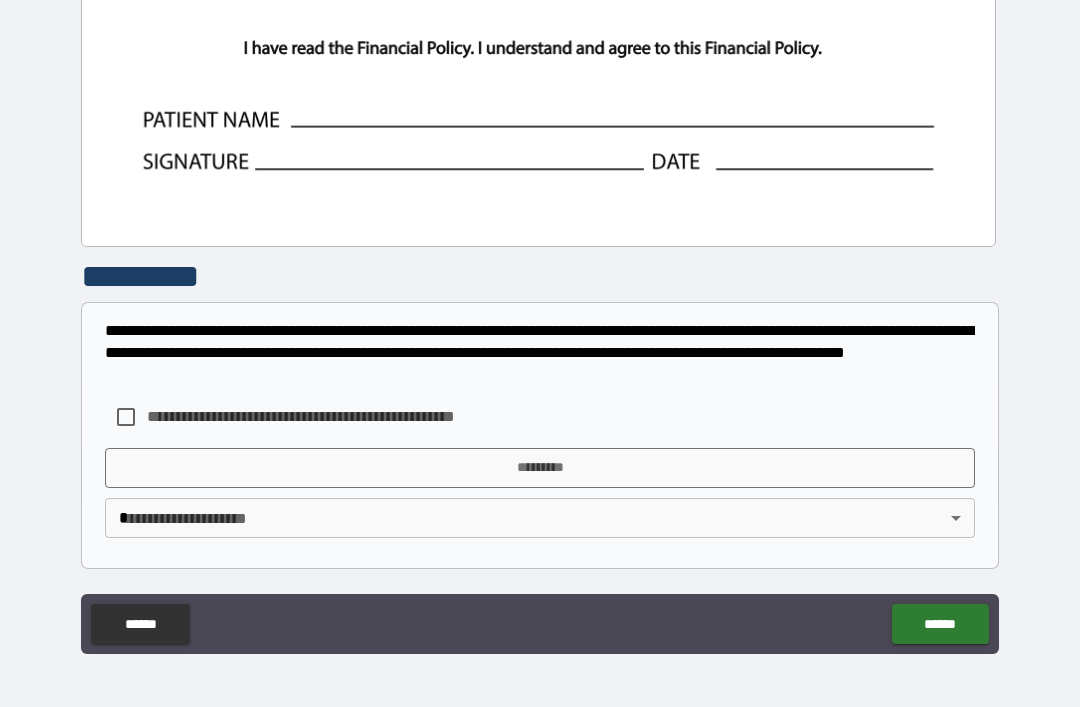 scroll, scrollTop: 955, scrollLeft: 0, axis: vertical 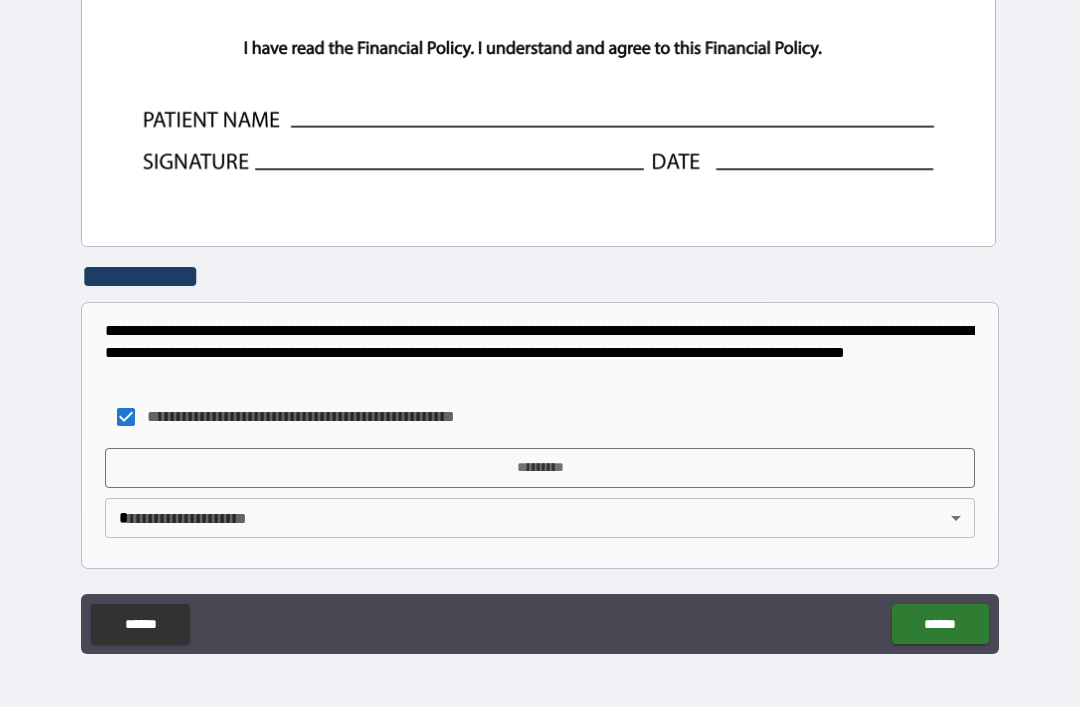 click on "*********" at bounding box center [540, 468] 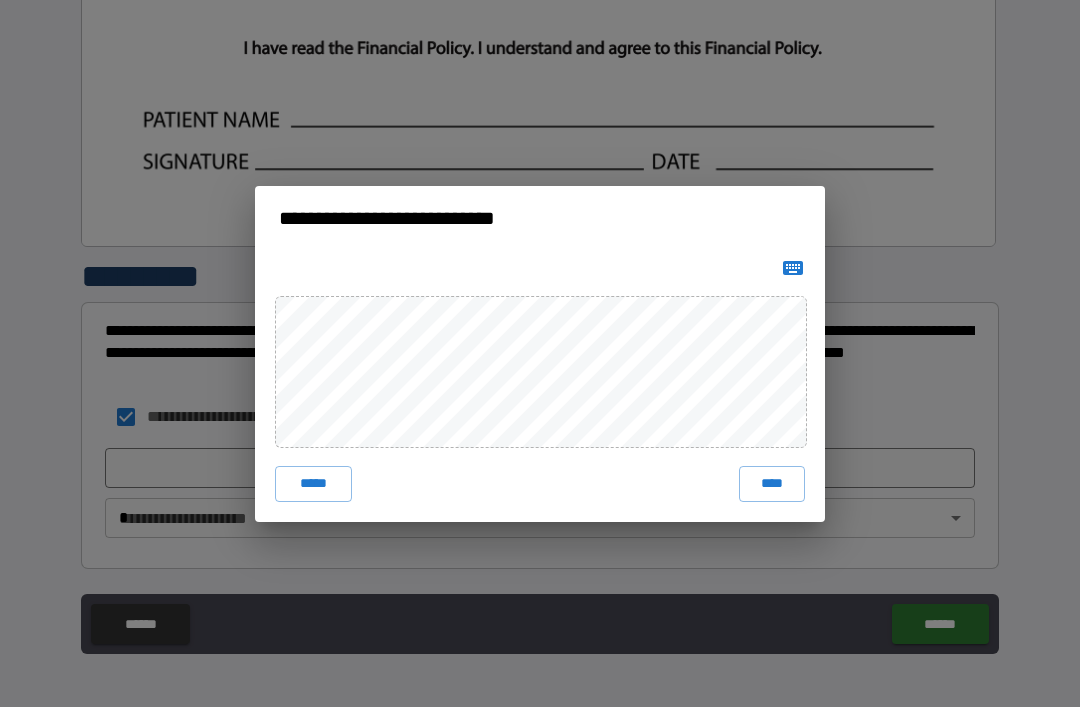 click on "****" at bounding box center [772, 484] 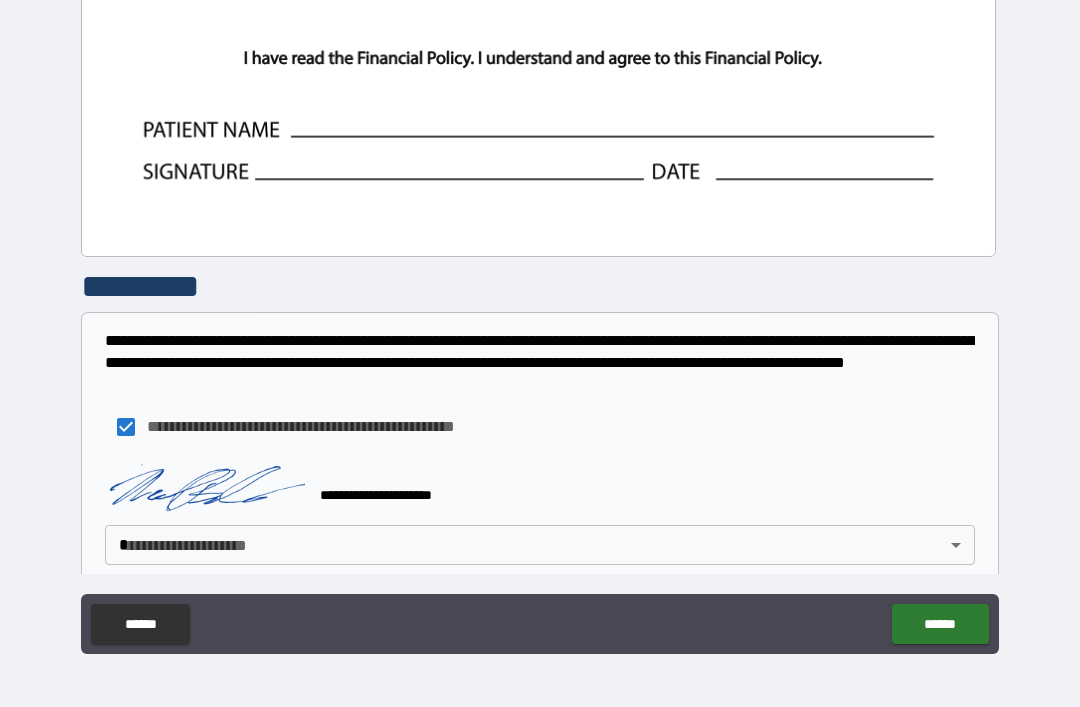 click on "**********" at bounding box center (540, 321) 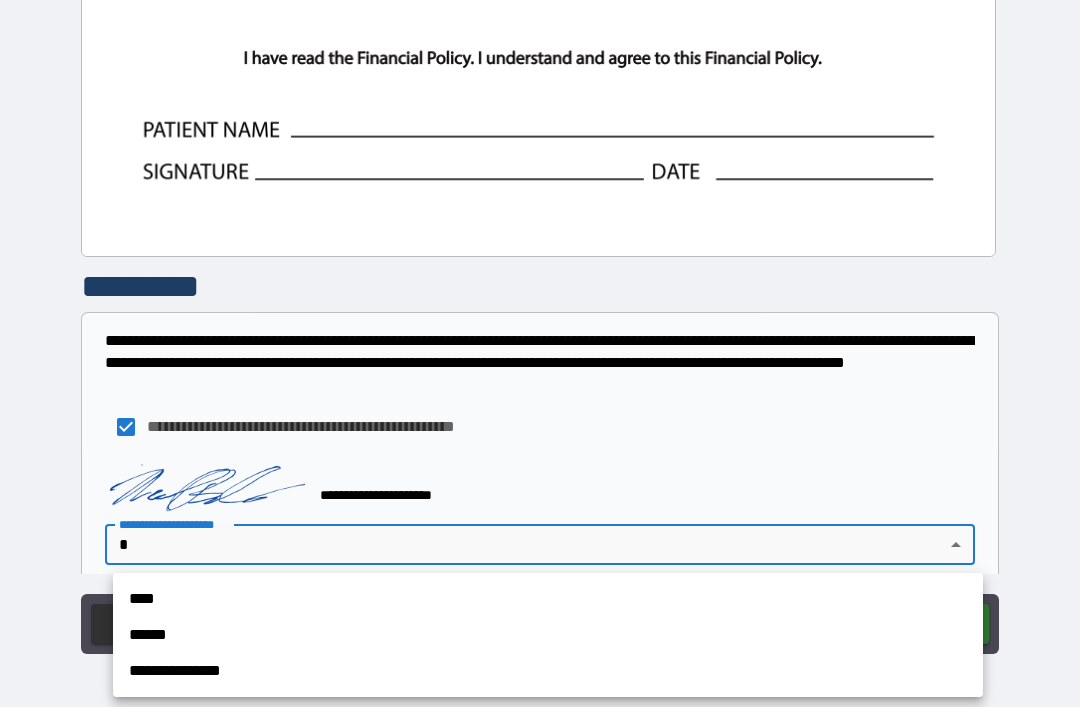 click on "****" at bounding box center [548, 599] 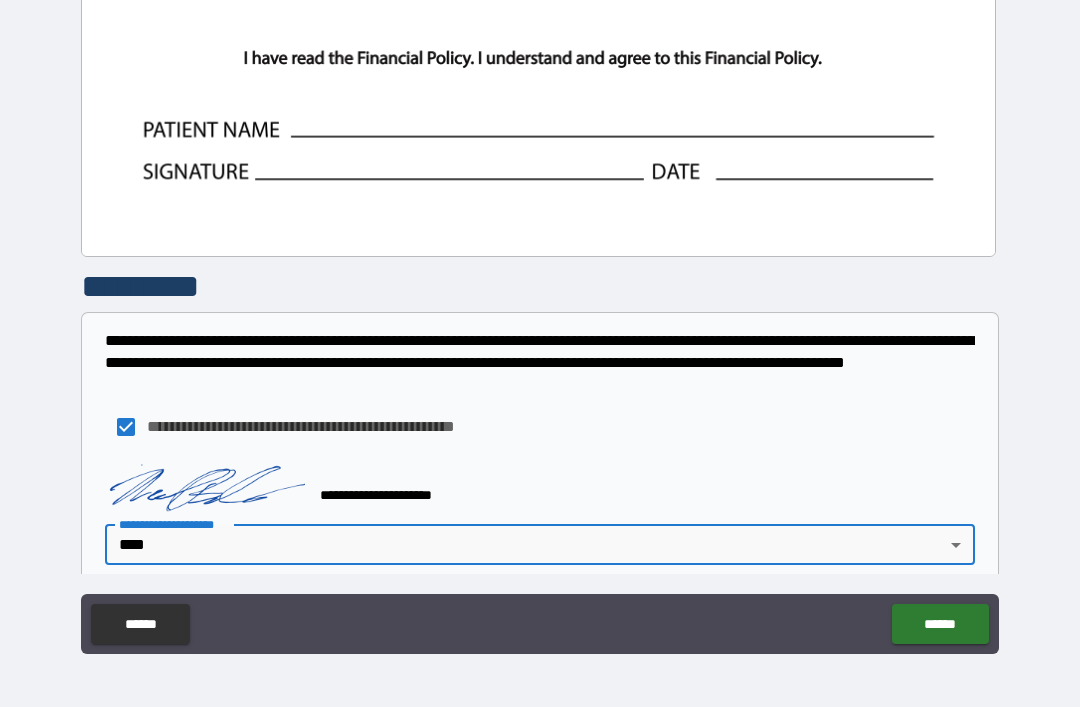 click on "******" at bounding box center [940, 624] 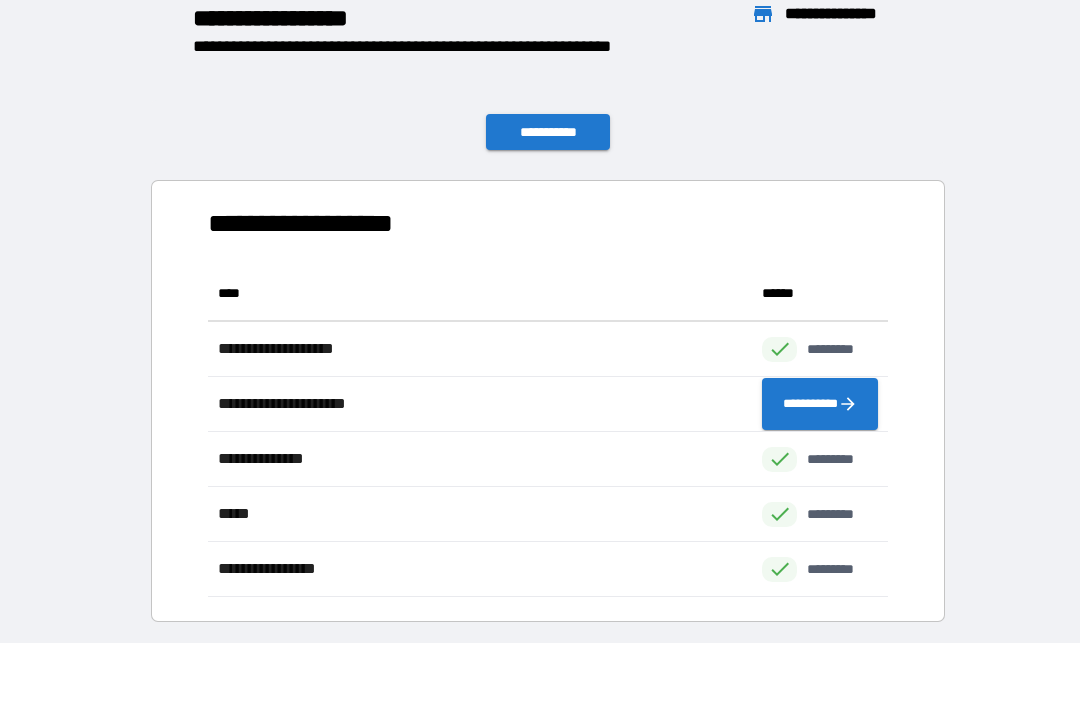 scroll, scrollTop: 331, scrollLeft: 680, axis: both 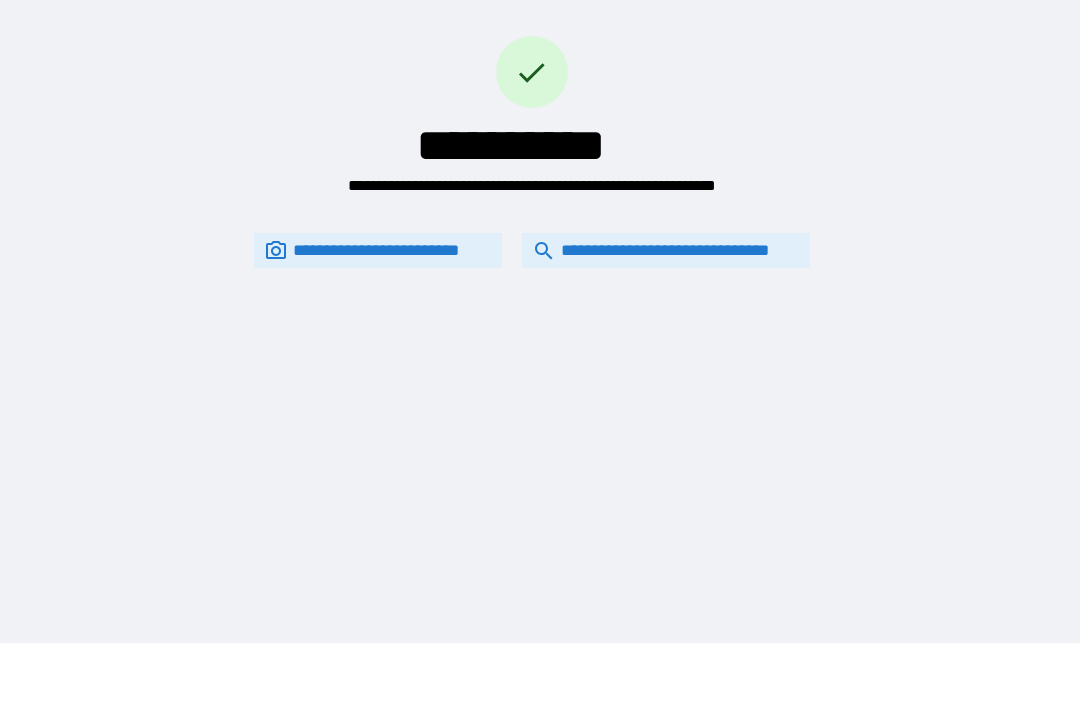 click on "**********" at bounding box center (666, 250) 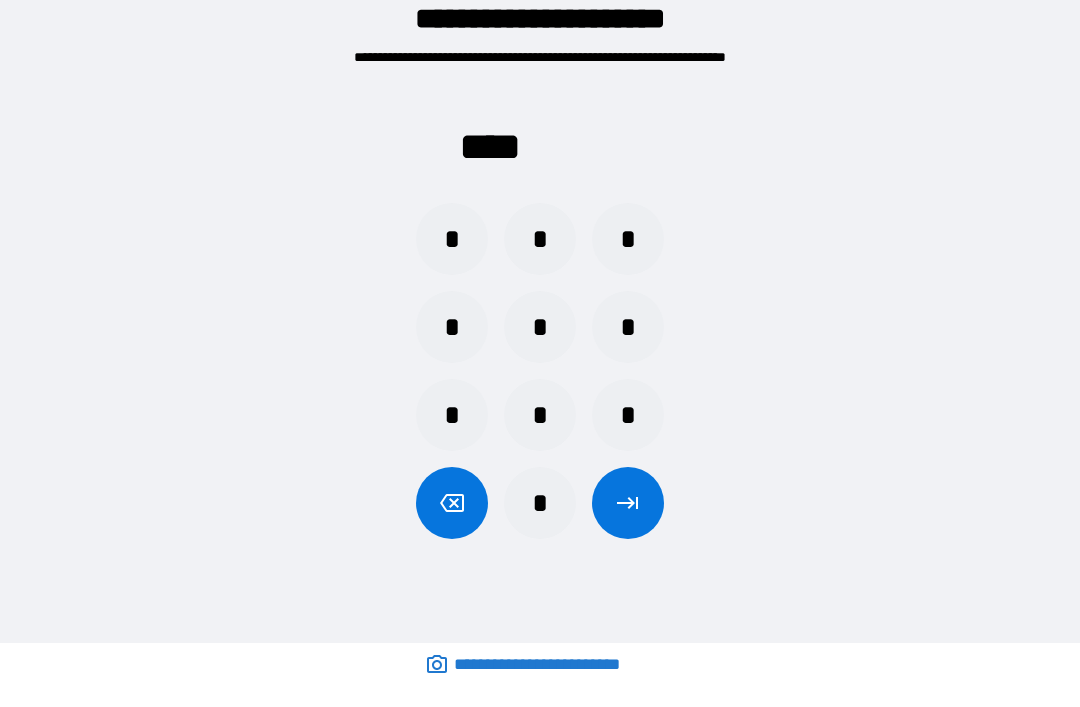 click on "*" at bounding box center [452, 239] 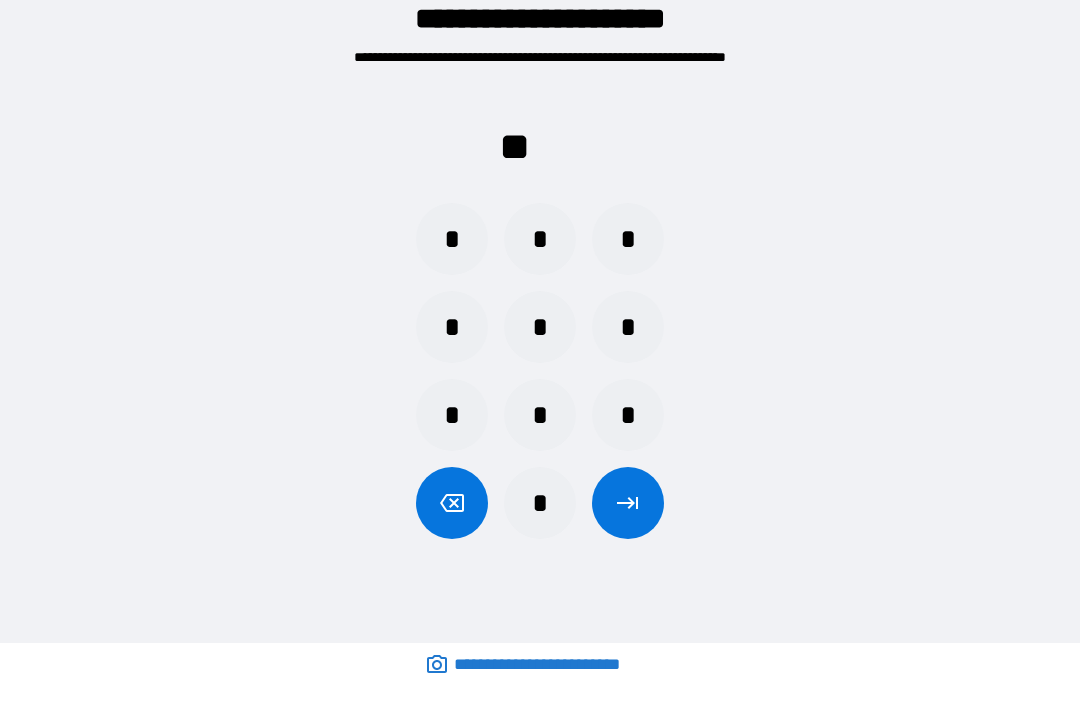 click on "*" at bounding box center [628, 239] 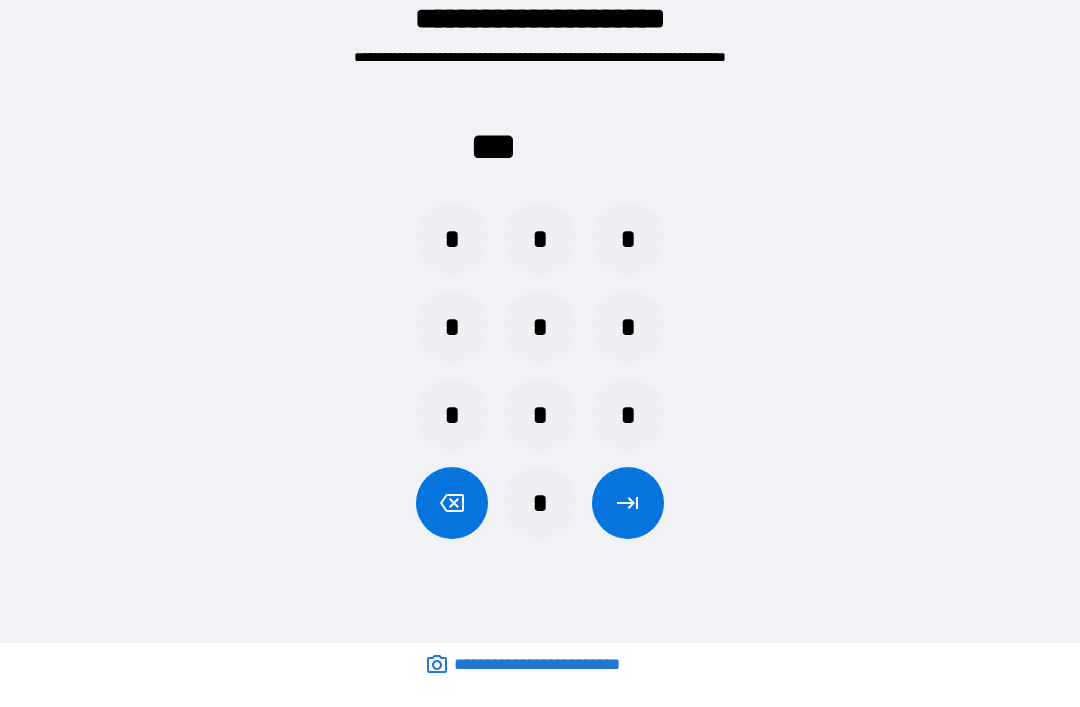 click on "*" at bounding box center (452, 327) 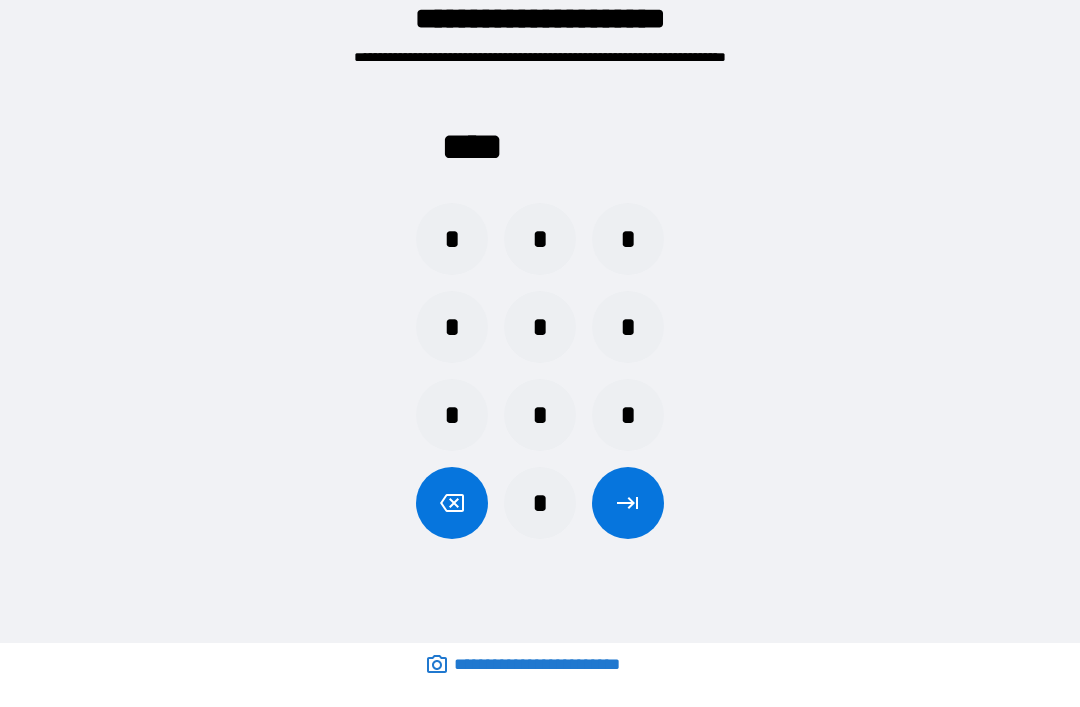 click 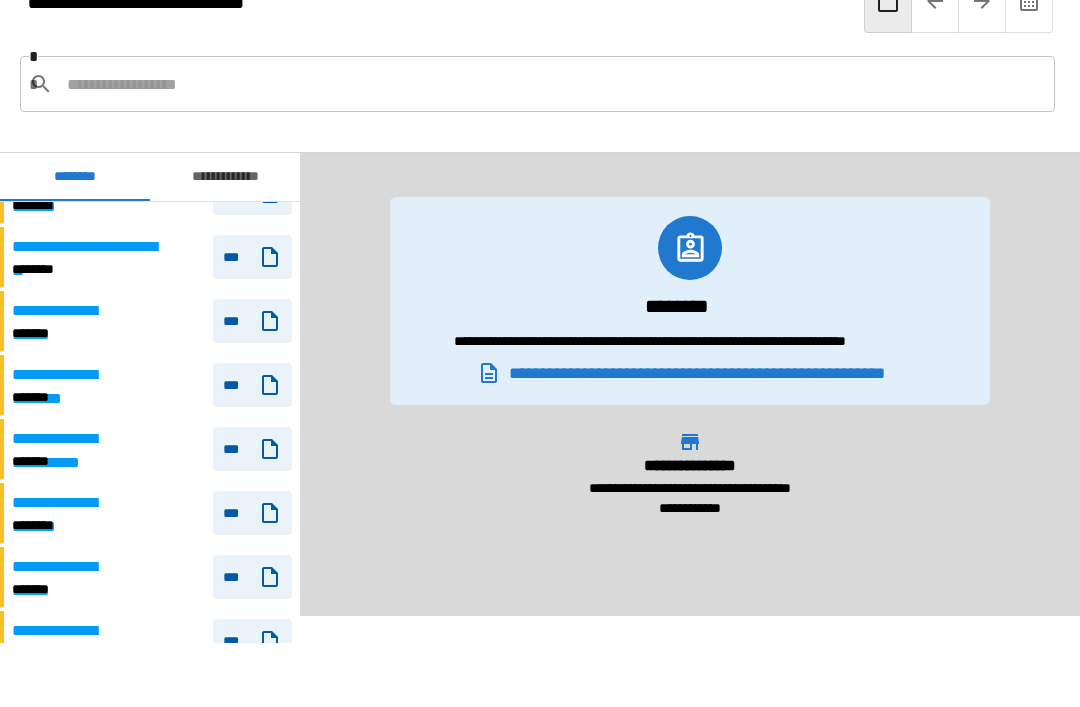 scroll, scrollTop: 640, scrollLeft: 0, axis: vertical 